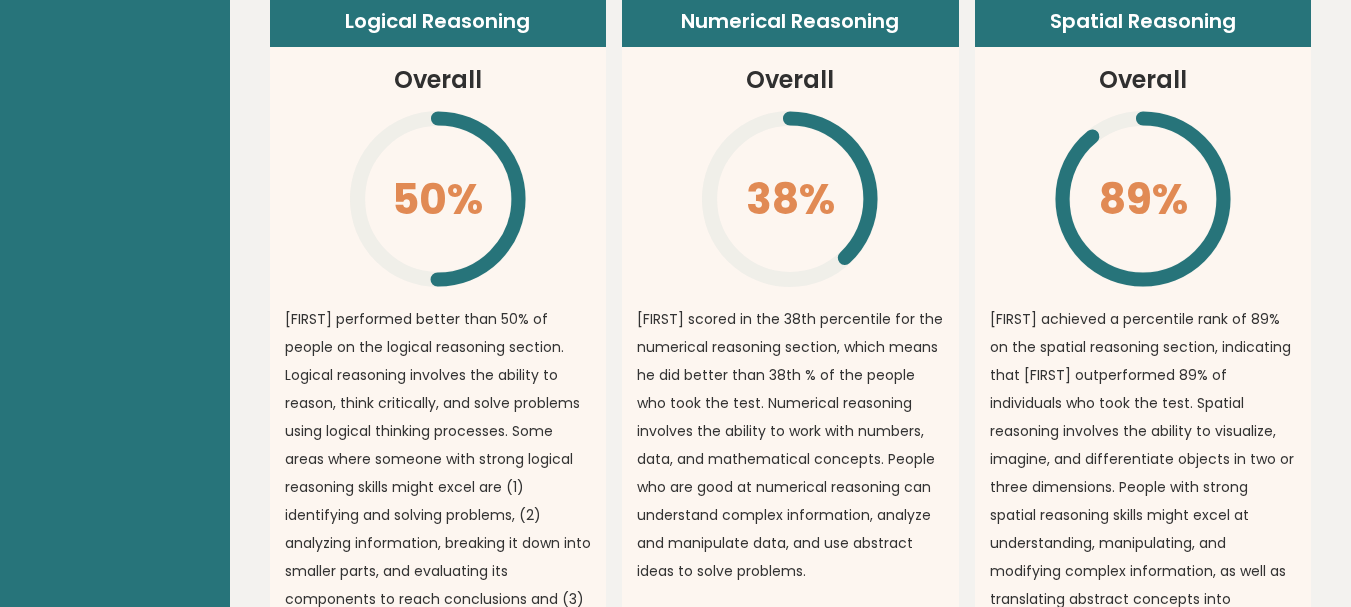 scroll, scrollTop: 0, scrollLeft: 0, axis: both 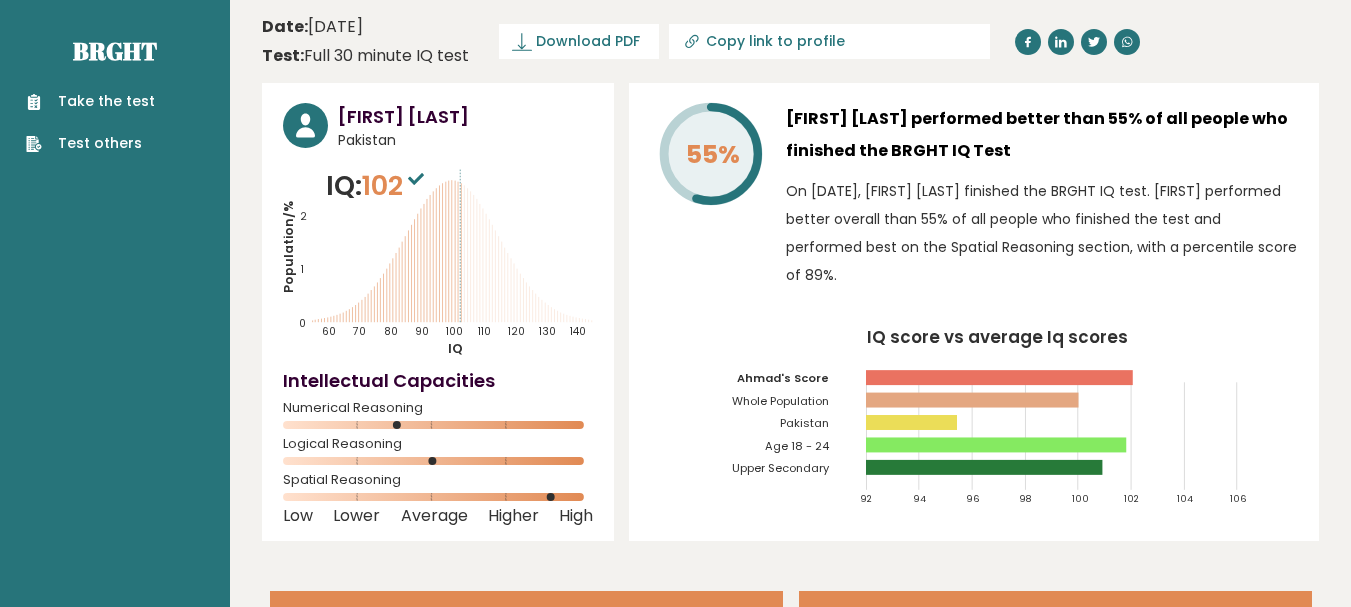 click on "Take the test" at bounding box center [90, 101] 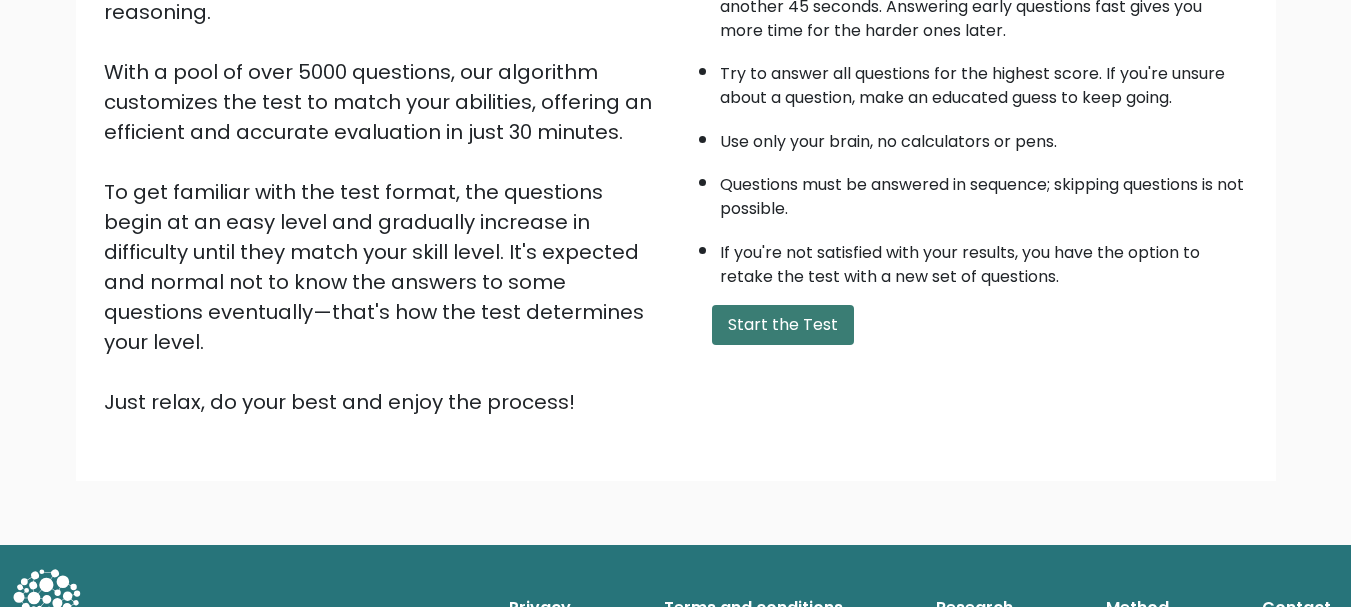 scroll, scrollTop: 309, scrollLeft: 0, axis: vertical 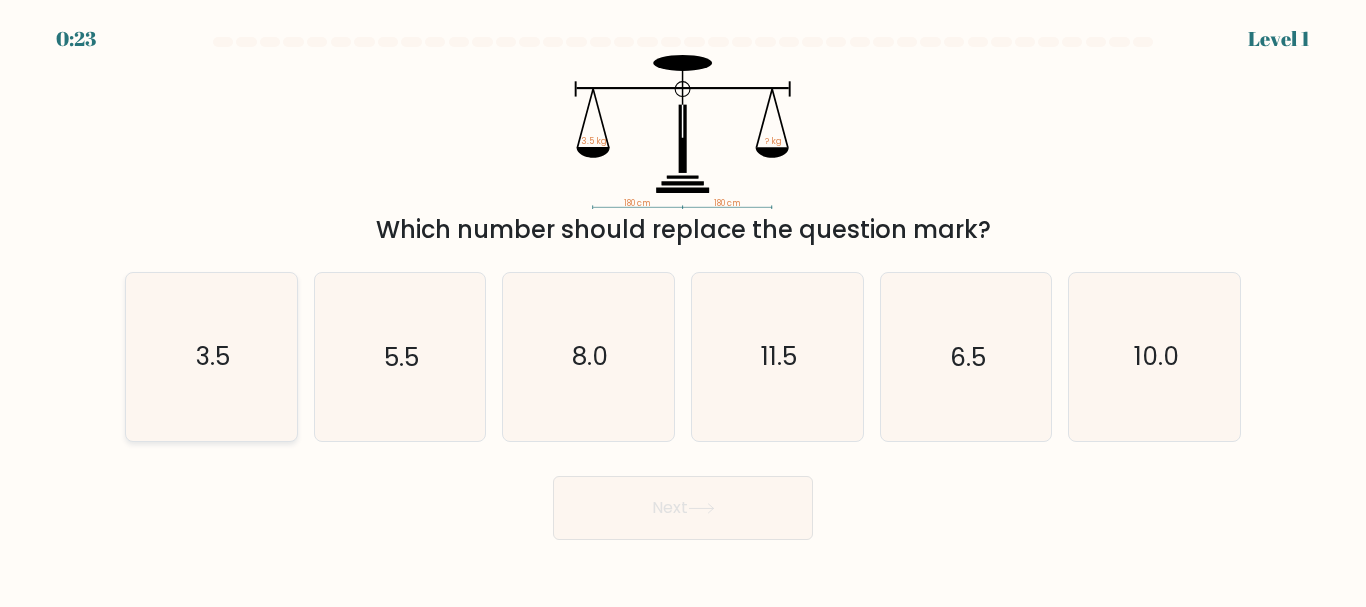 click on "3.5" 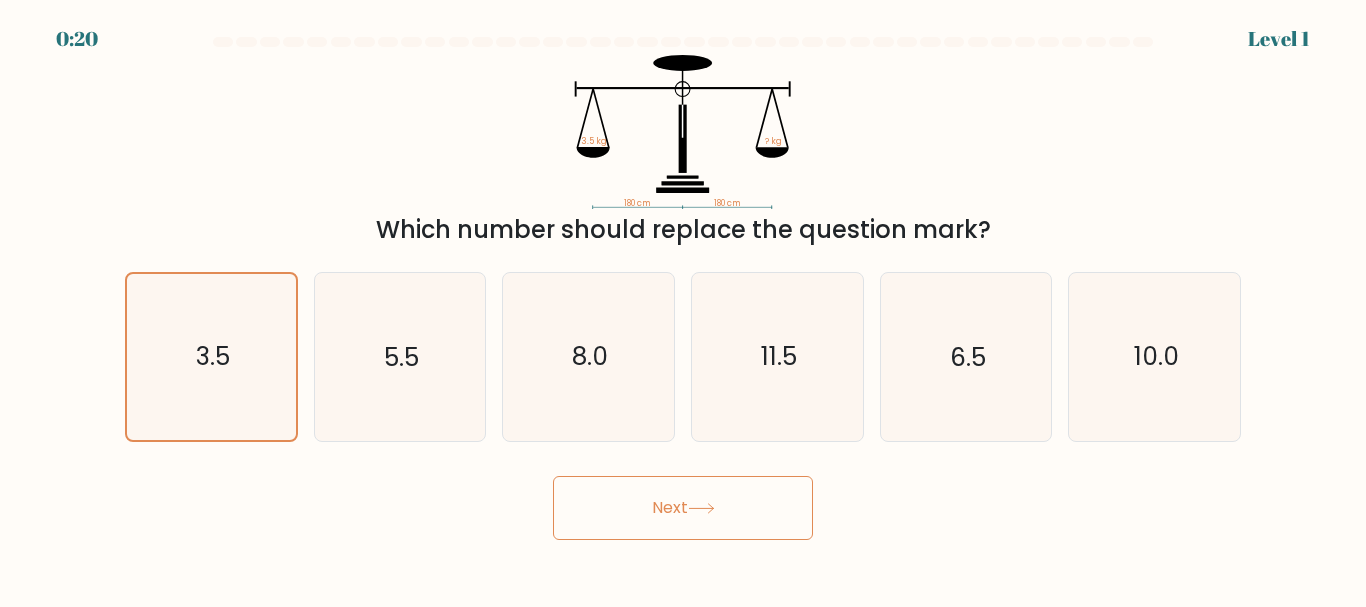 click on "Next" at bounding box center [683, 508] 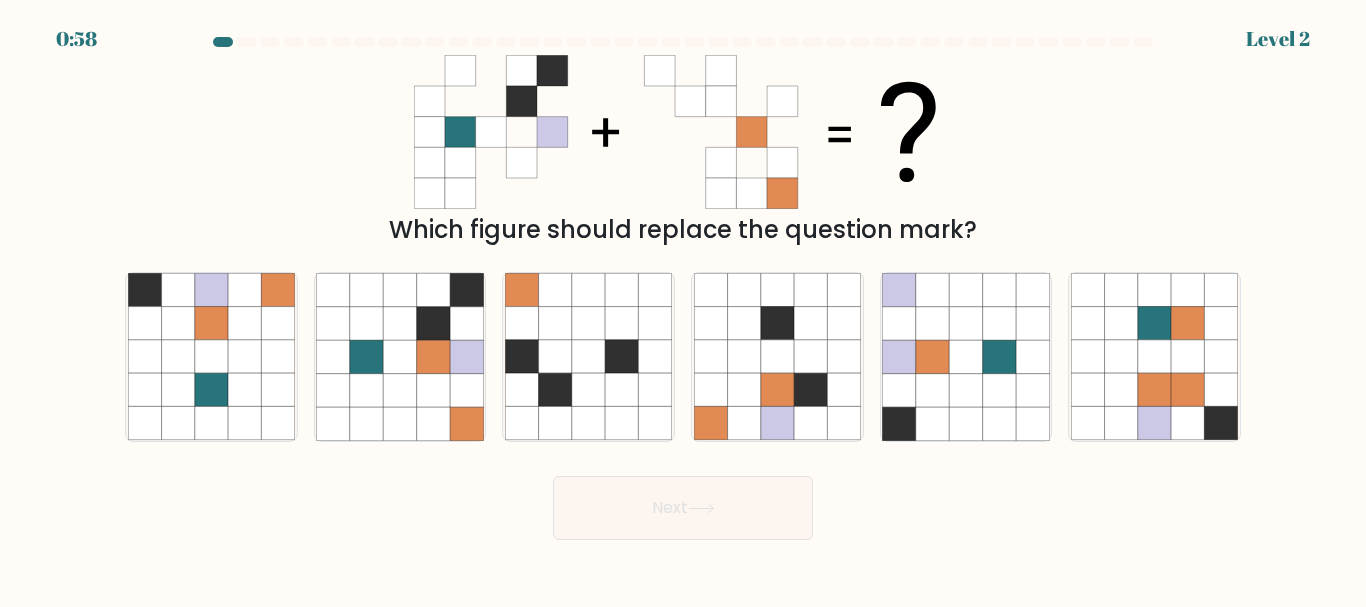 click on "Next" at bounding box center [683, 508] 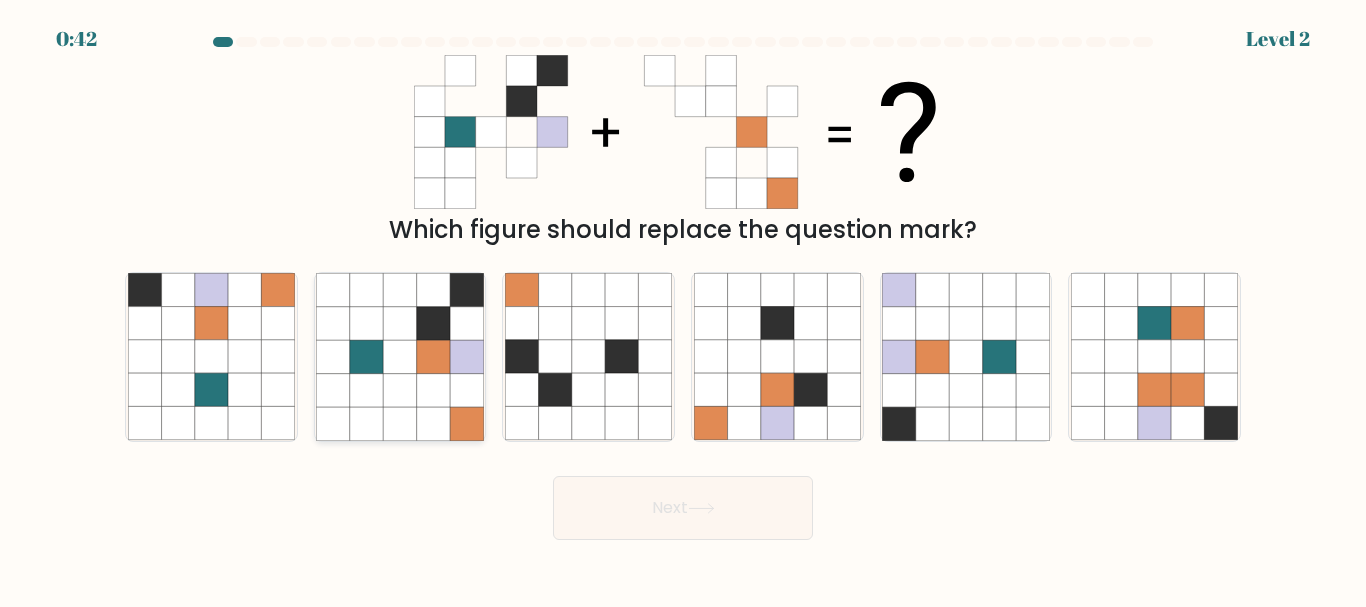 click 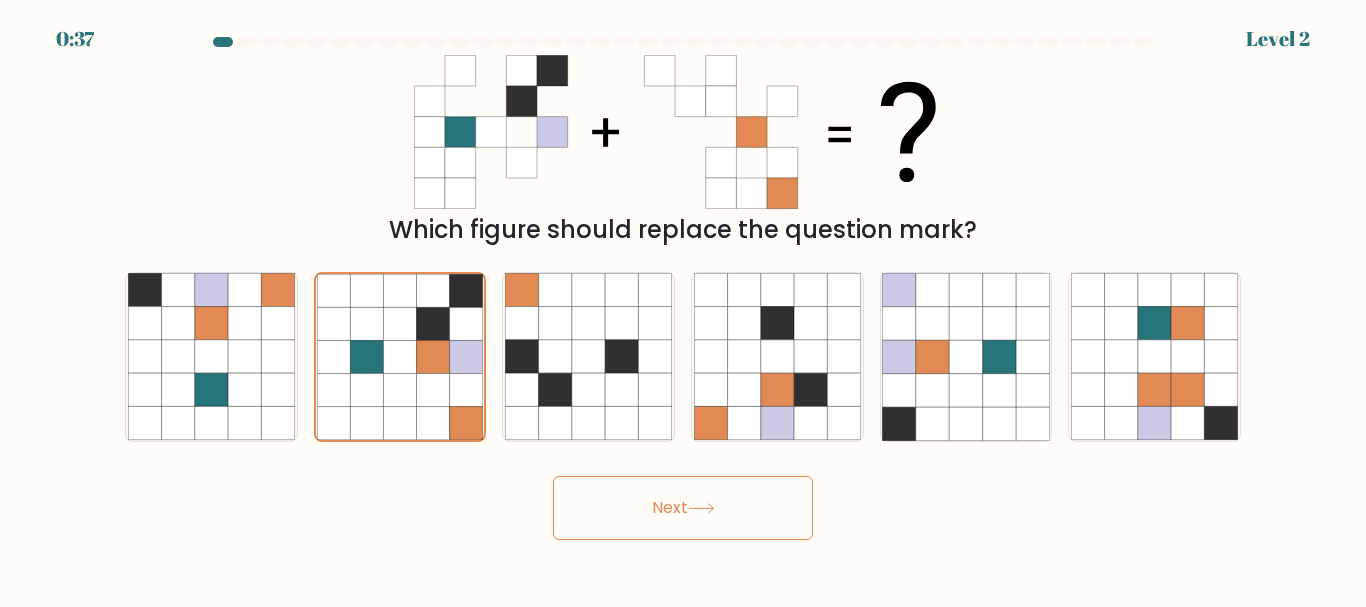 click on "Next" at bounding box center [683, 508] 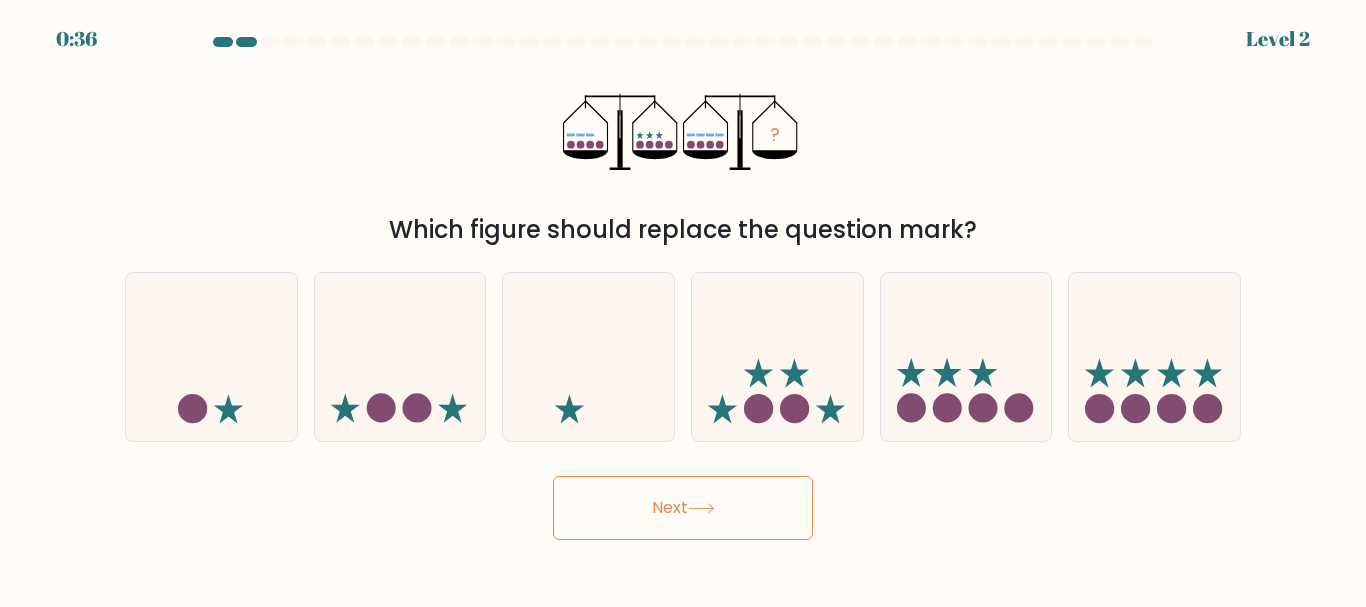 click on "Next" at bounding box center (683, 508) 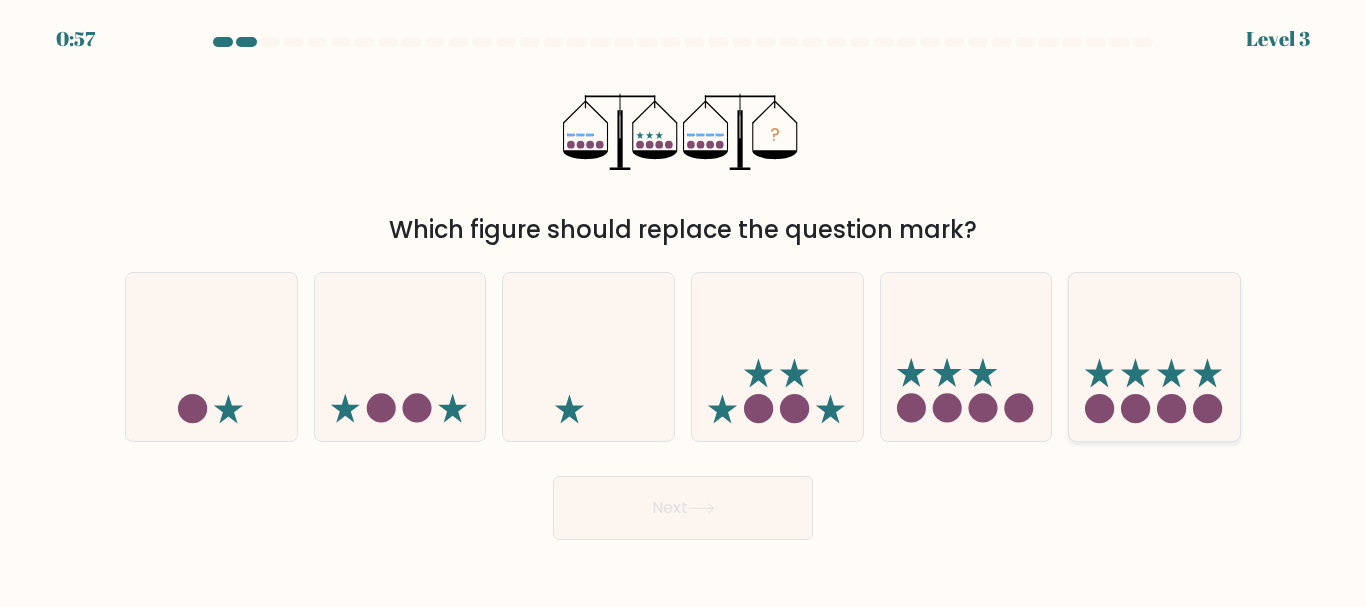 click 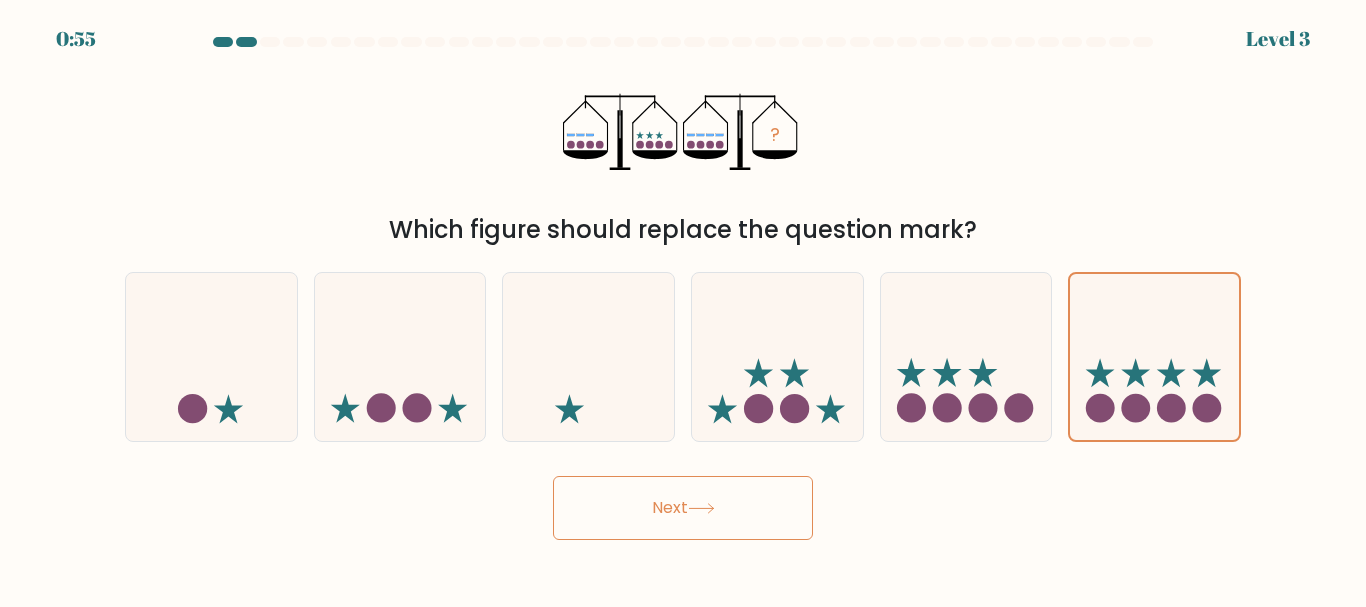 click on "Next" at bounding box center (683, 508) 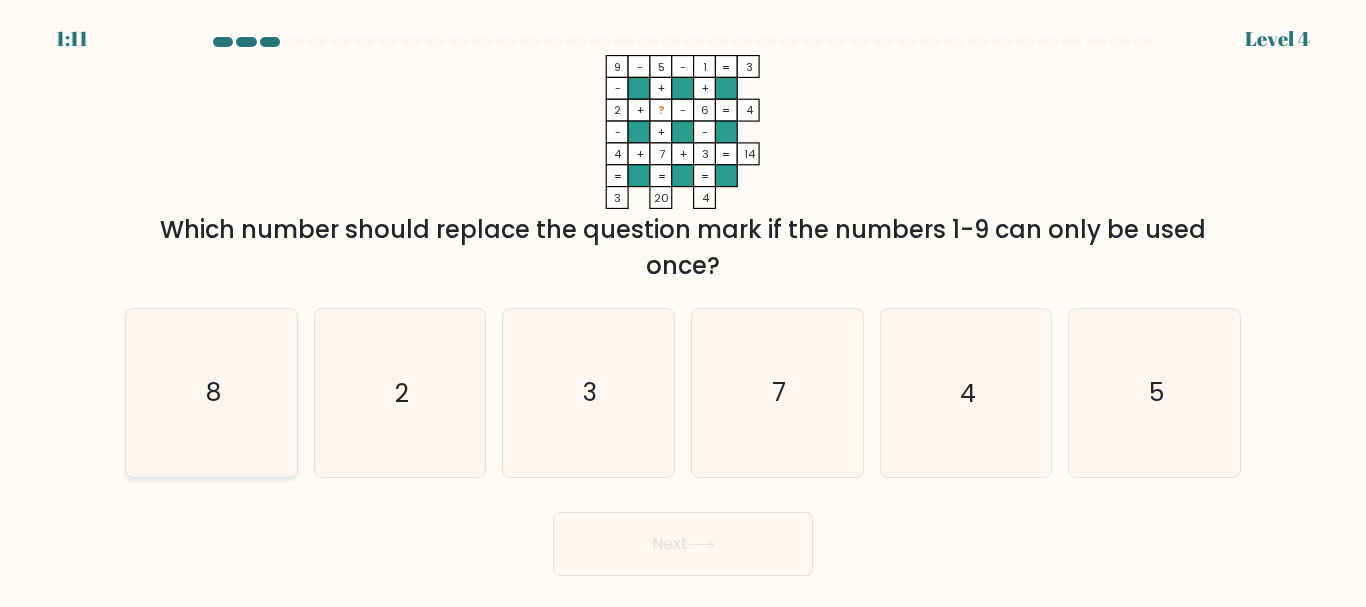 click on "8" 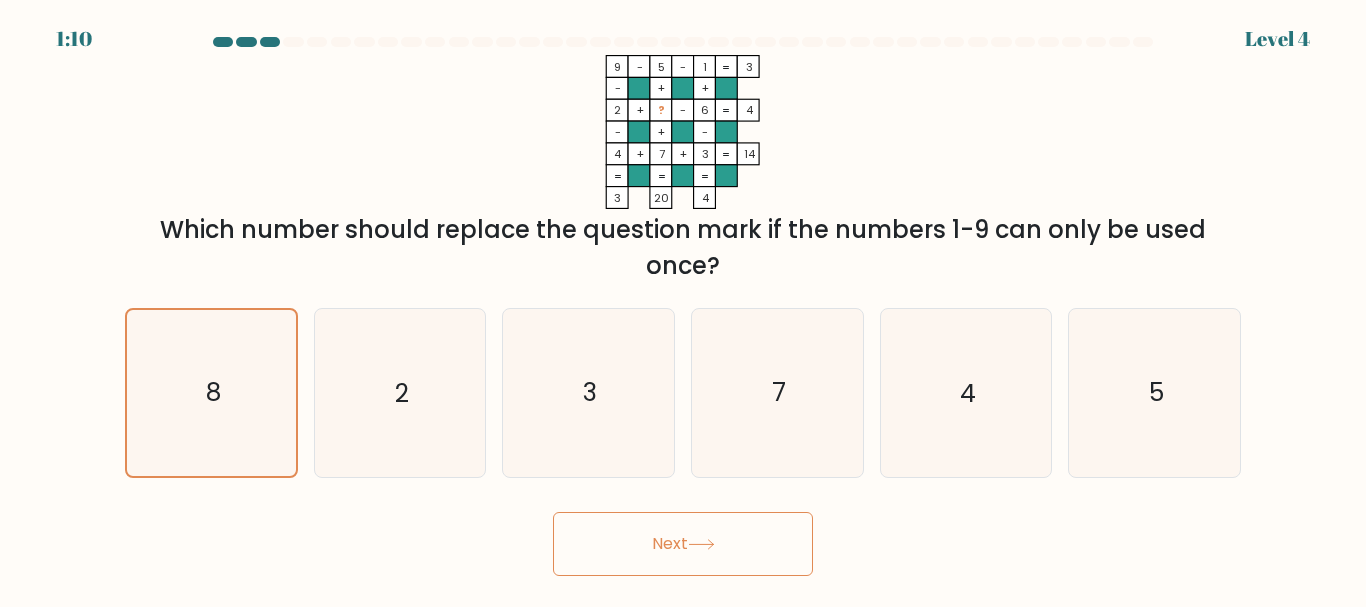 click on "Next" at bounding box center (683, 544) 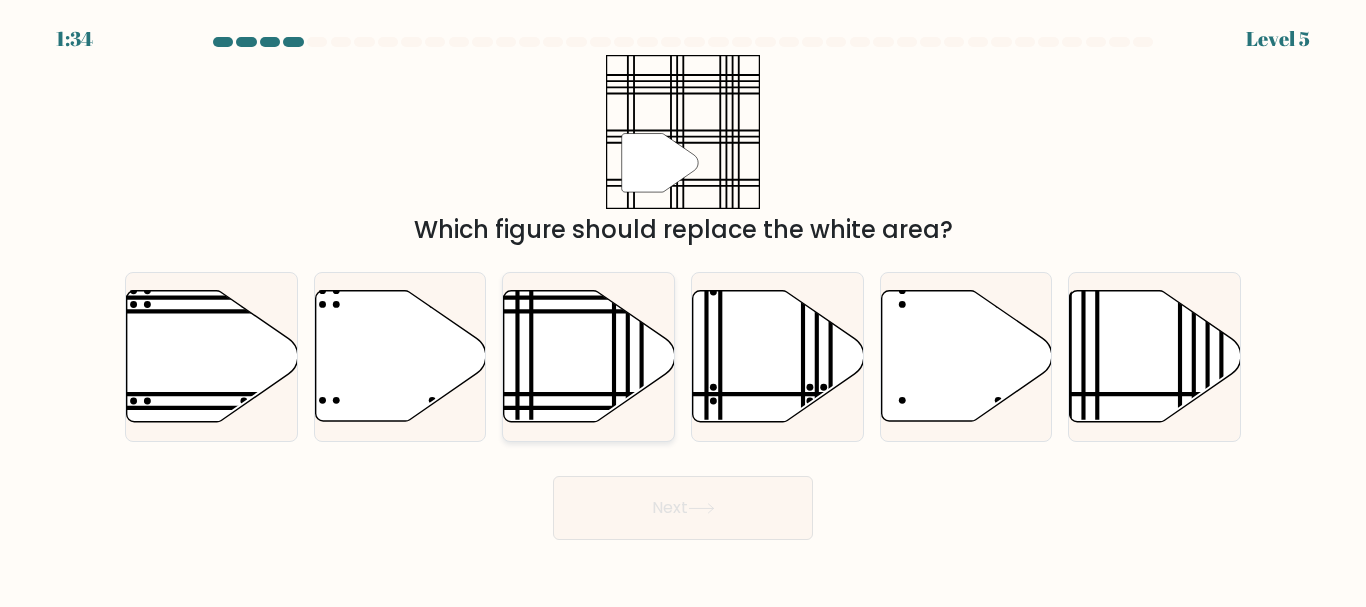 click 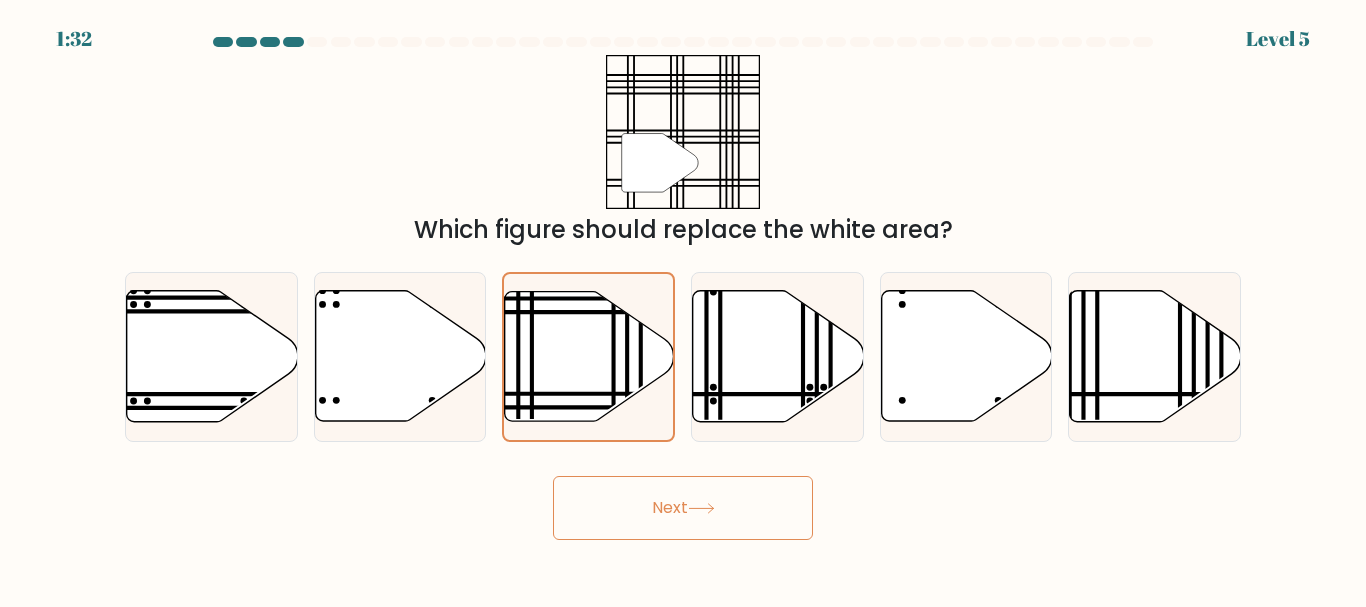 click on "Next" at bounding box center [683, 508] 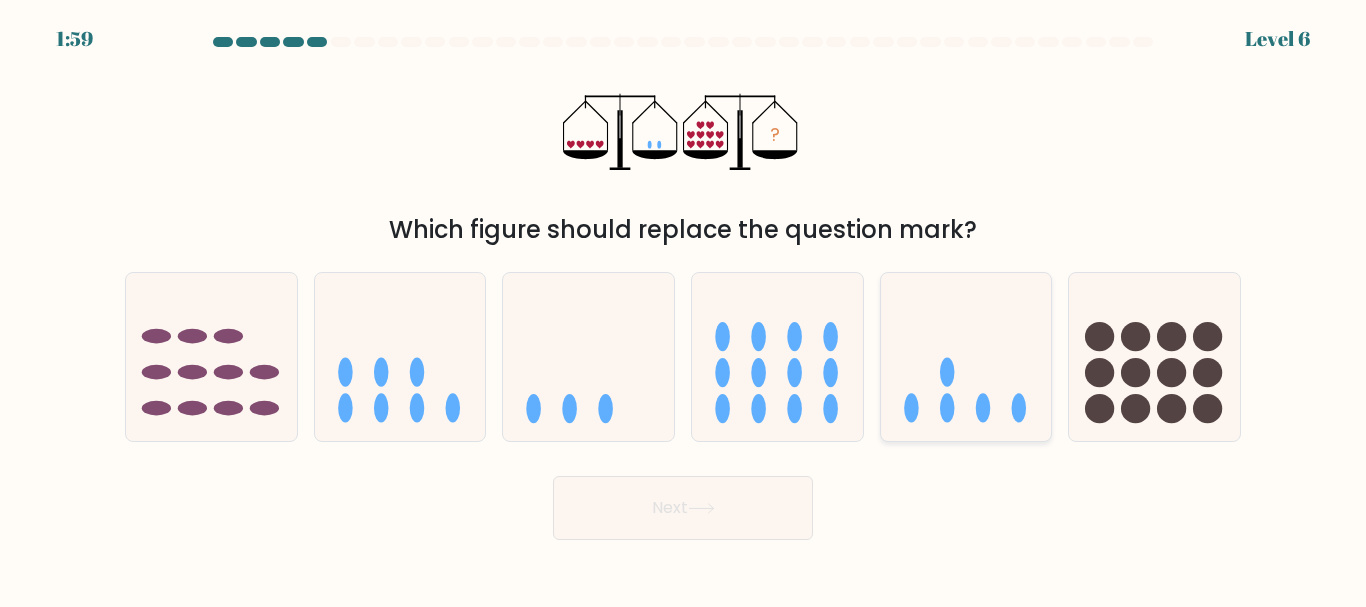click 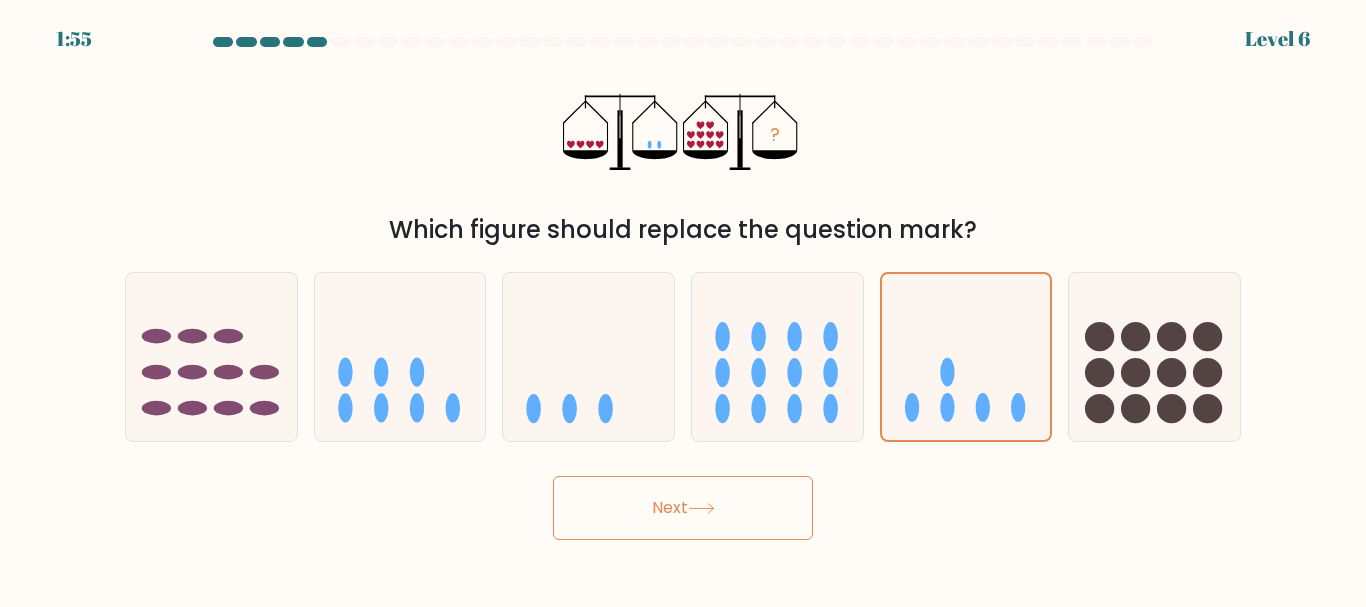 click on "Next" at bounding box center (683, 508) 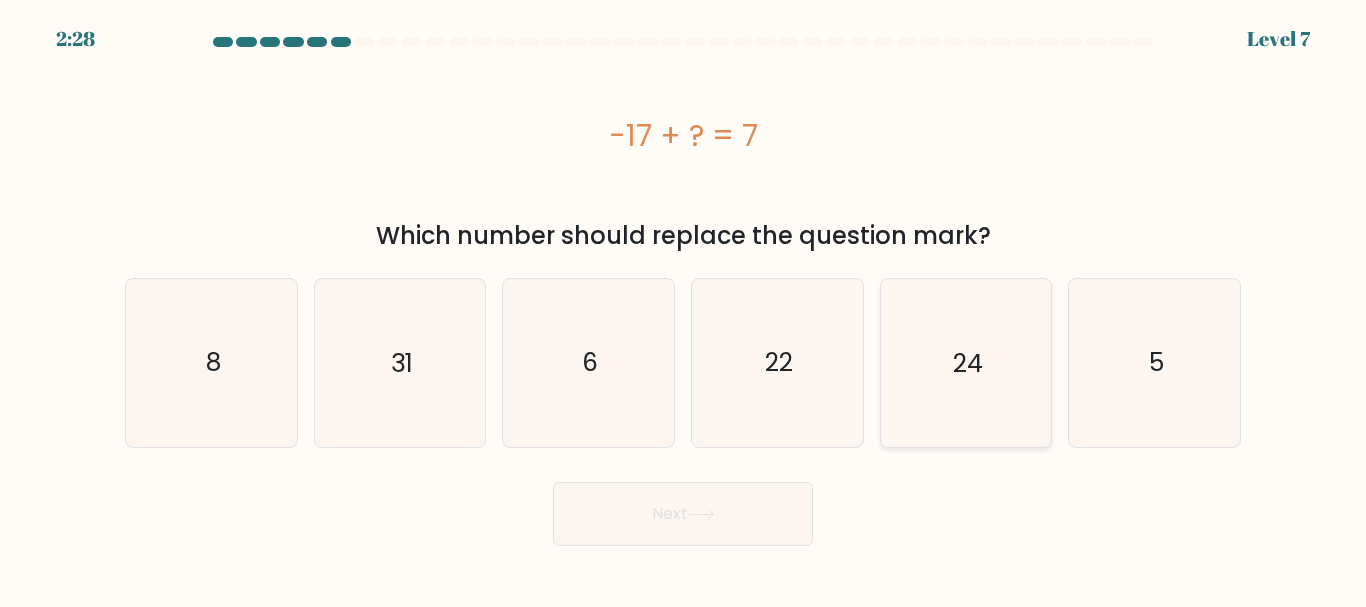 click on "24" 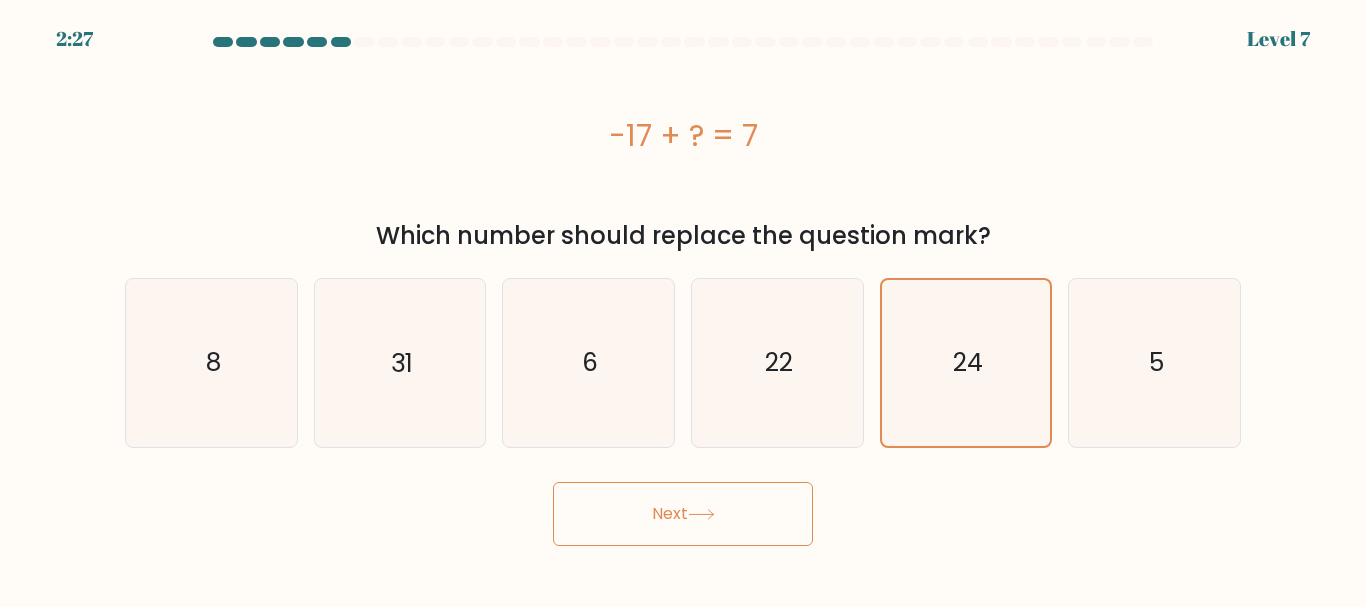 click on "Next" at bounding box center (683, 514) 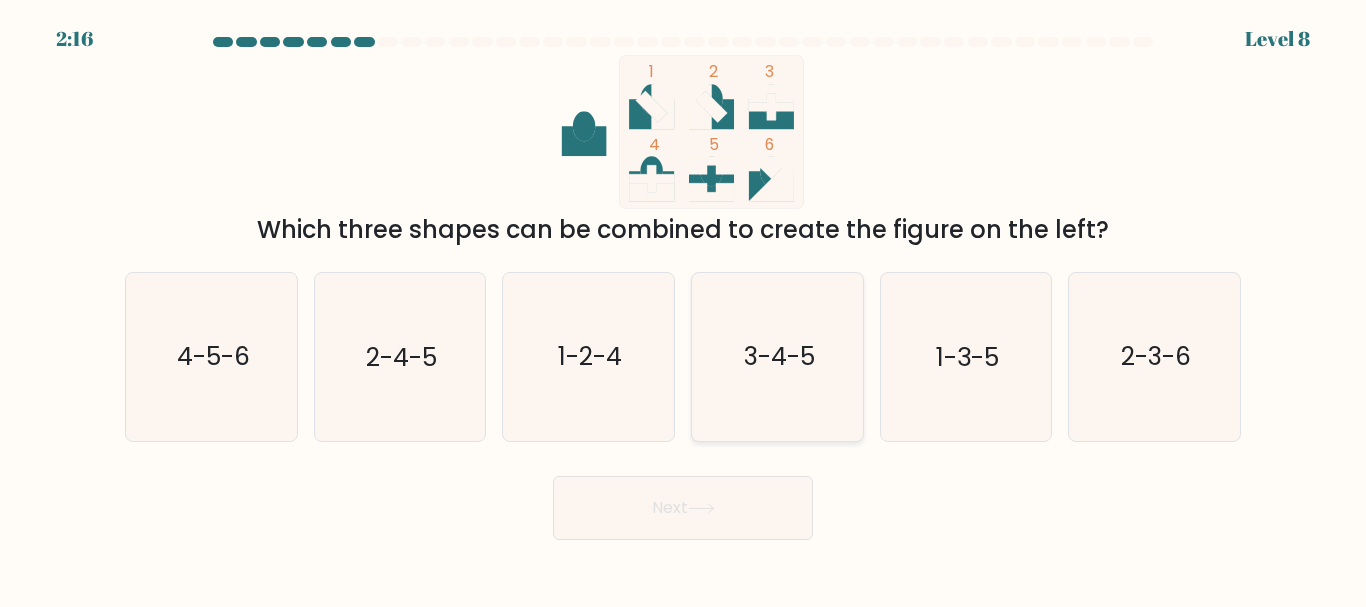 click on "3-4-5" 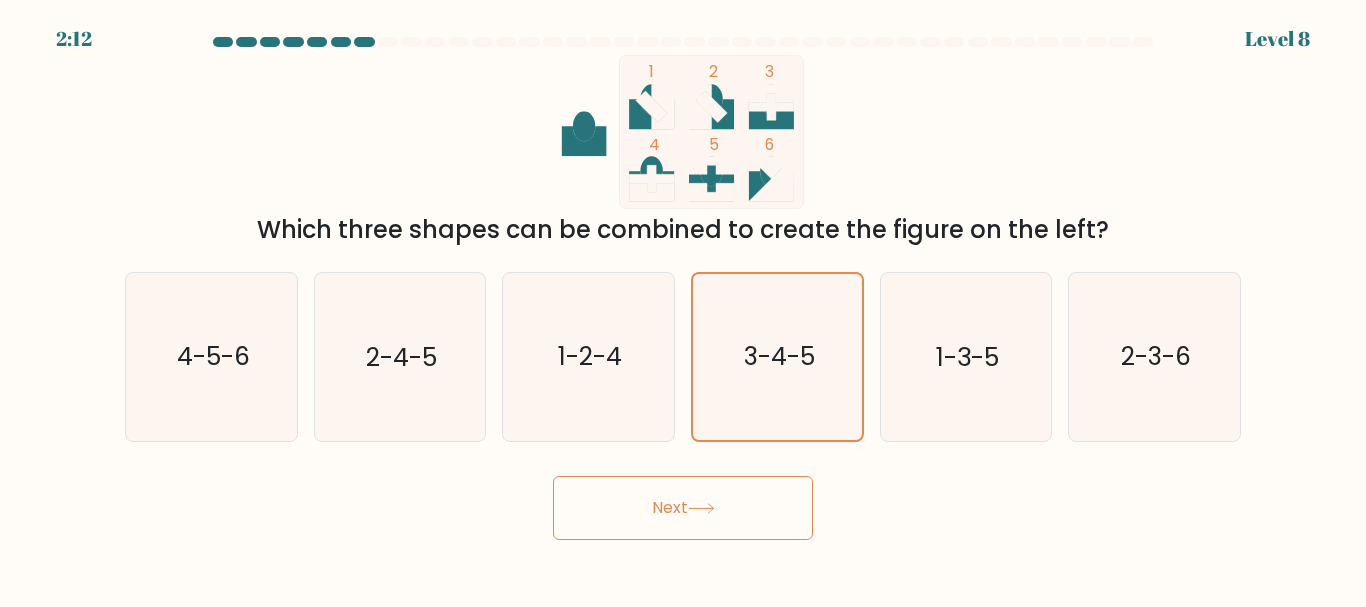 click on "Next" at bounding box center (683, 508) 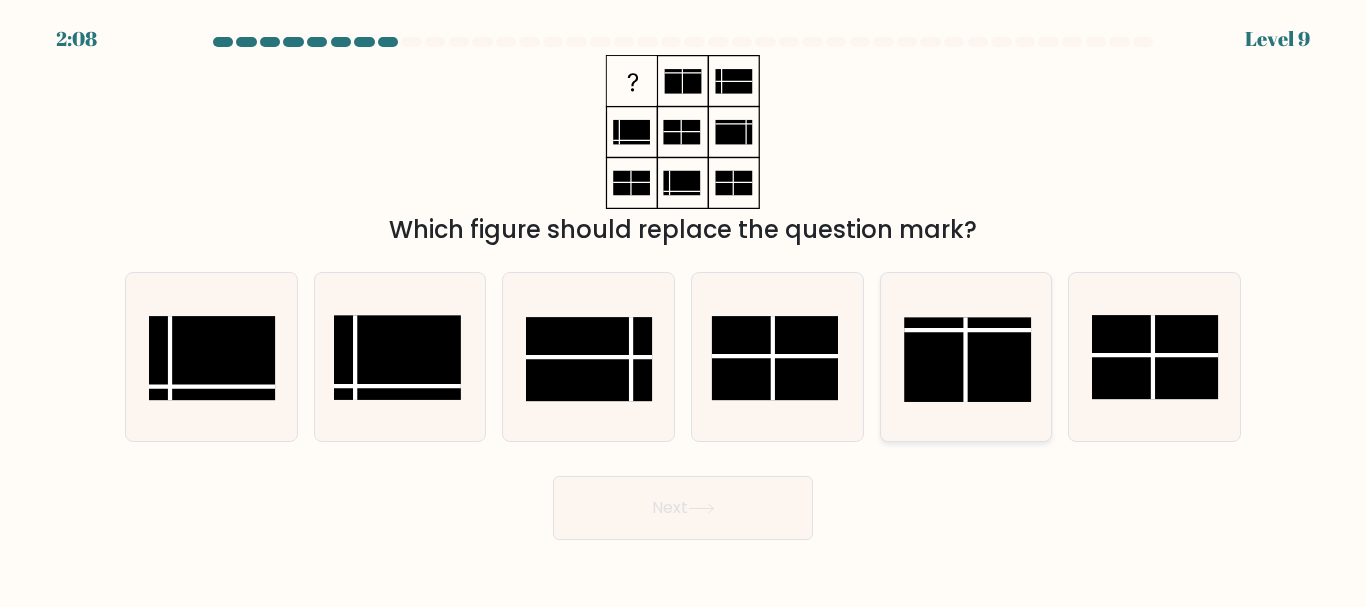 click 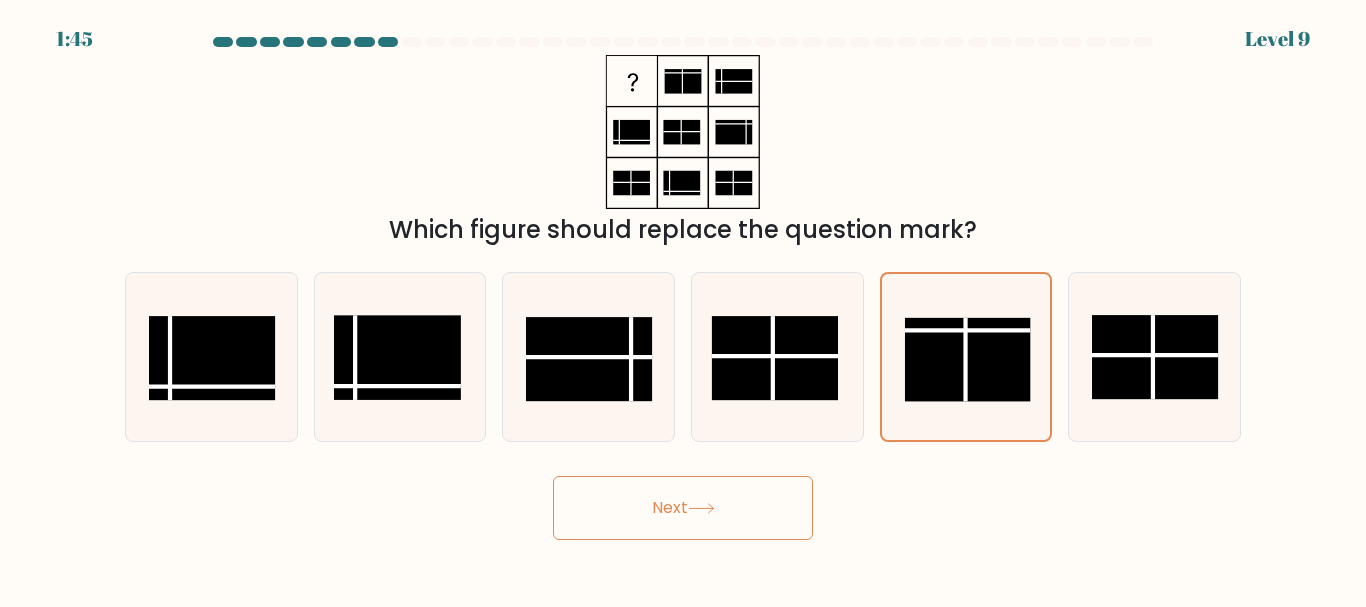 click on "Next" at bounding box center (683, 508) 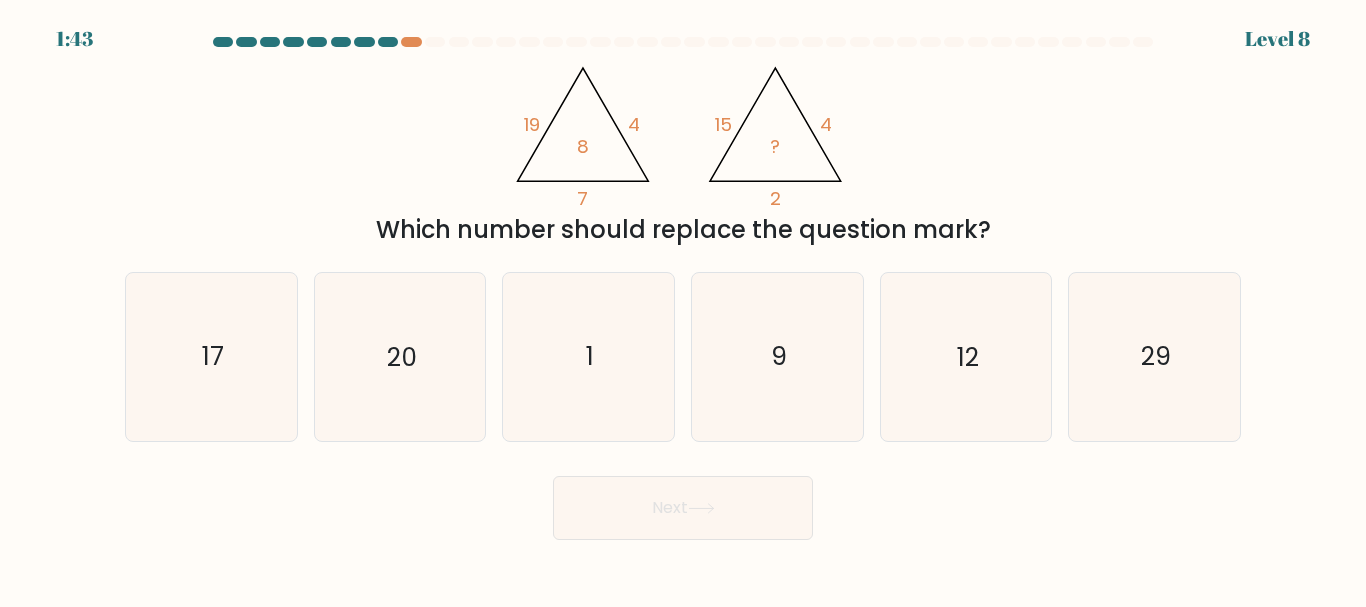 click 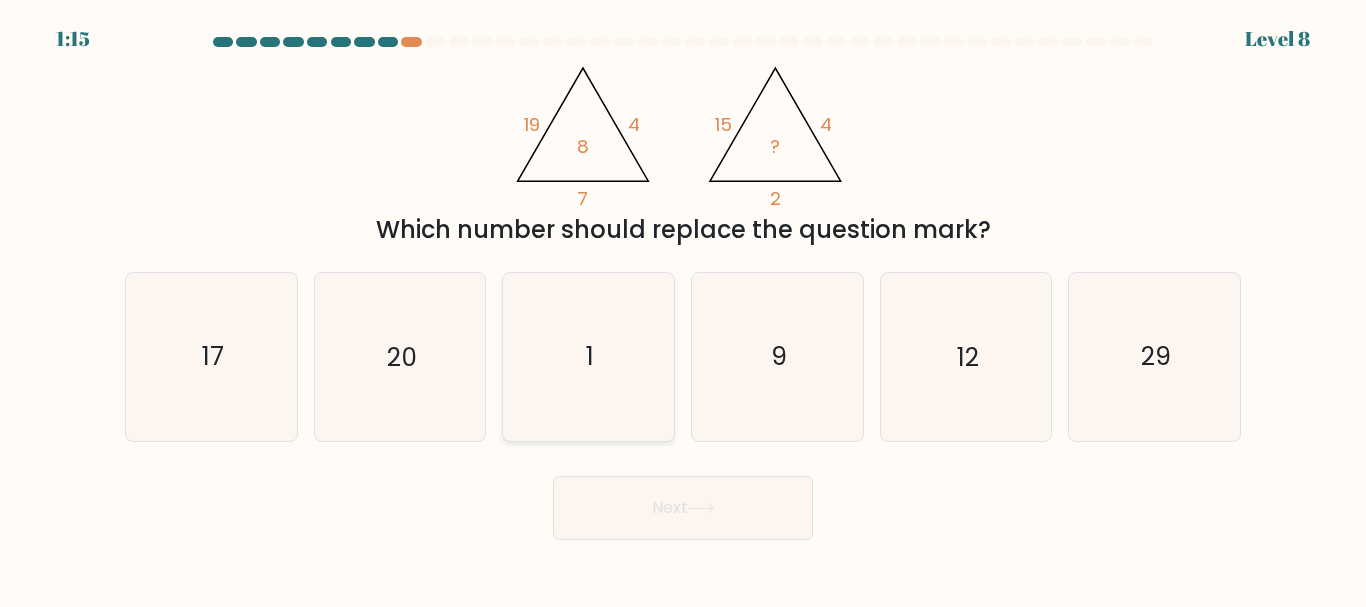 click on "1" 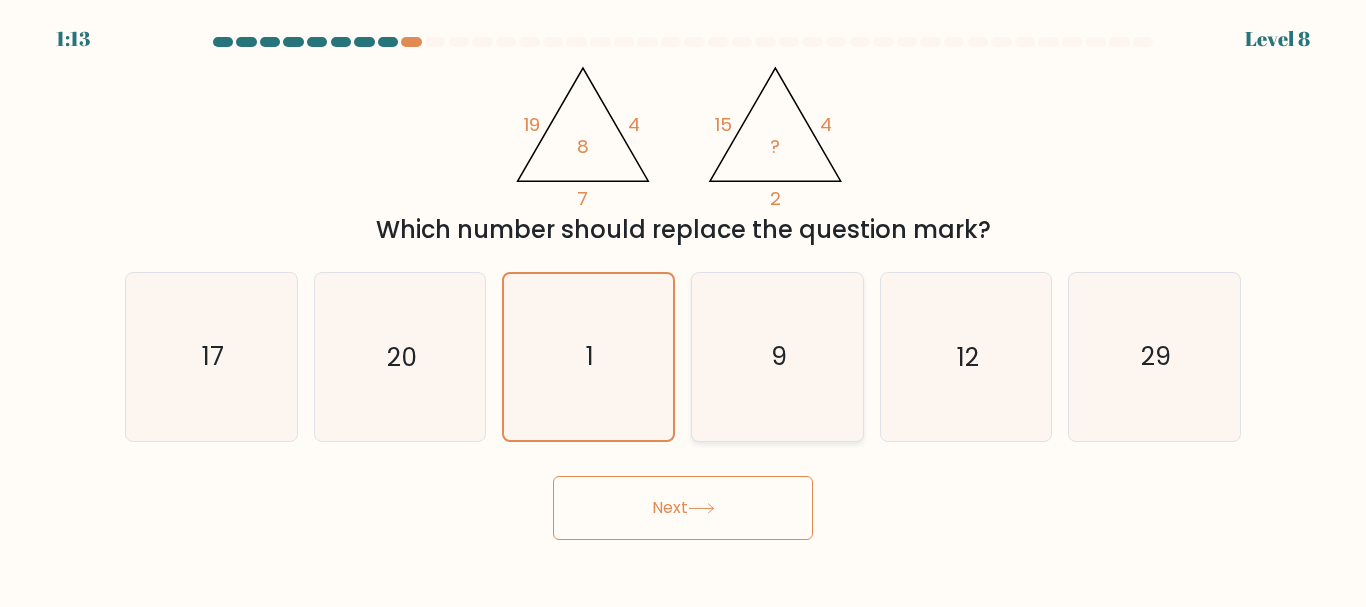 click on "9" 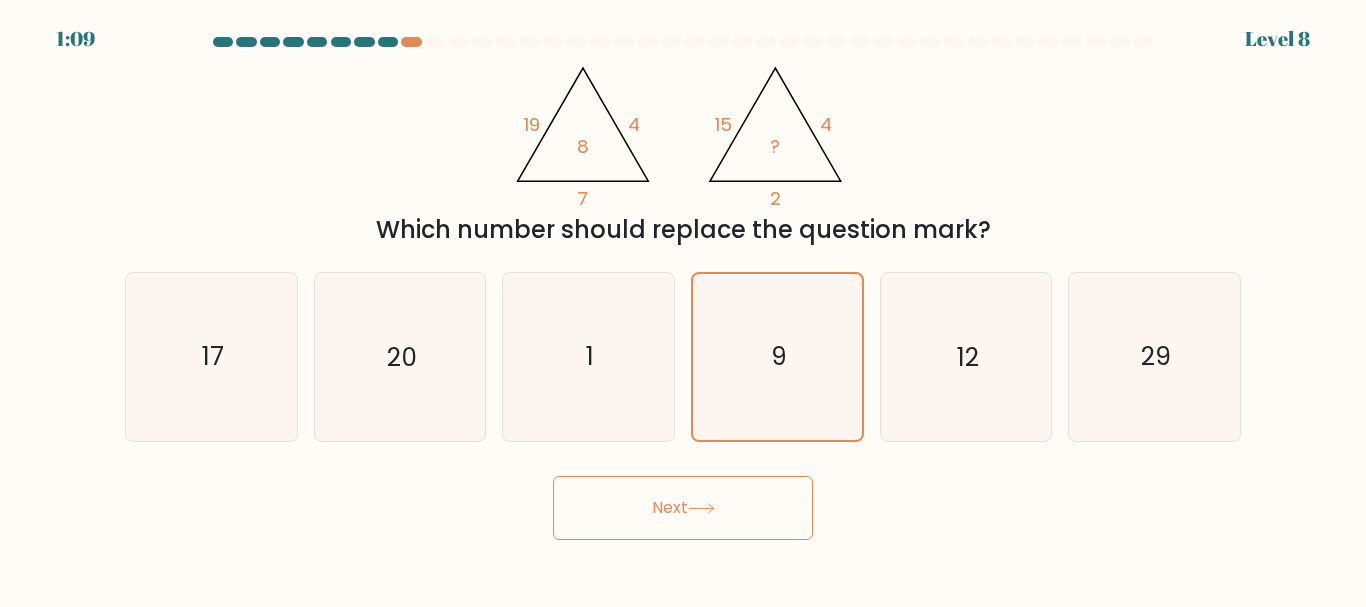 click on "Next" at bounding box center (683, 508) 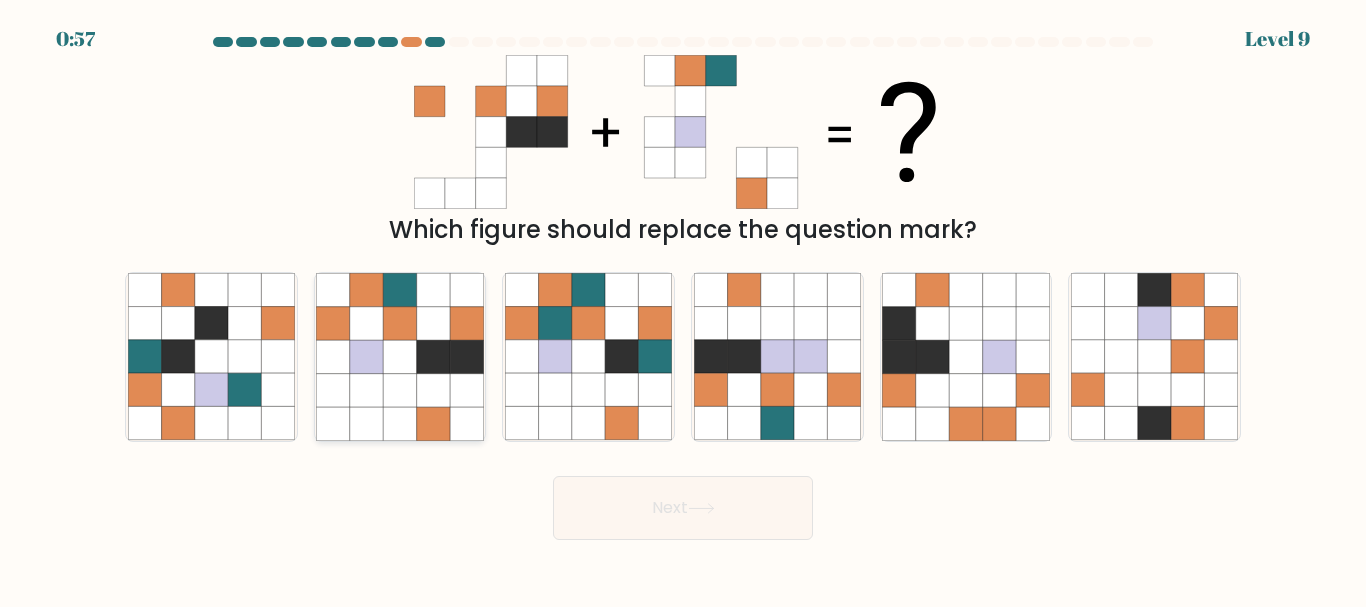 click 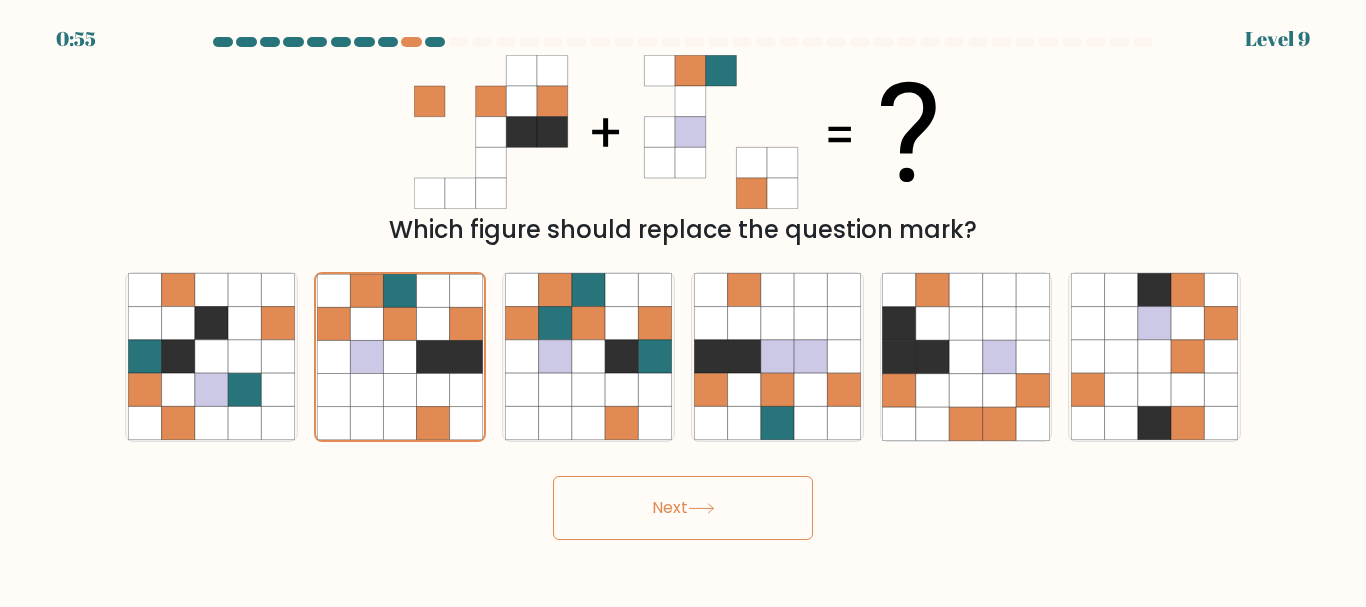 click on "Next" at bounding box center (683, 508) 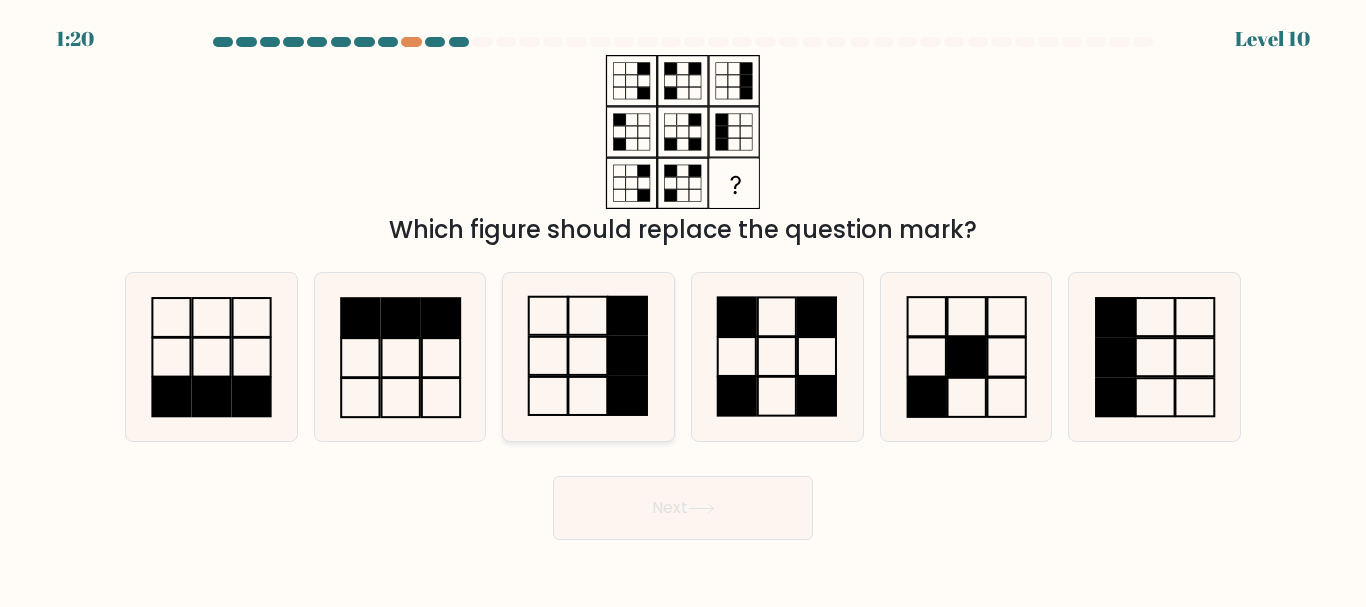 click 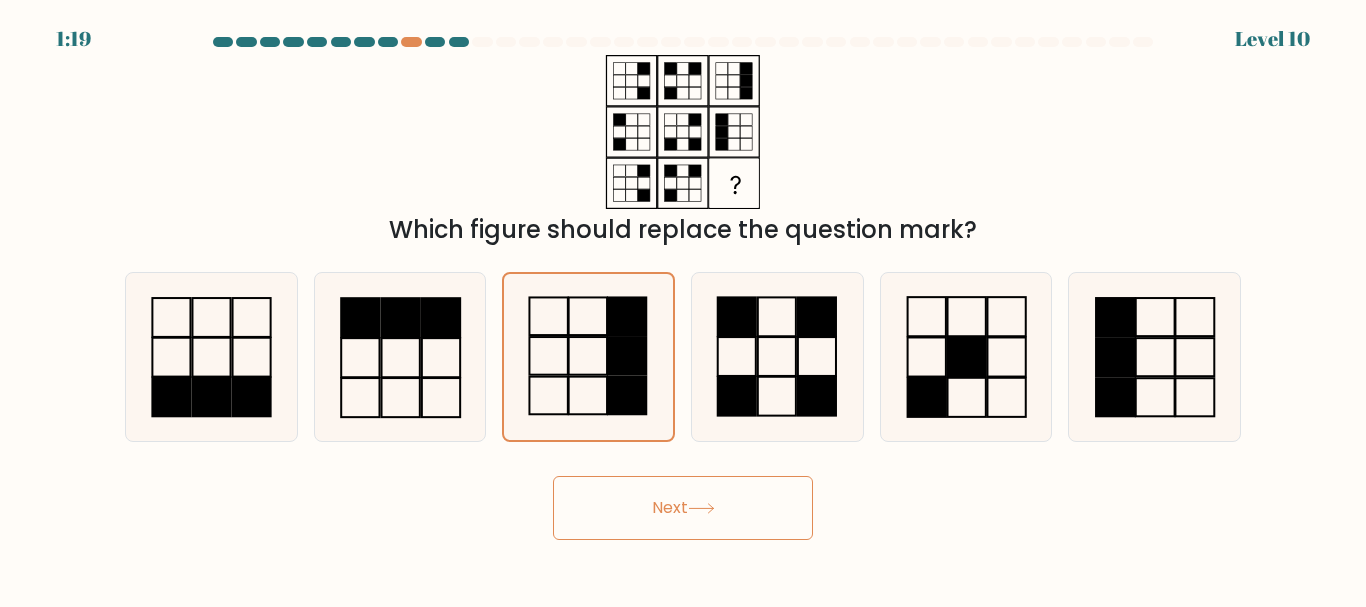 click on "Next" at bounding box center (683, 508) 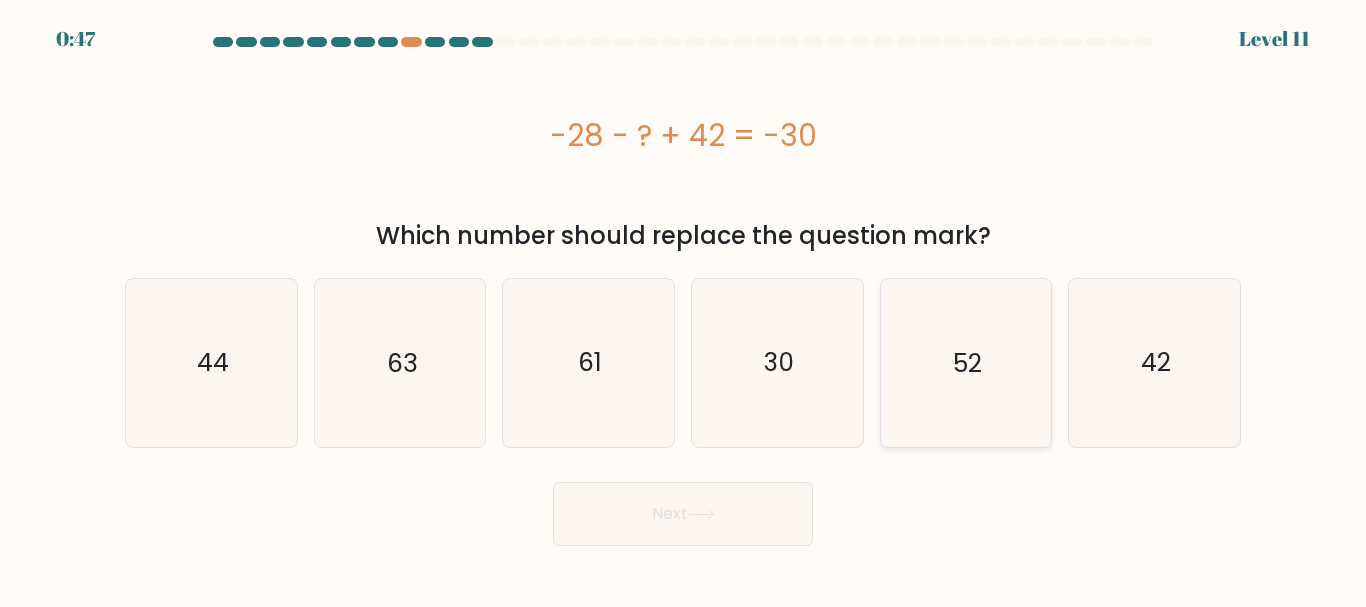 click on "52" 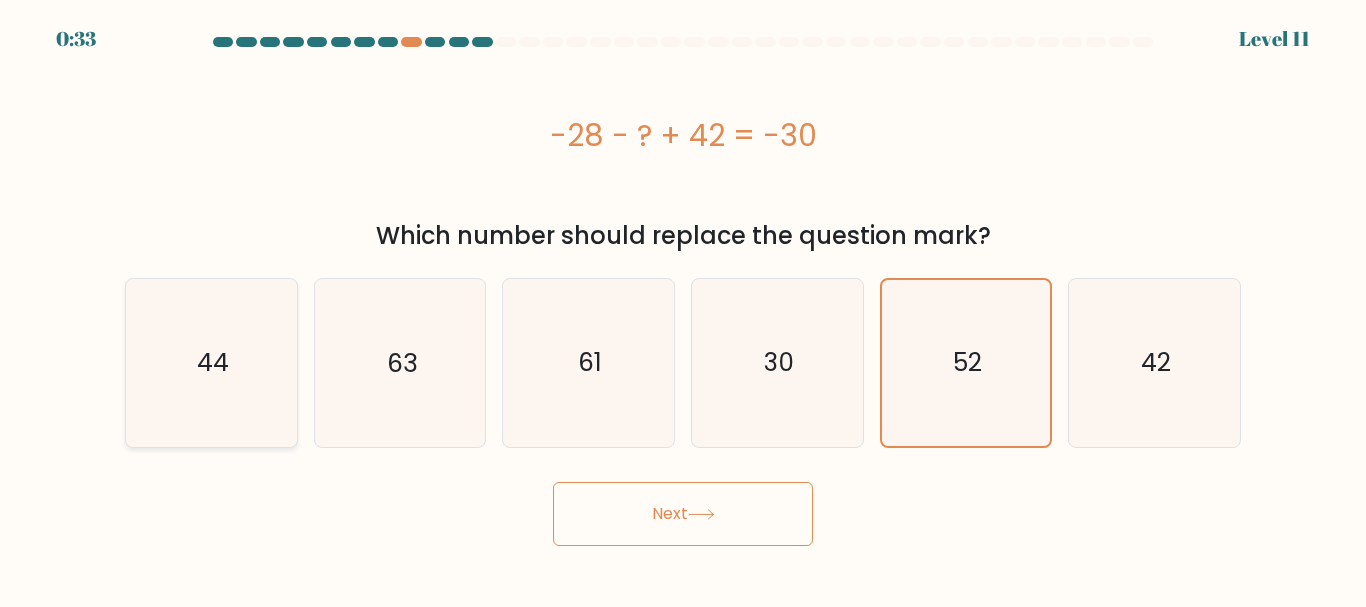 click on "44" 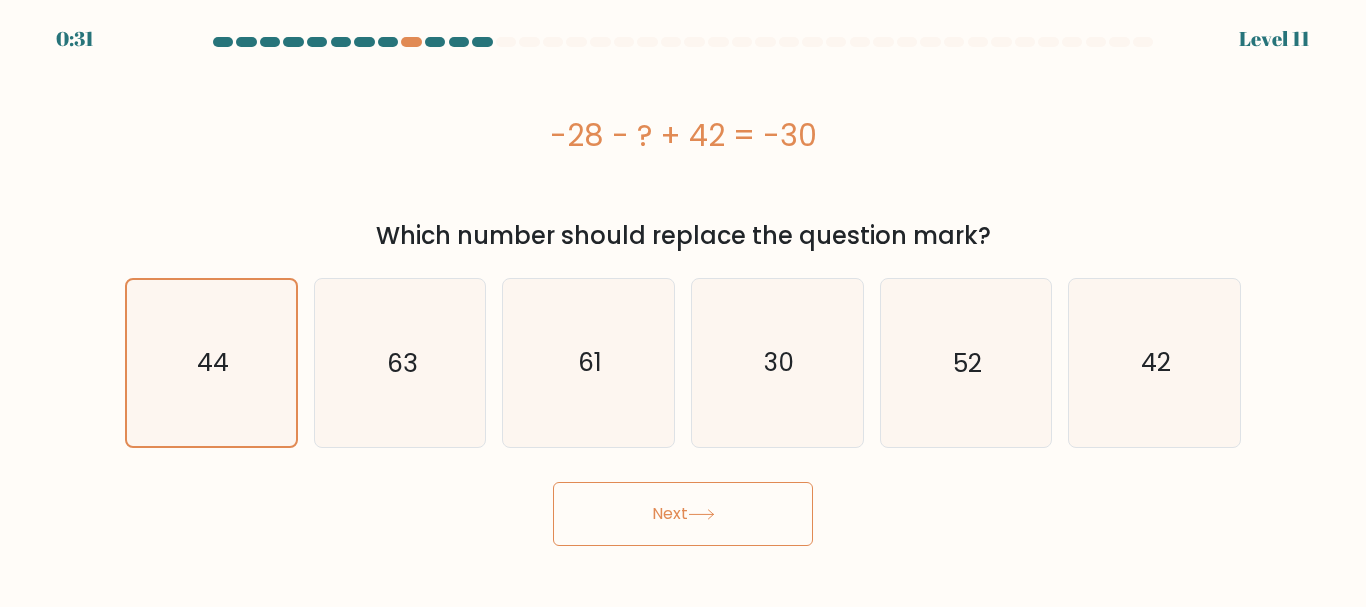 click on "Next" at bounding box center (683, 514) 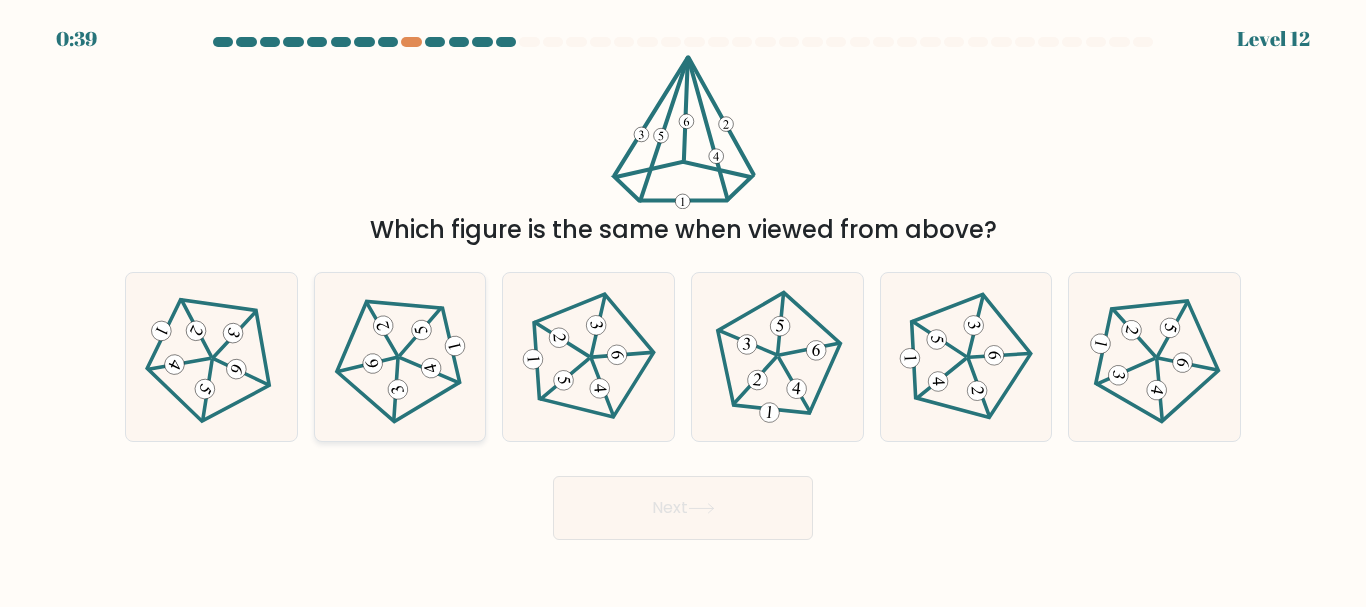 click 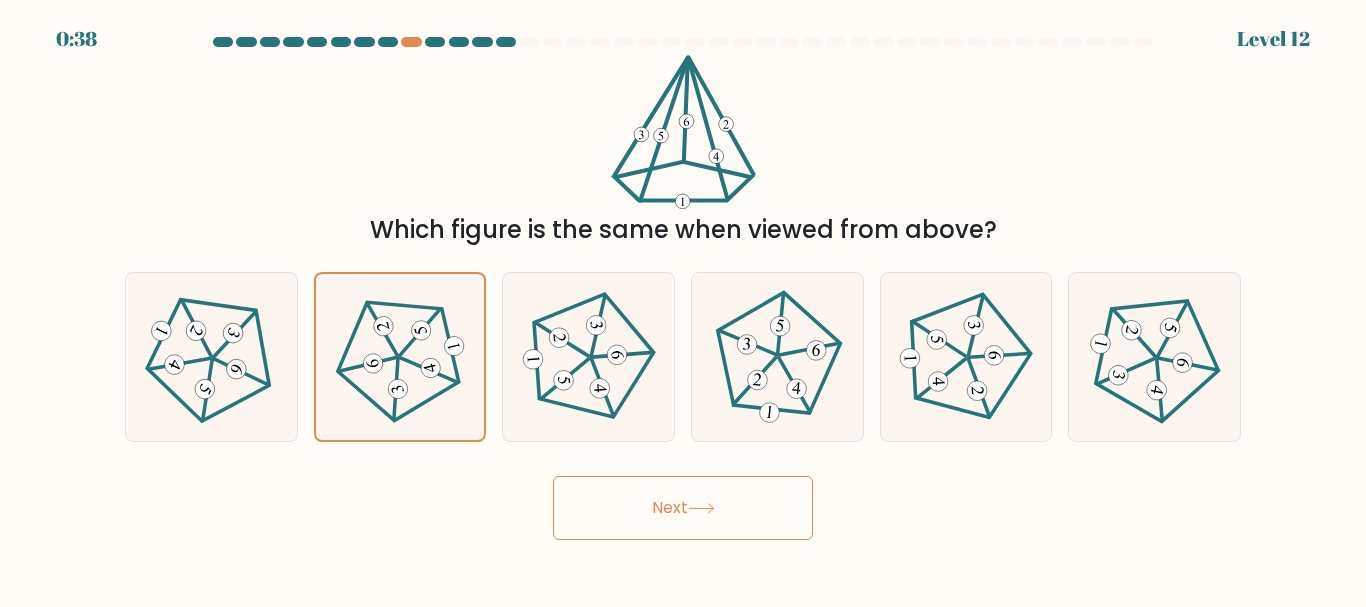 click on "Next" at bounding box center [683, 508] 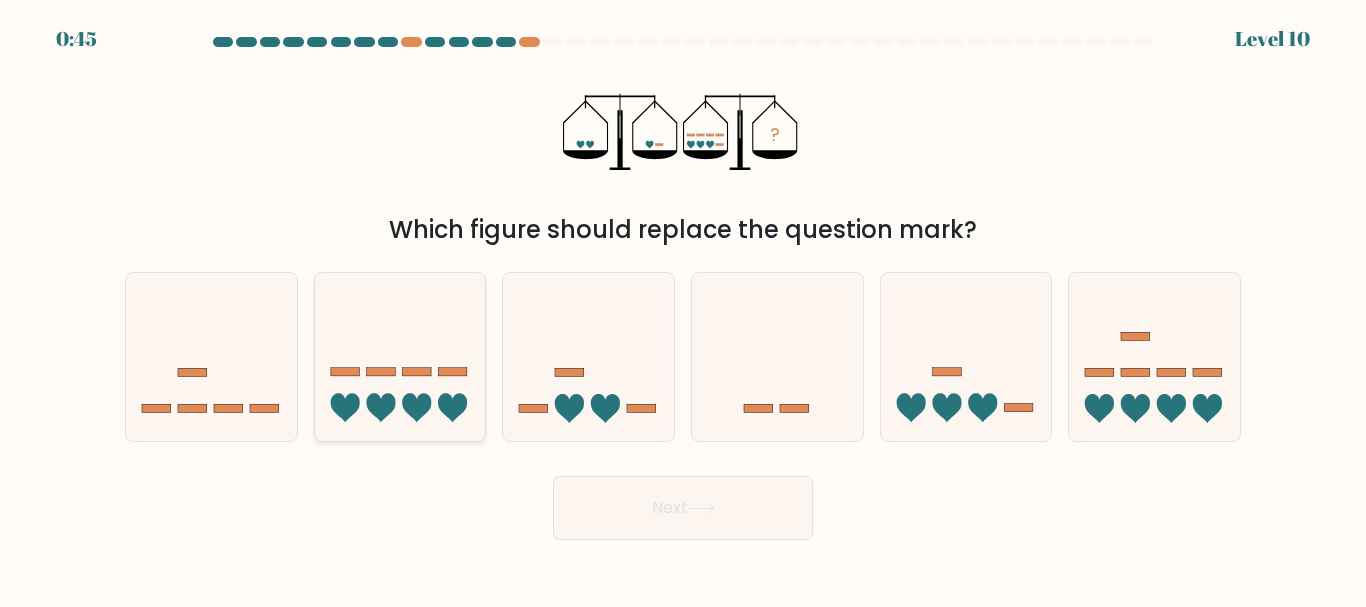 click 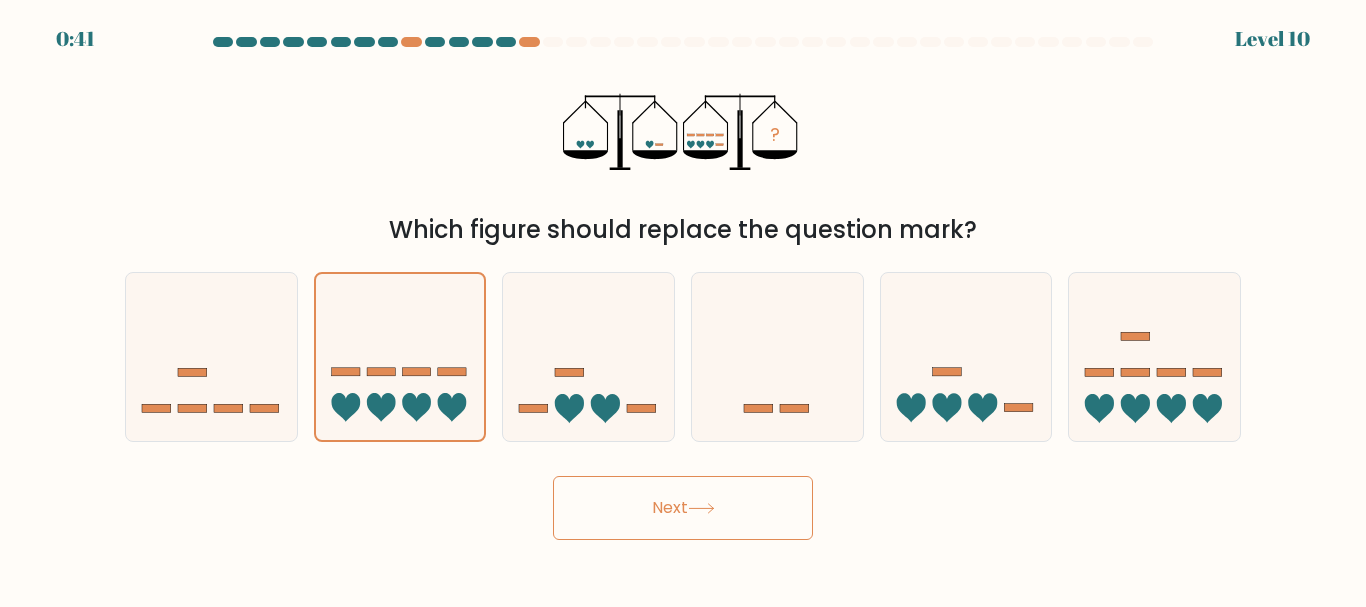 click on "Next" at bounding box center [683, 508] 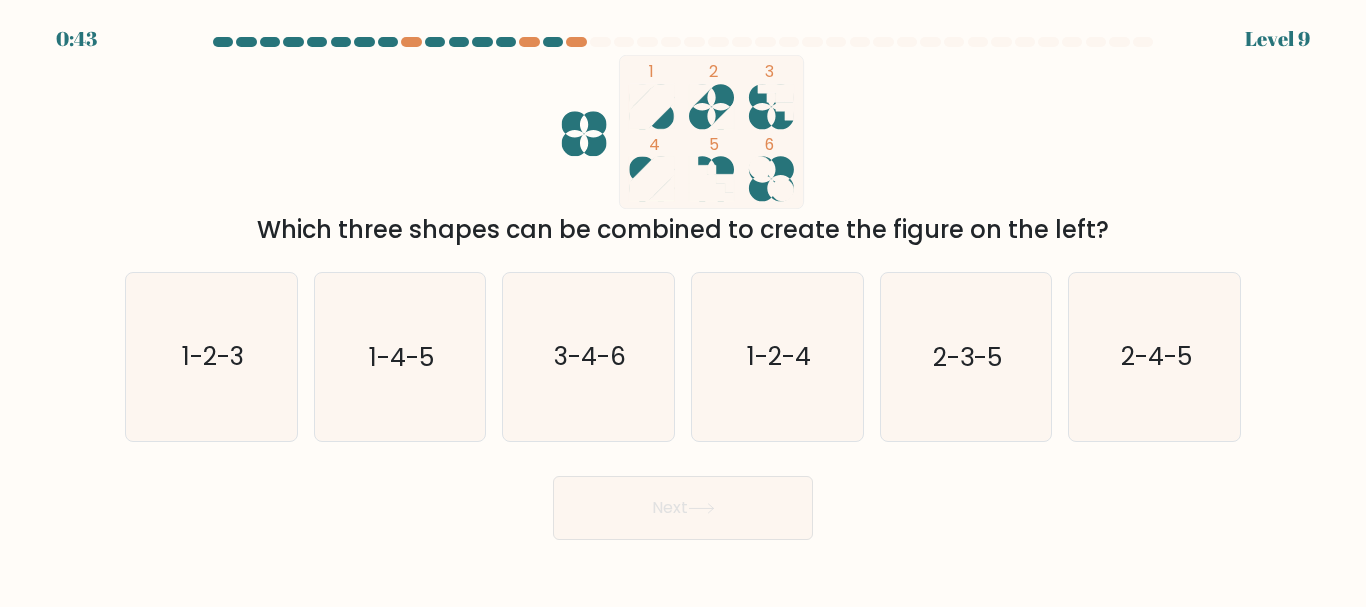 scroll, scrollTop: 0, scrollLeft: 0, axis: both 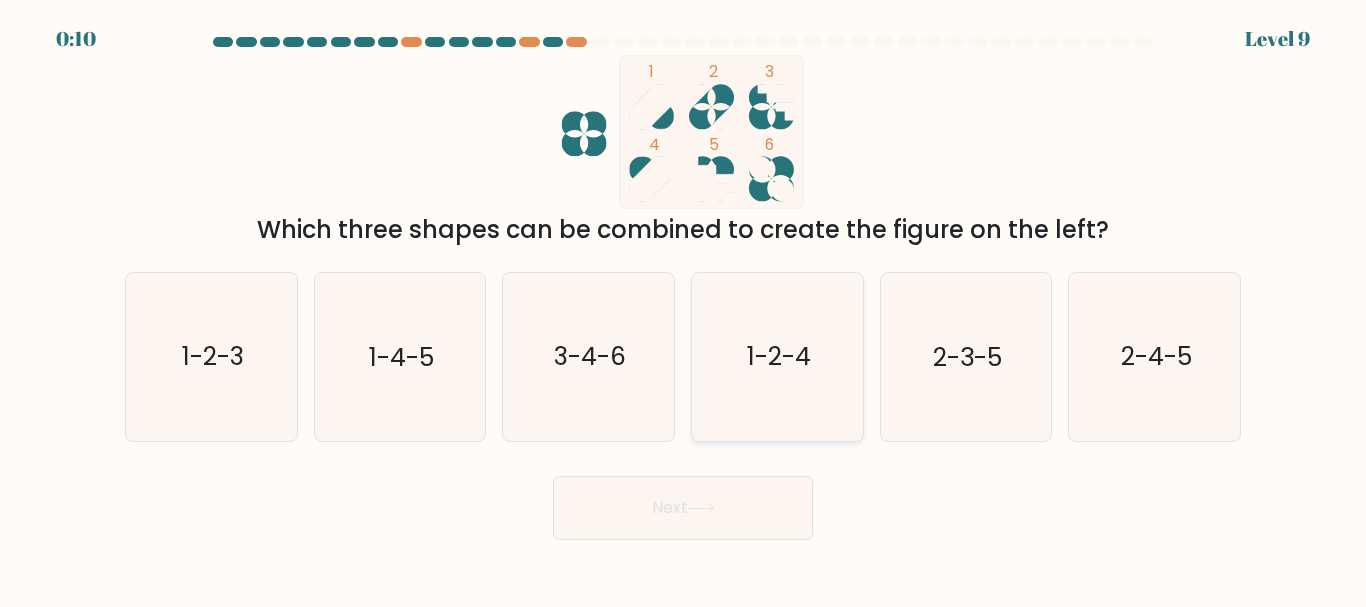 click on "1-2-4" 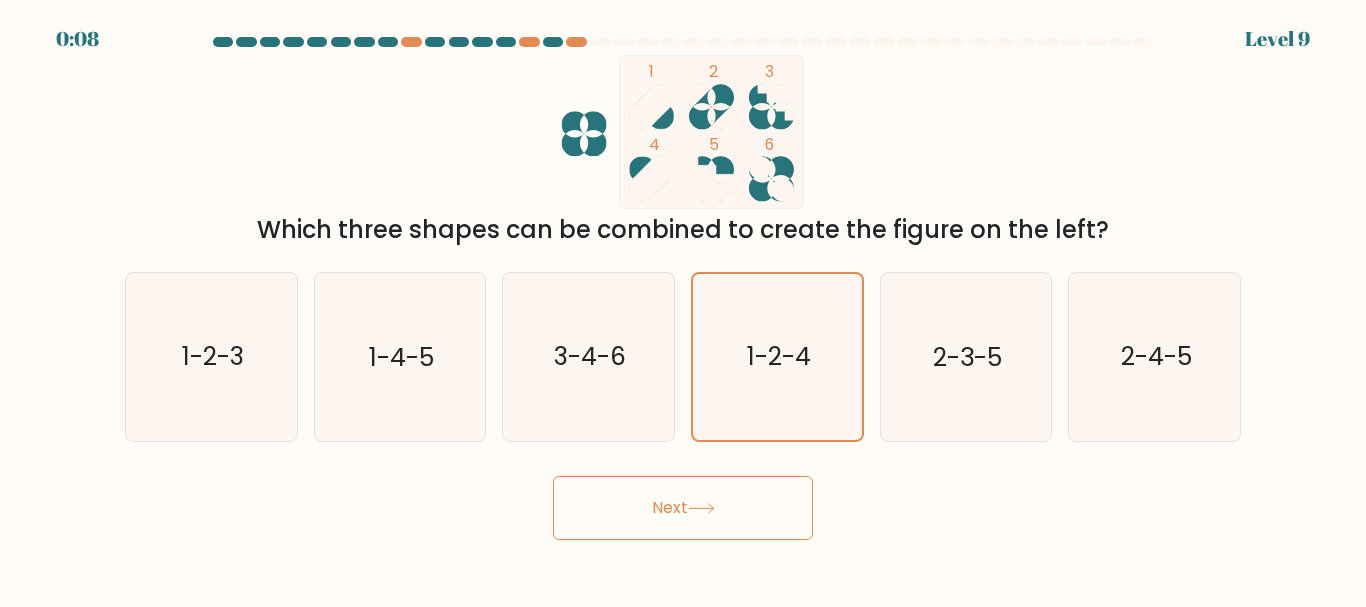 click on "Next" at bounding box center [683, 508] 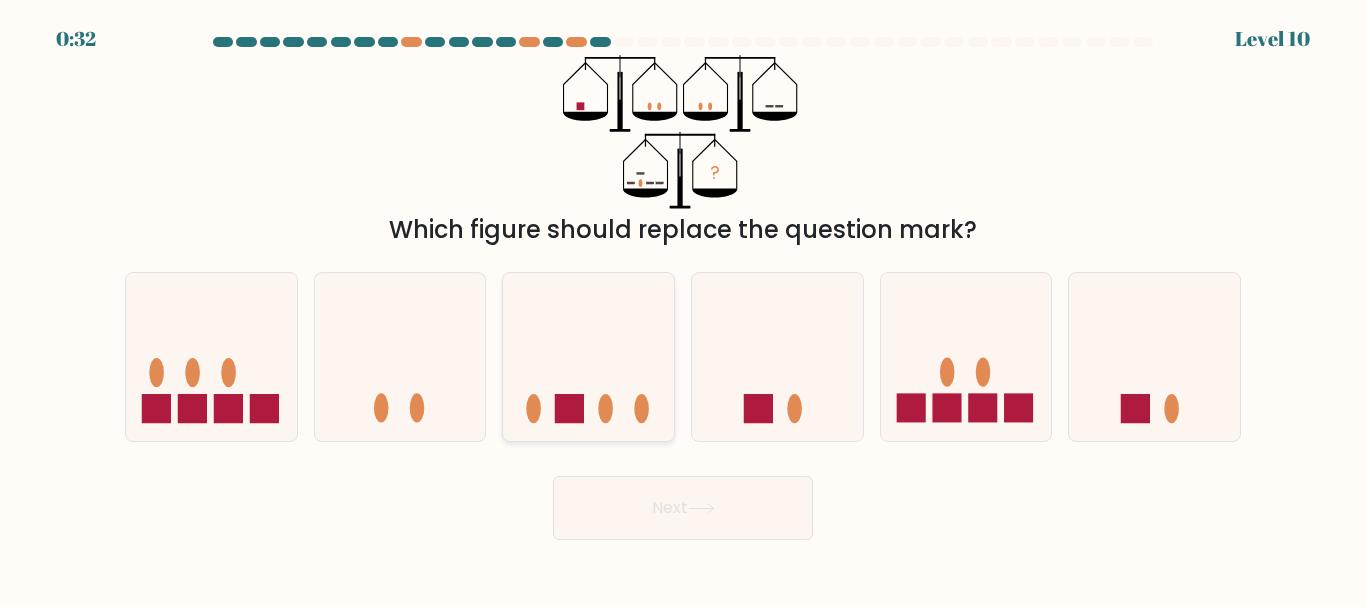 click 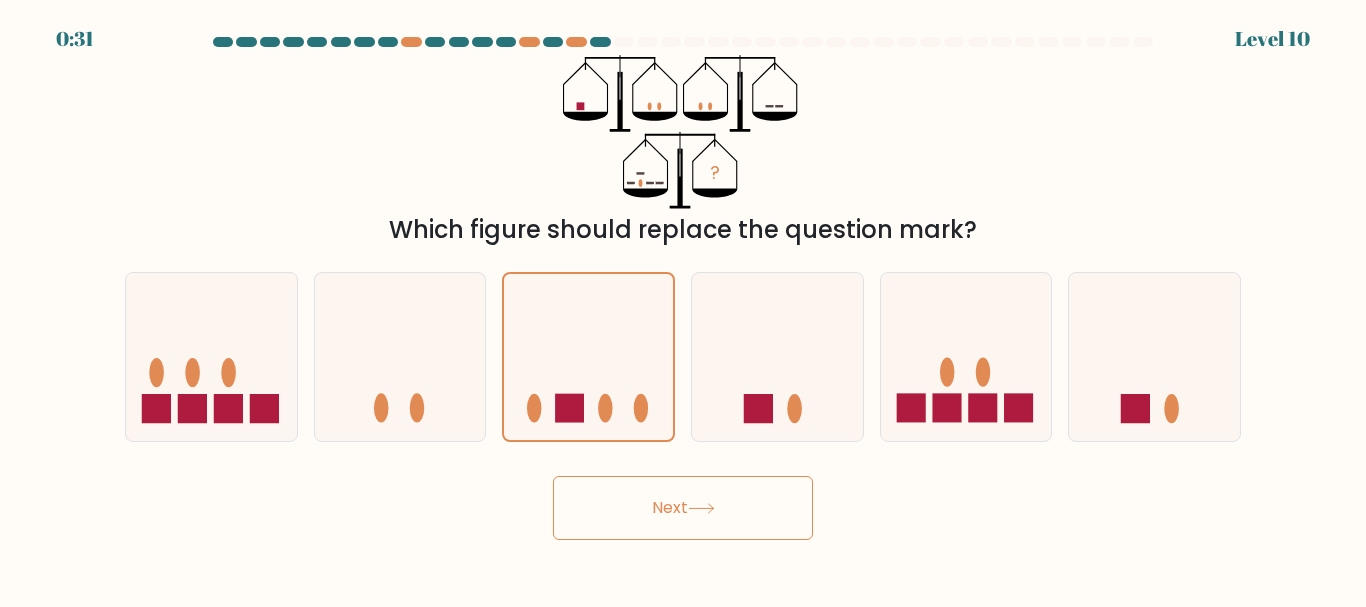 click on "Next" at bounding box center [683, 508] 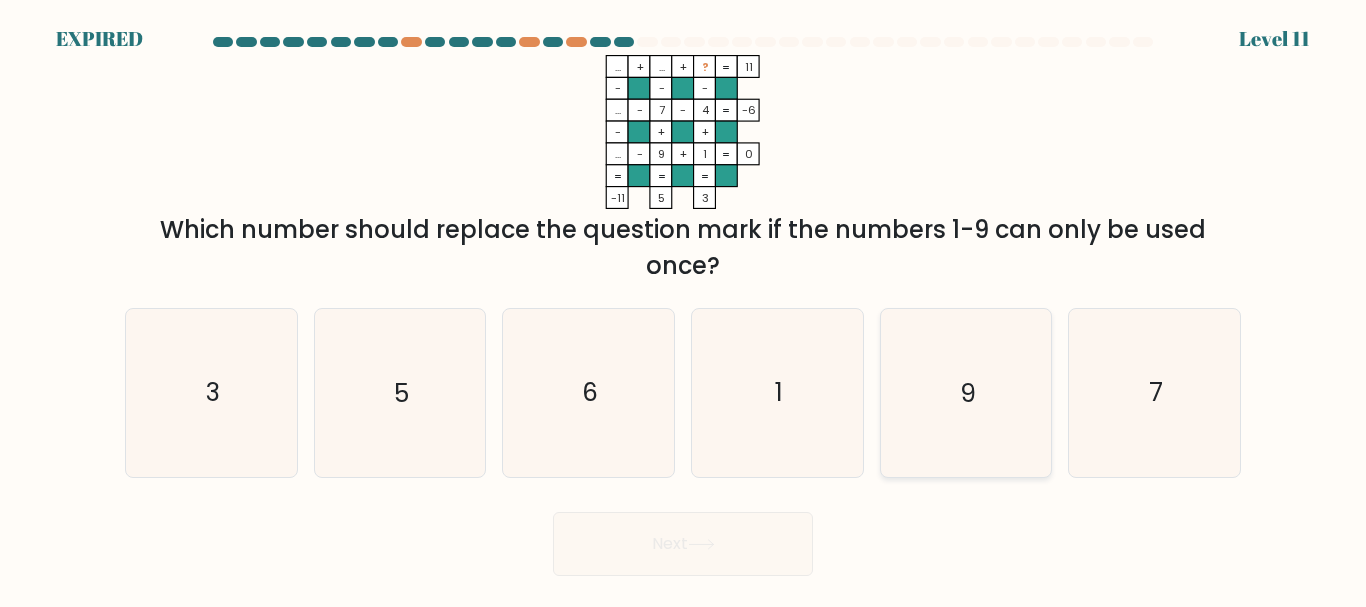 click on "9" 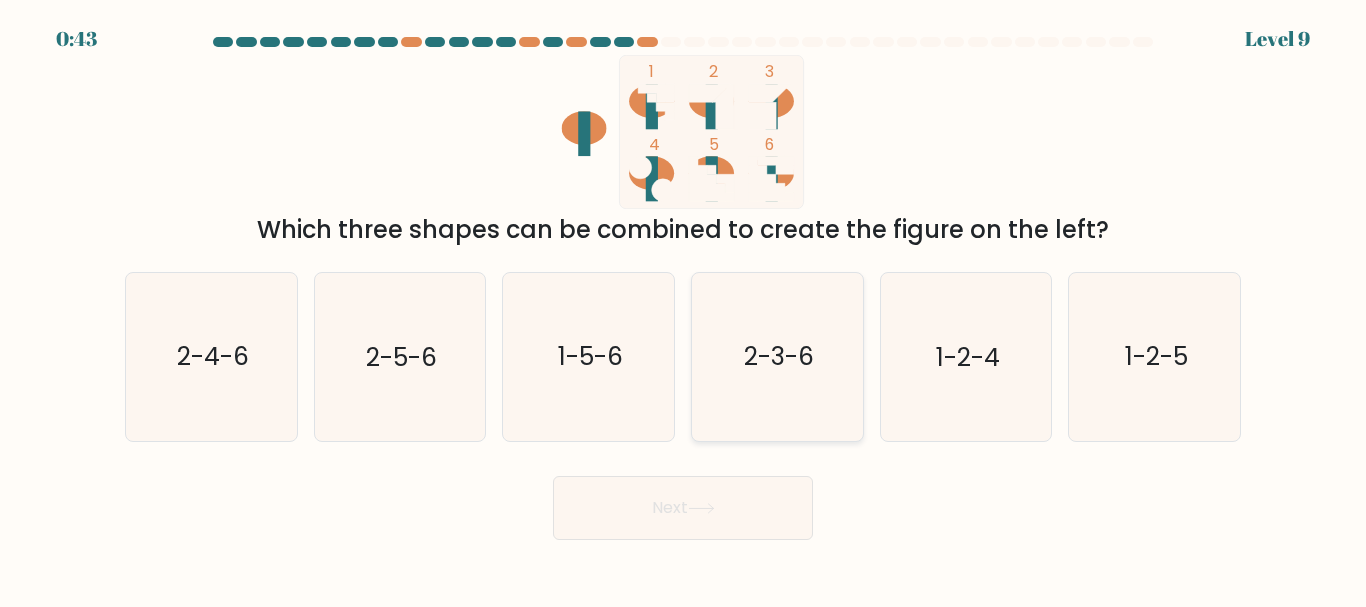 scroll, scrollTop: 0, scrollLeft: 0, axis: both 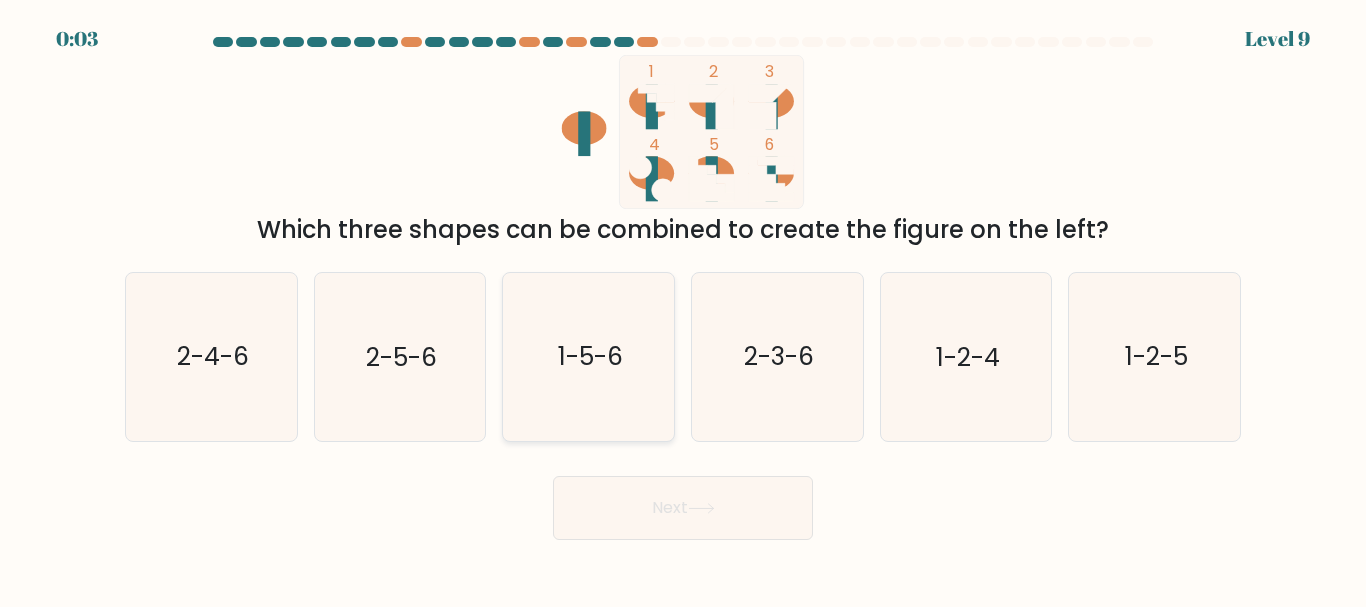 click on "1-5-6" 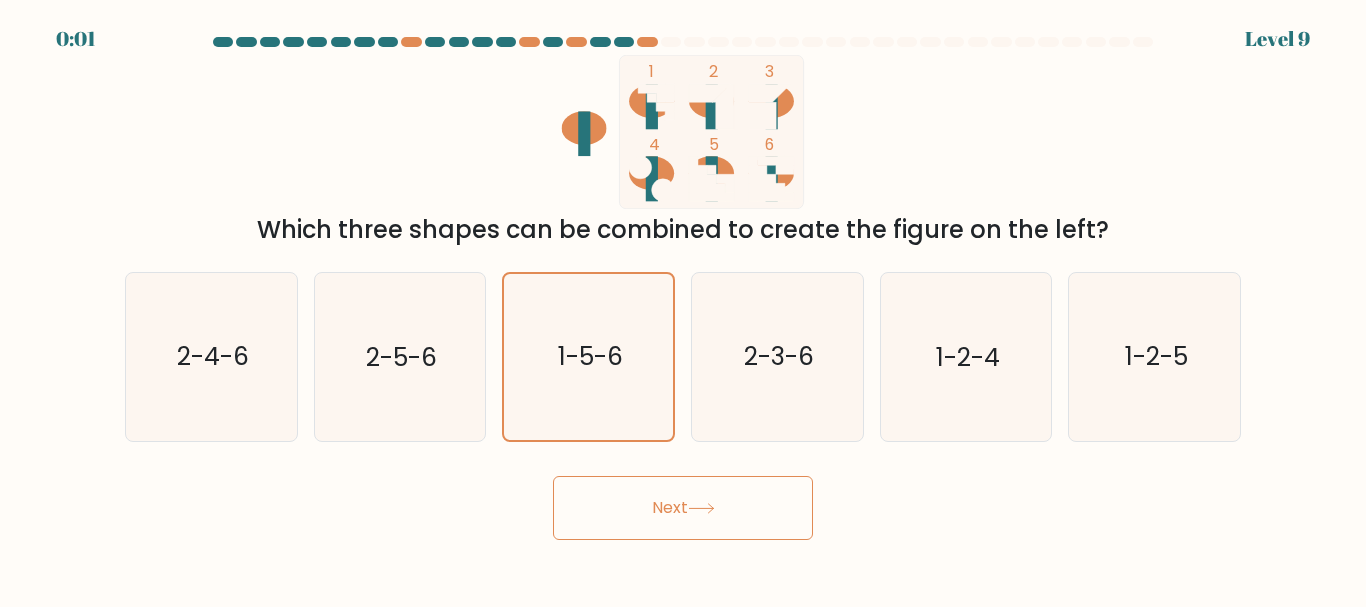 click on "Next" at bounding box center (683, 508) 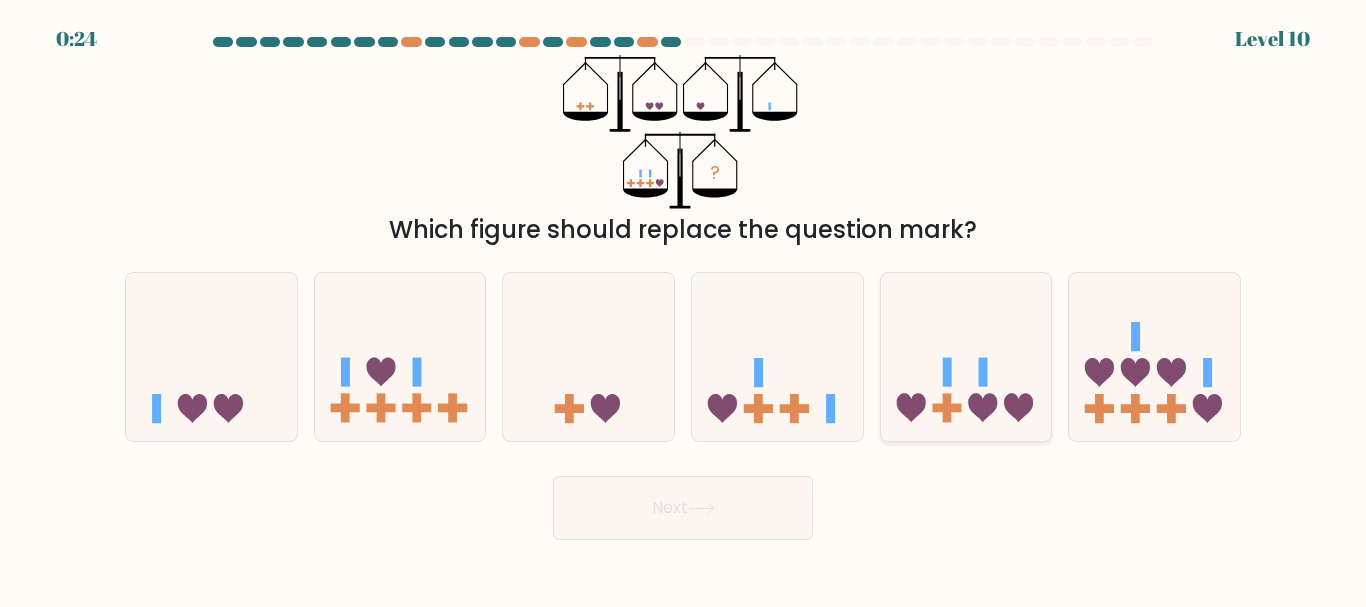 click 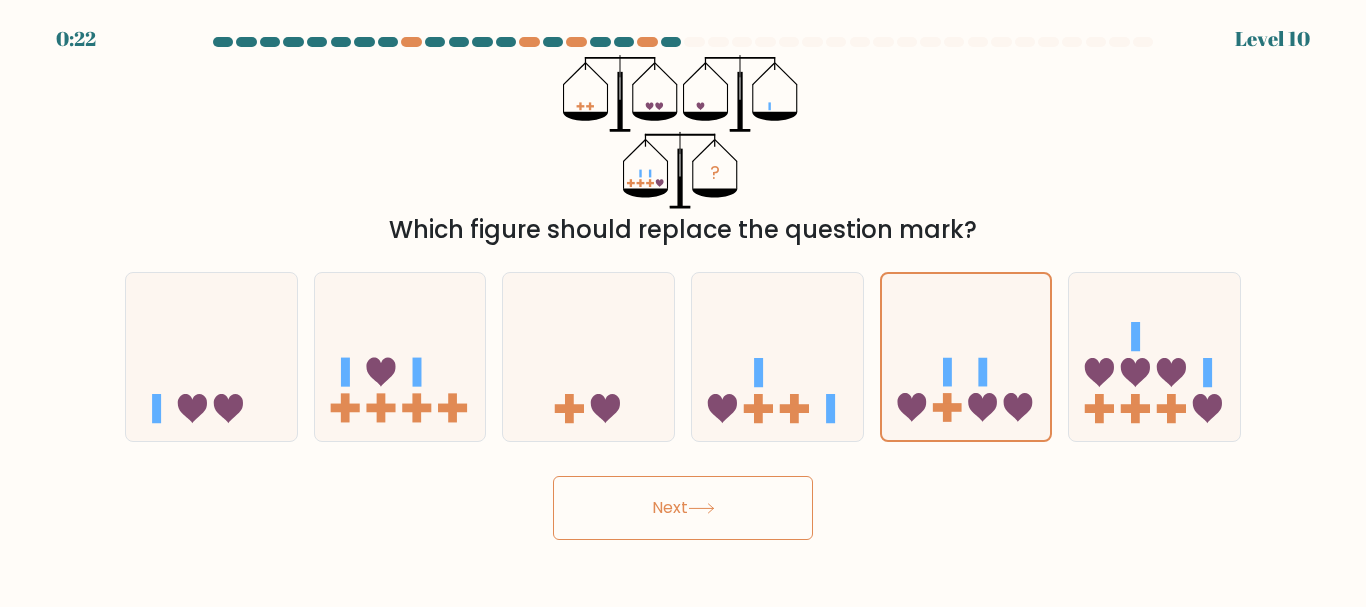 click on "Next" at bounding box center [683, 508] 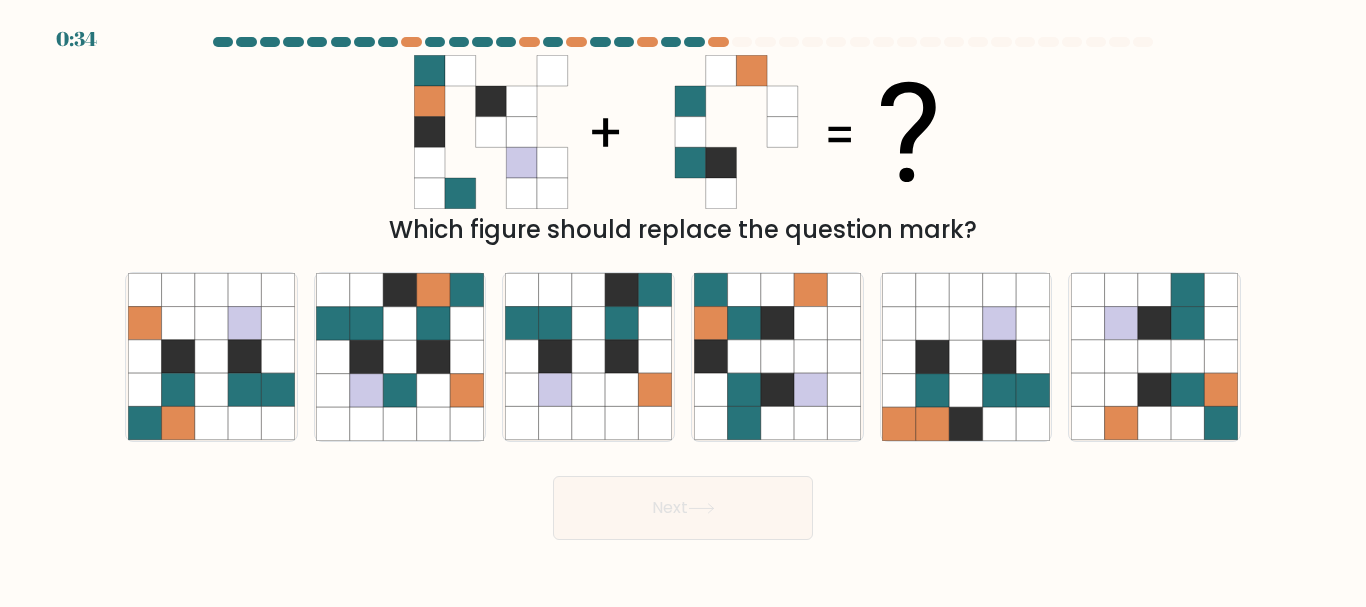 scroll, scrollTop: 0, scrollLeft: 0, axis: both 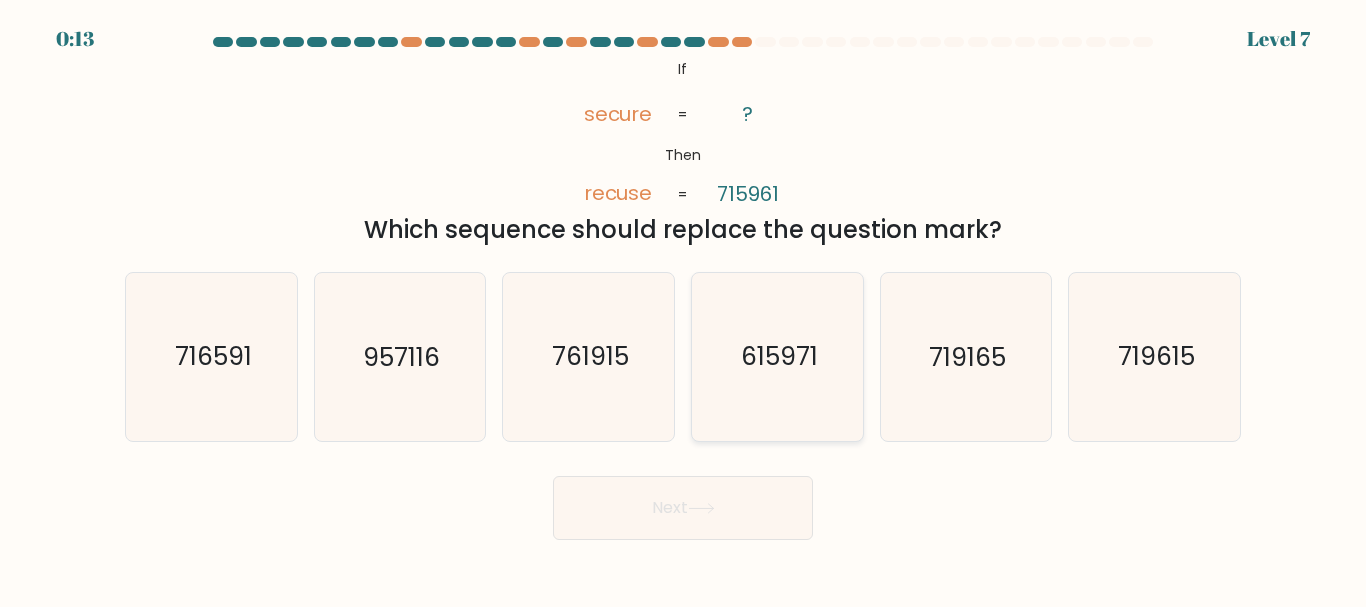 click on "615971" 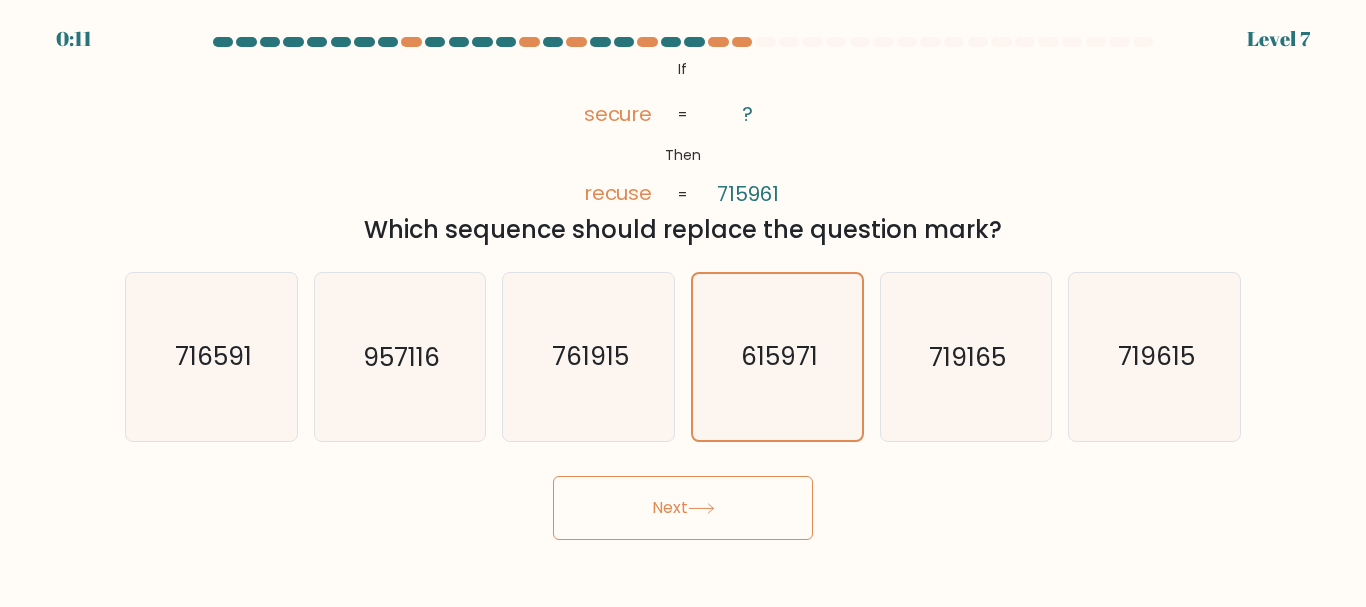 click on "Next" at bounding box center [683, 508] 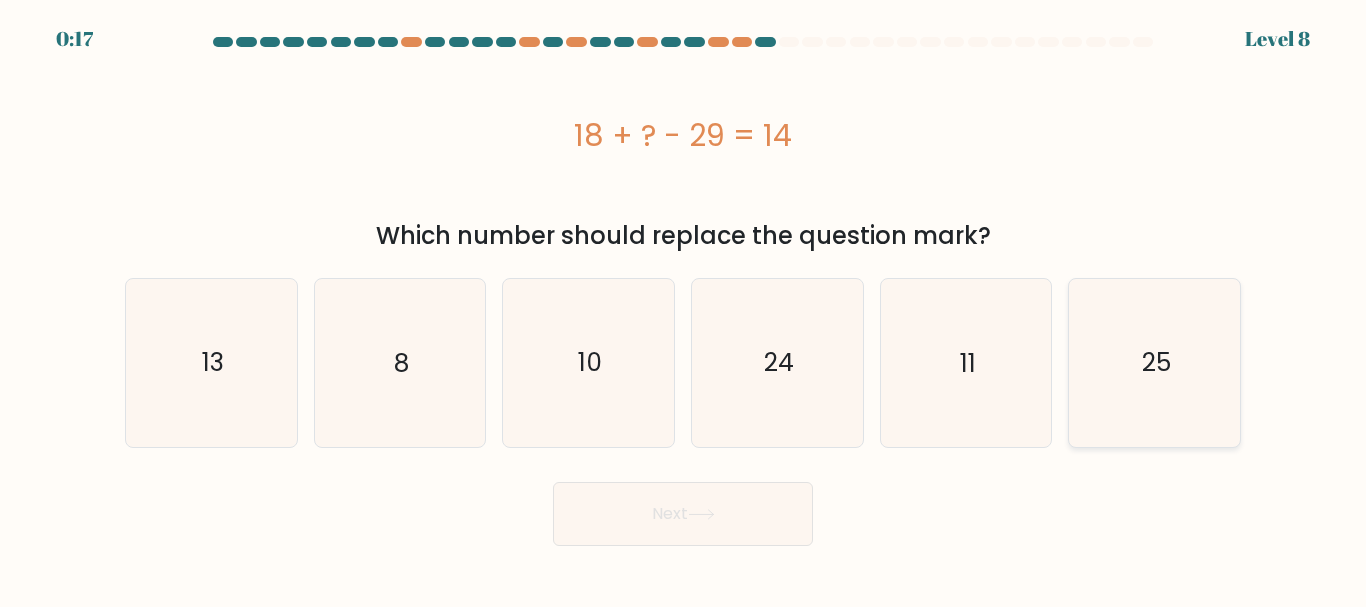 click on "25" 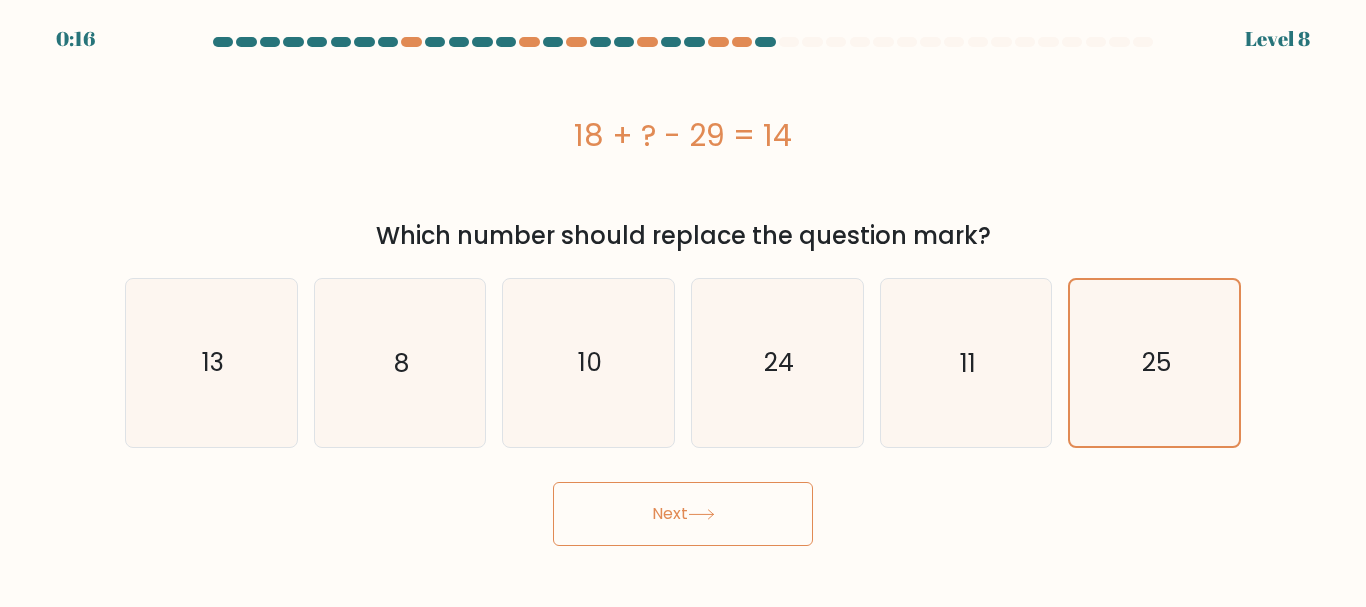 click on "Next" at bounding box center [683, 514] 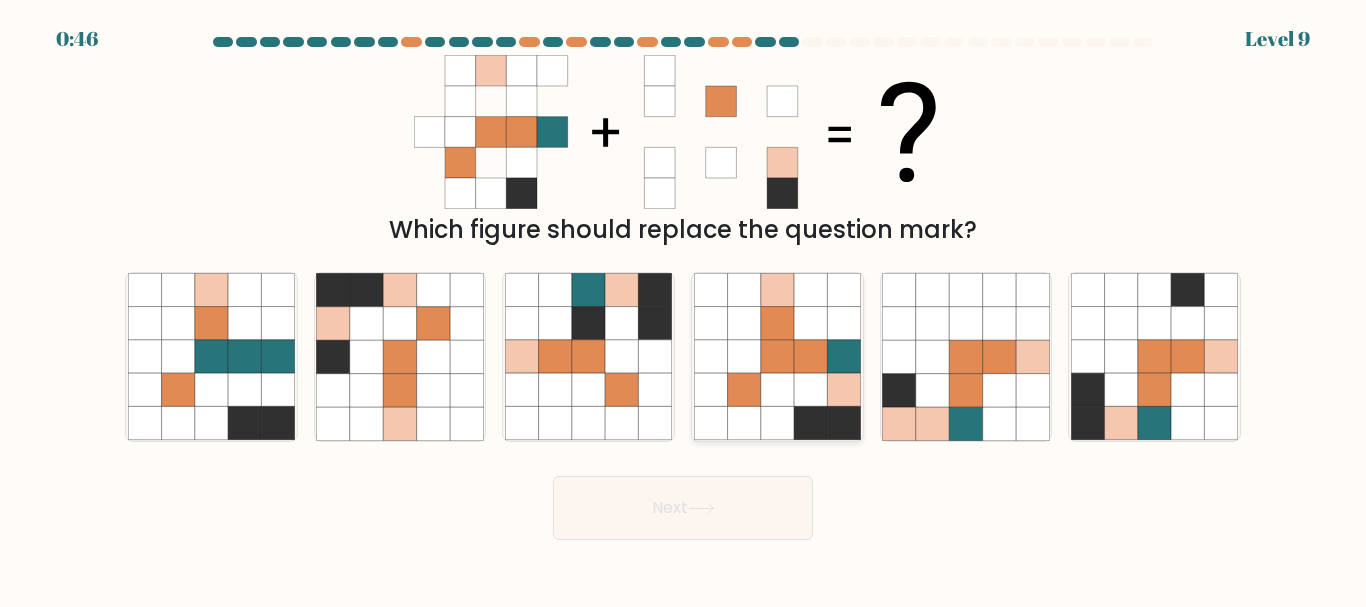 click 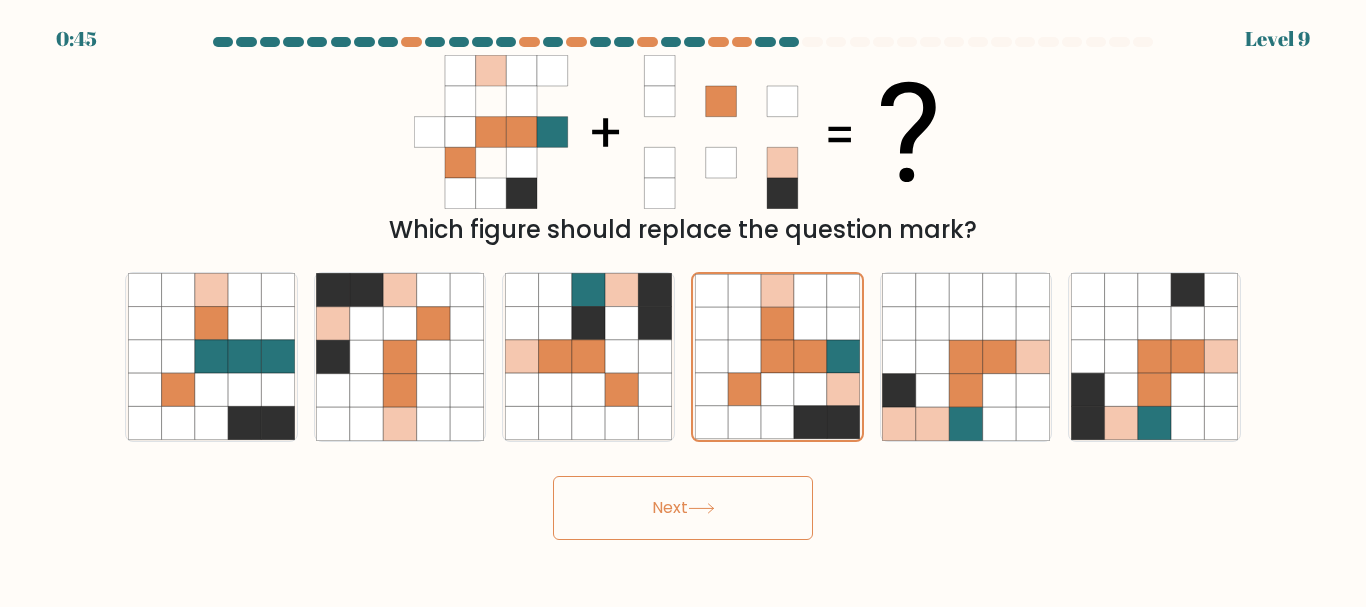 click 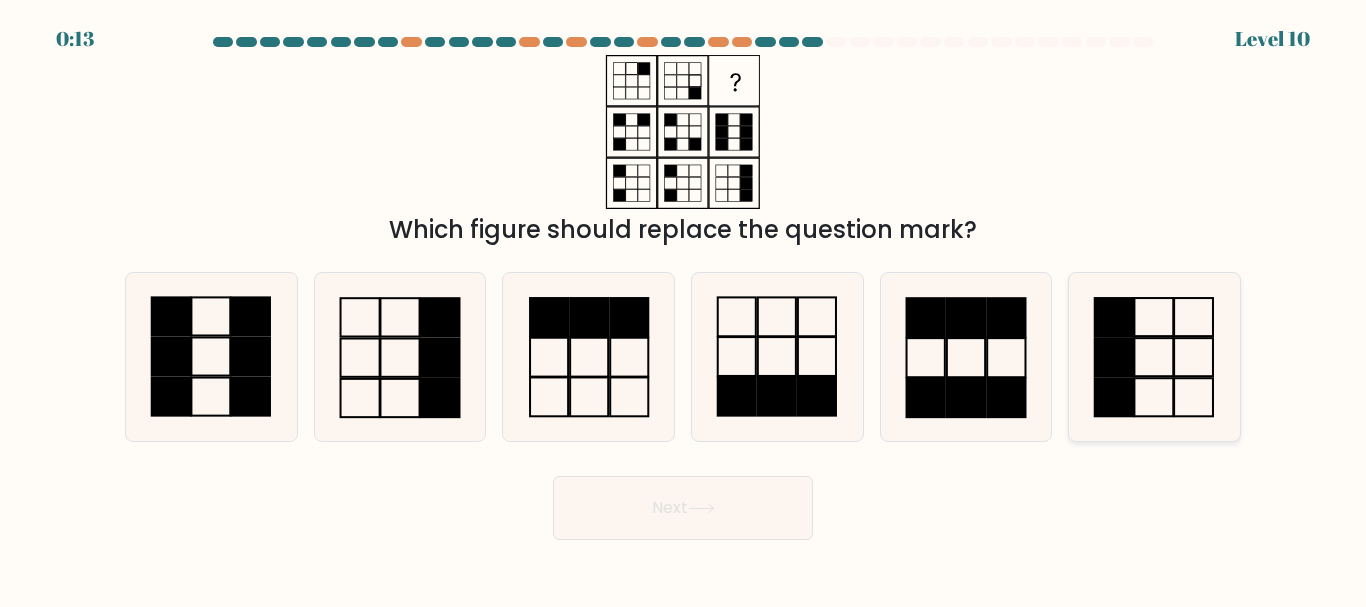 click 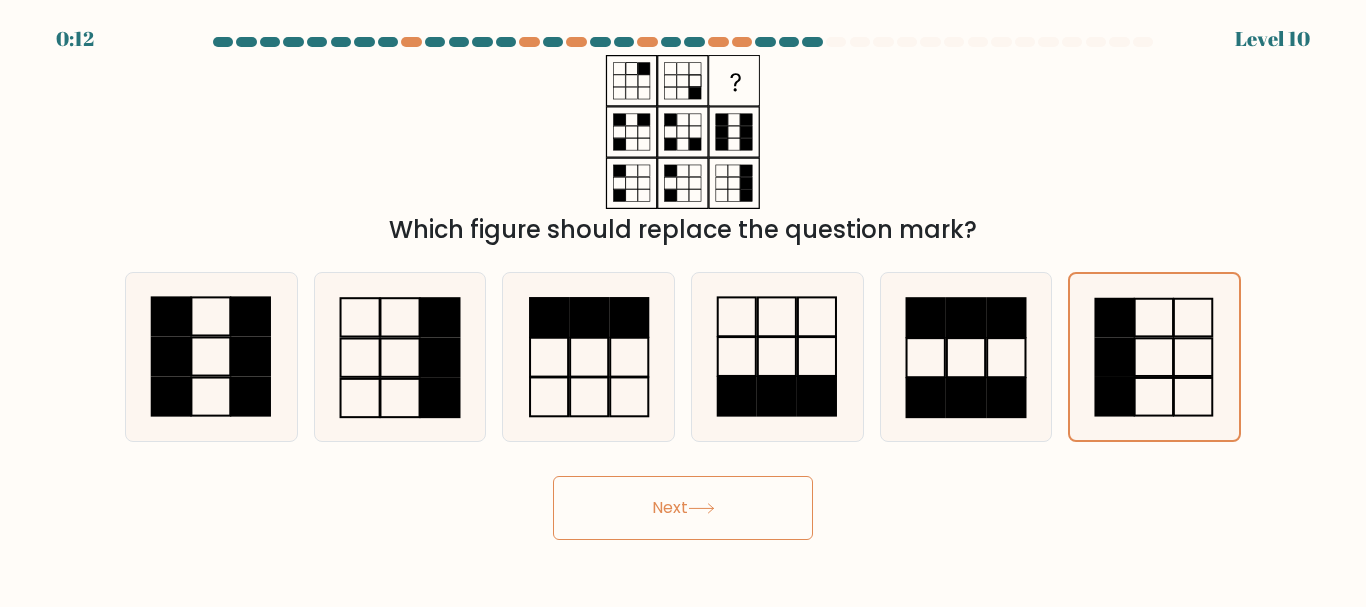 click on "Next" at bounding box center [683, 508] 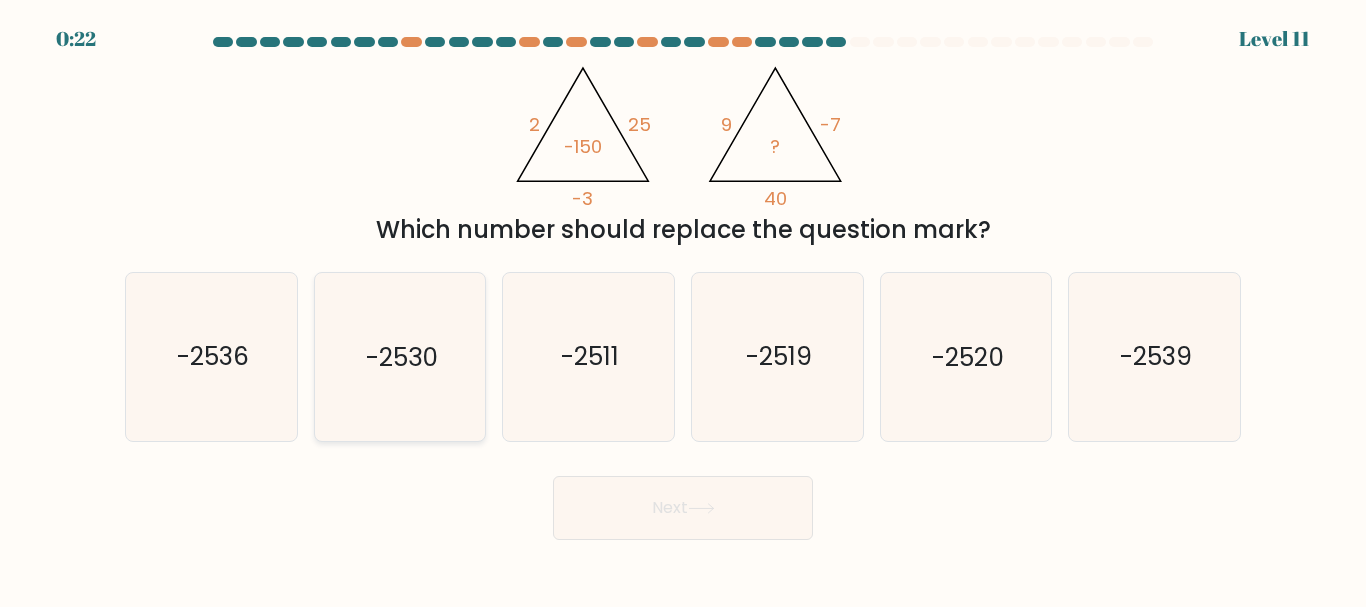 click on "-2530" 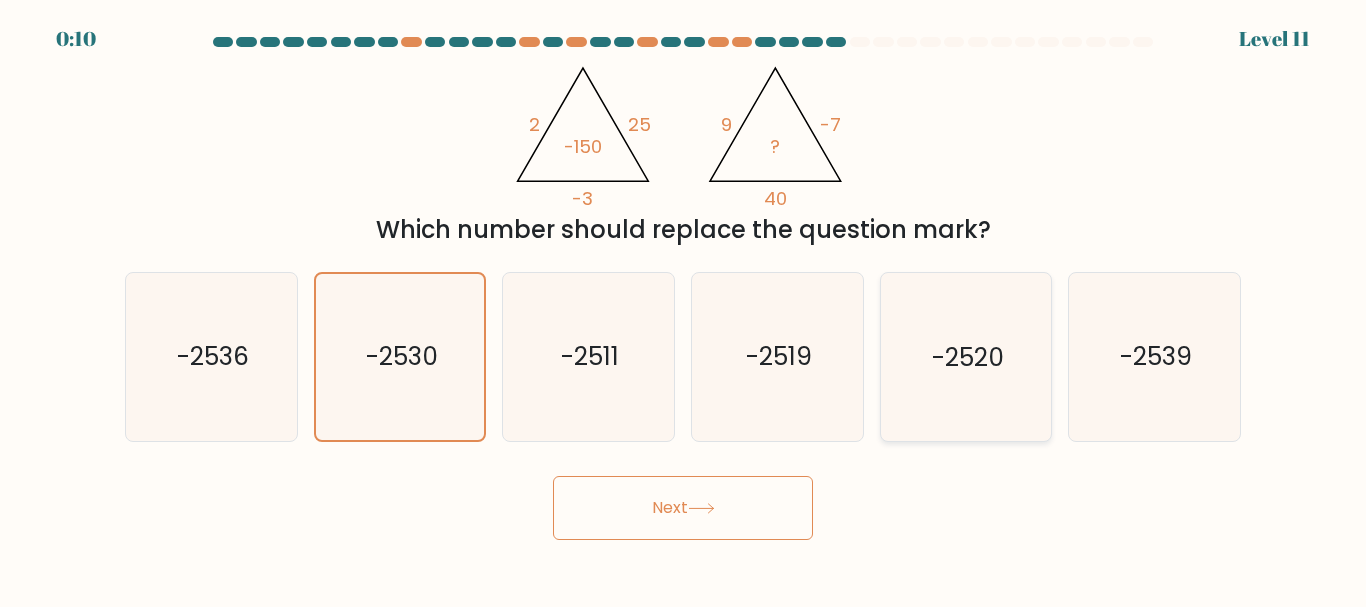 click on "-2520" 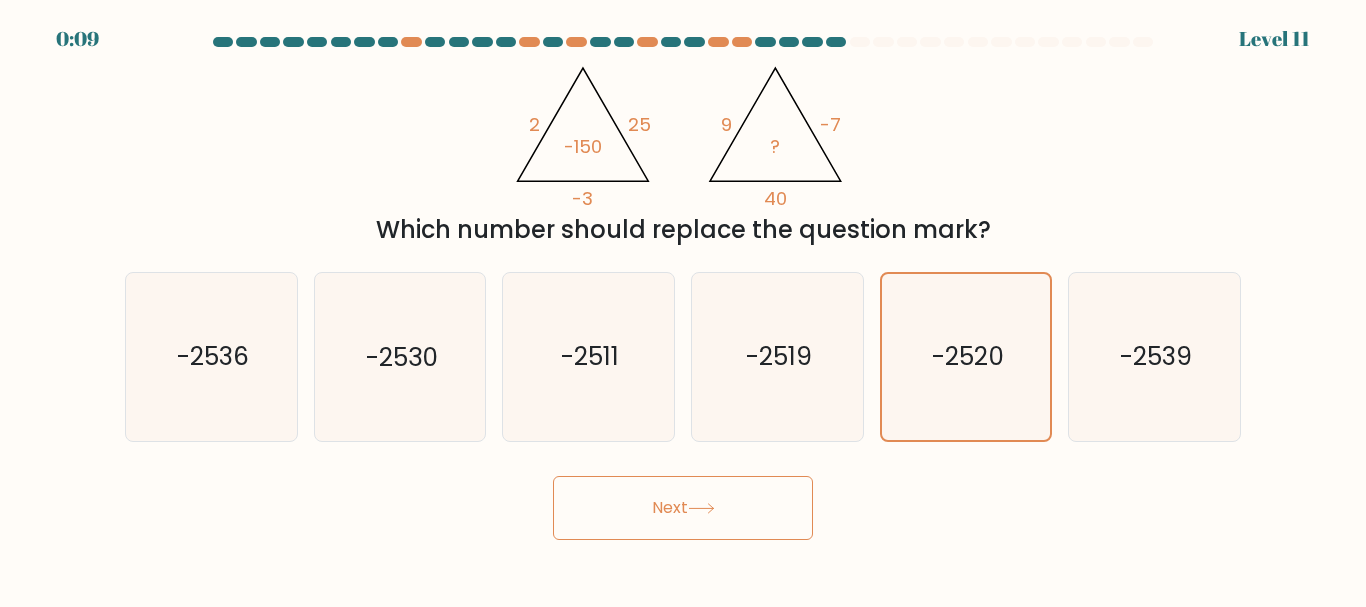 click on "Next" at bounding box center [683, 508] 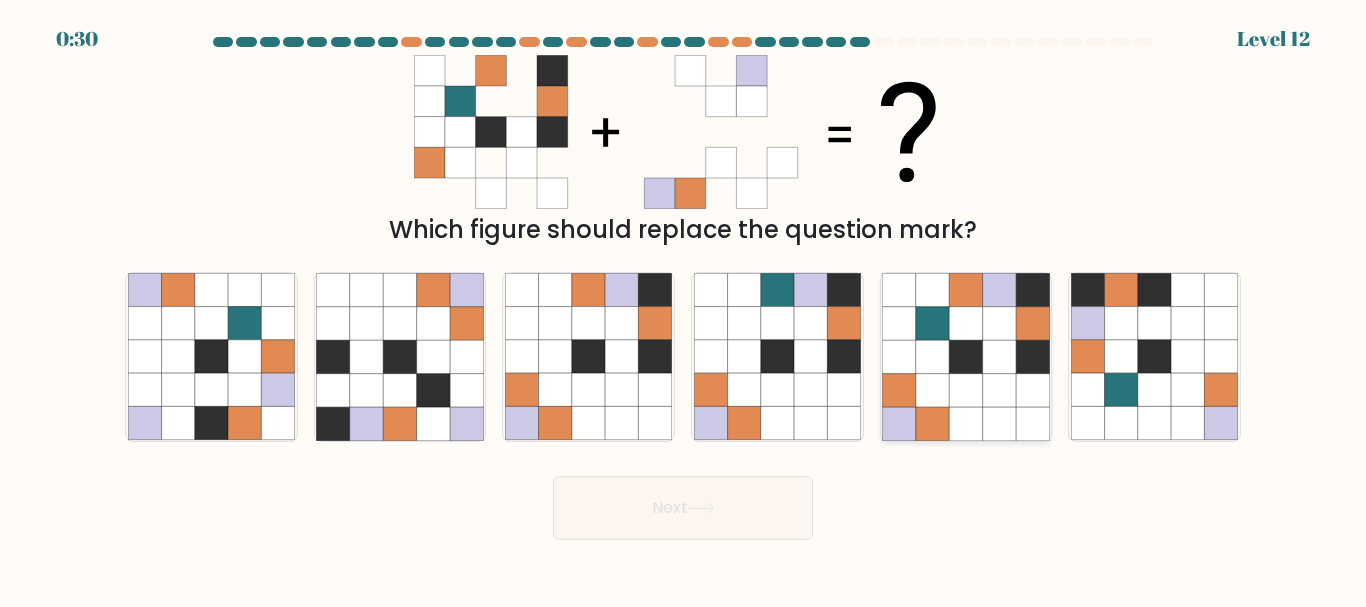 click 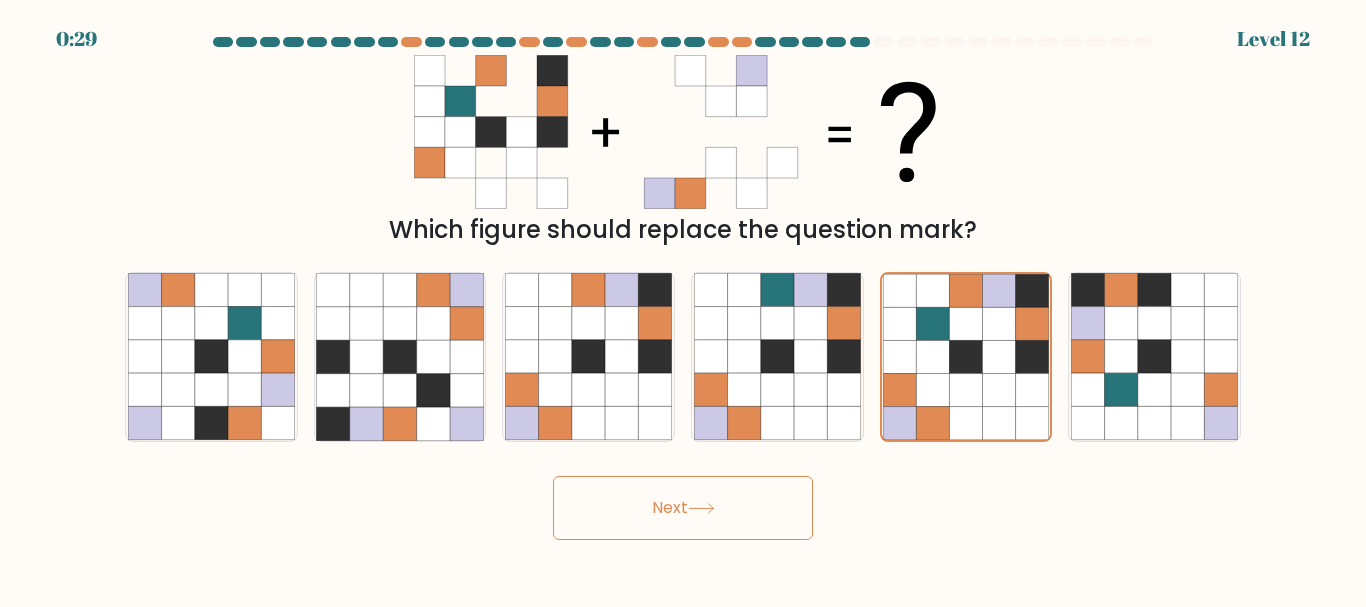 click on "Next" at bounding box center (683, 508) 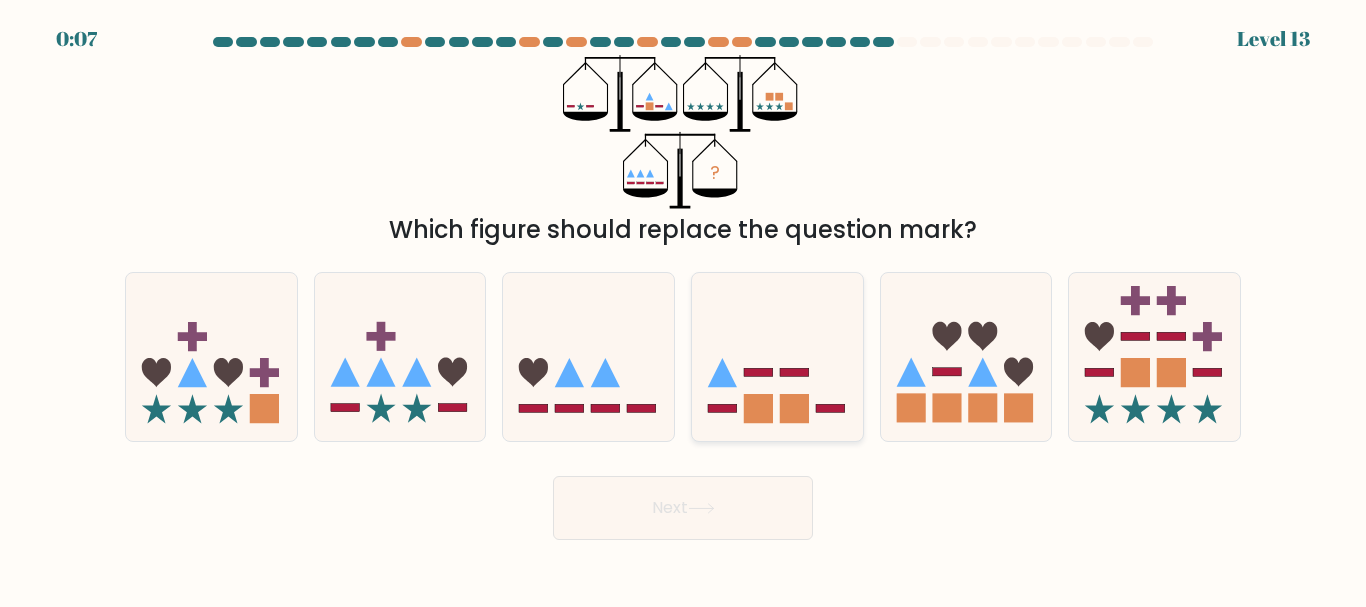 click 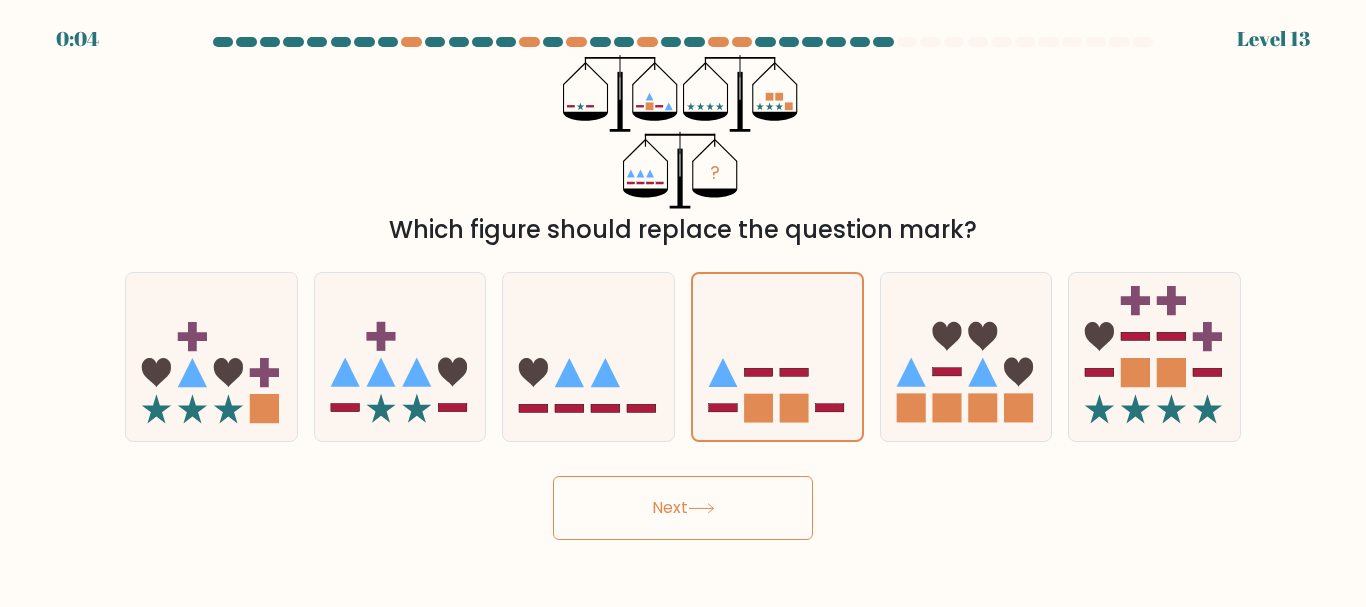 click on "Next" at bounding box center [683, 508] 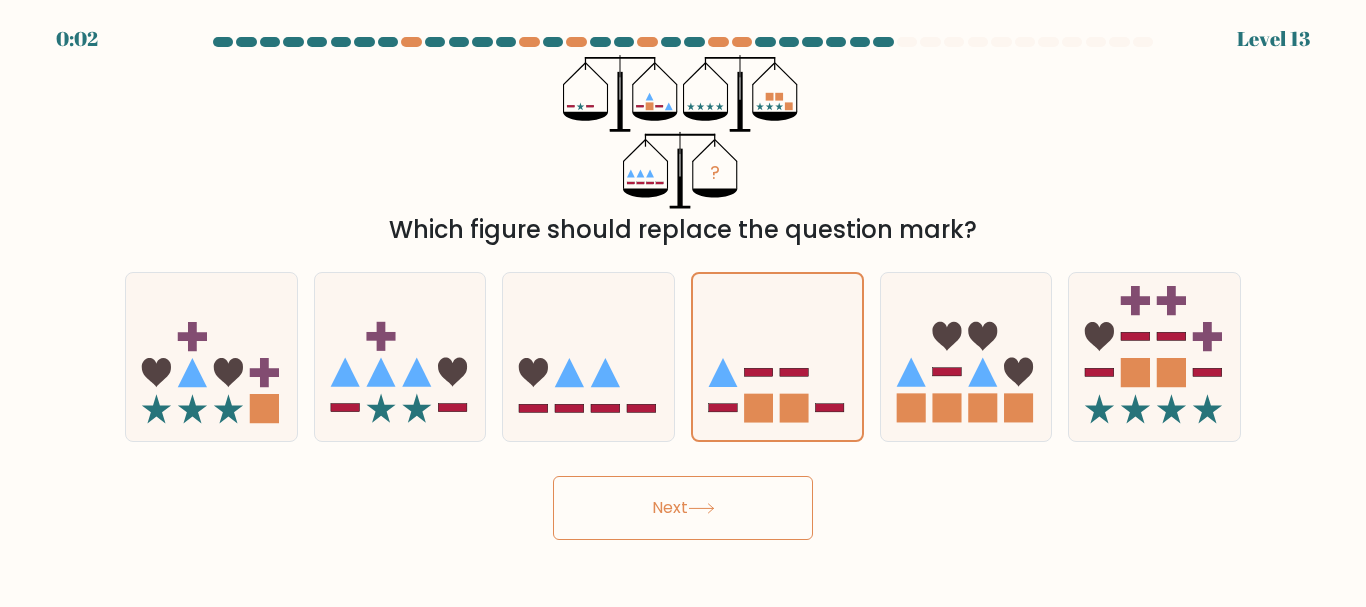 click 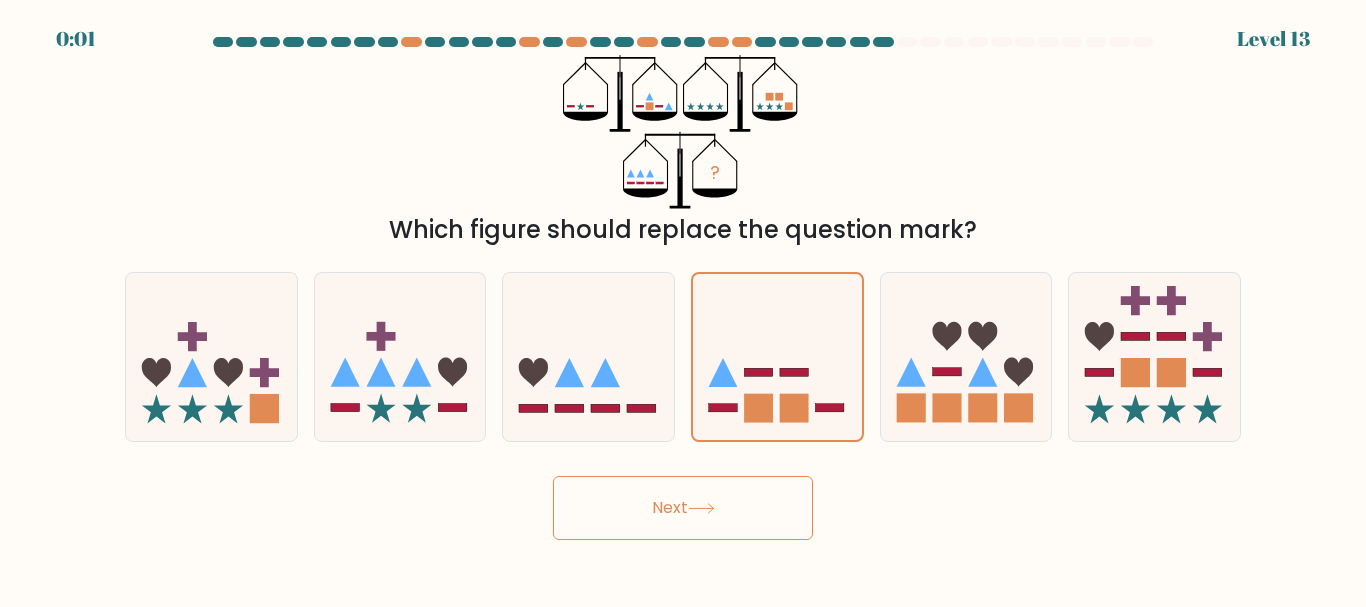 click 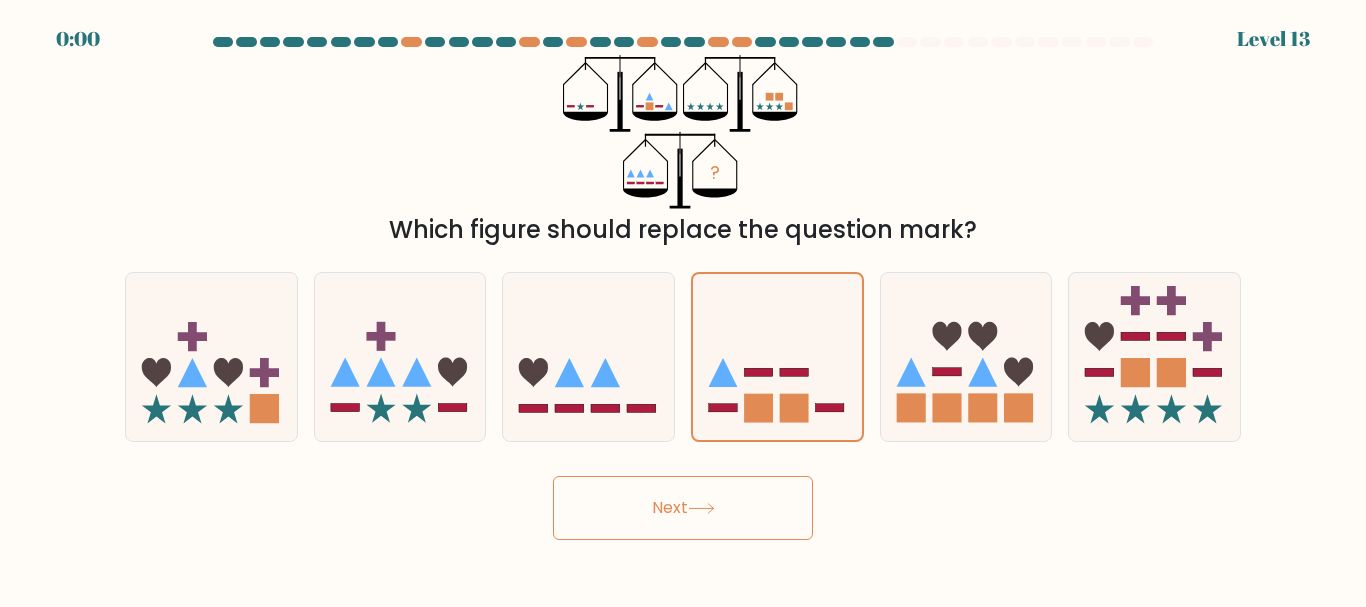 click 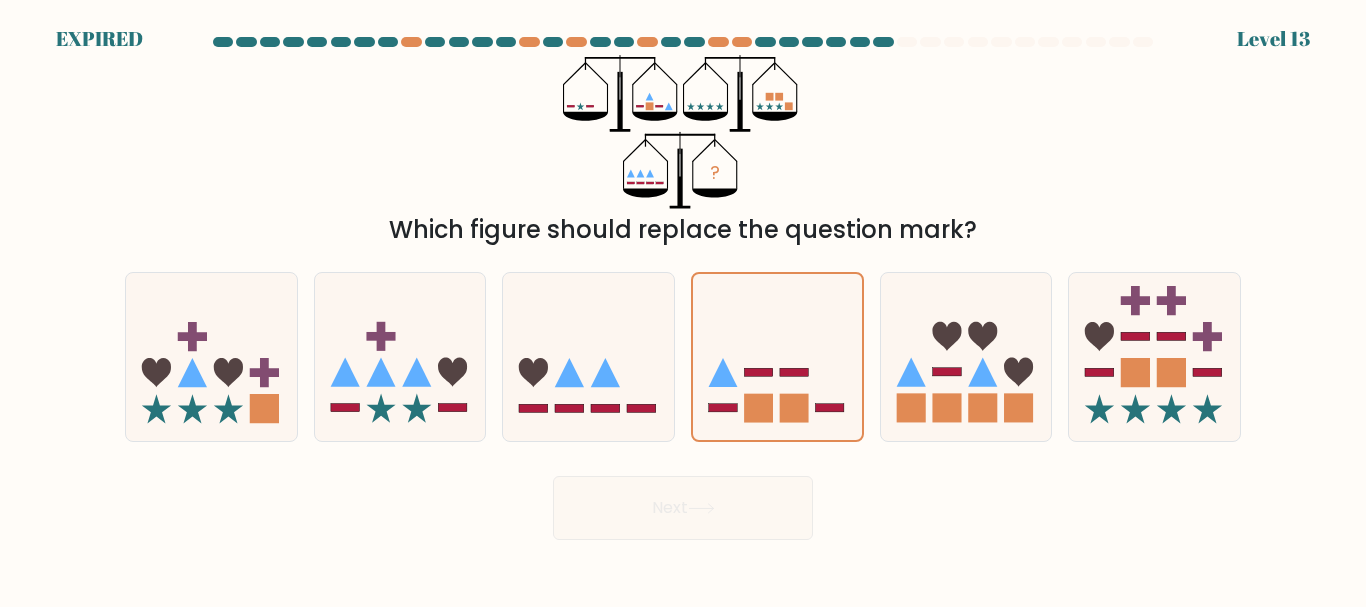click on "Next" at bounding box center [683, 503] 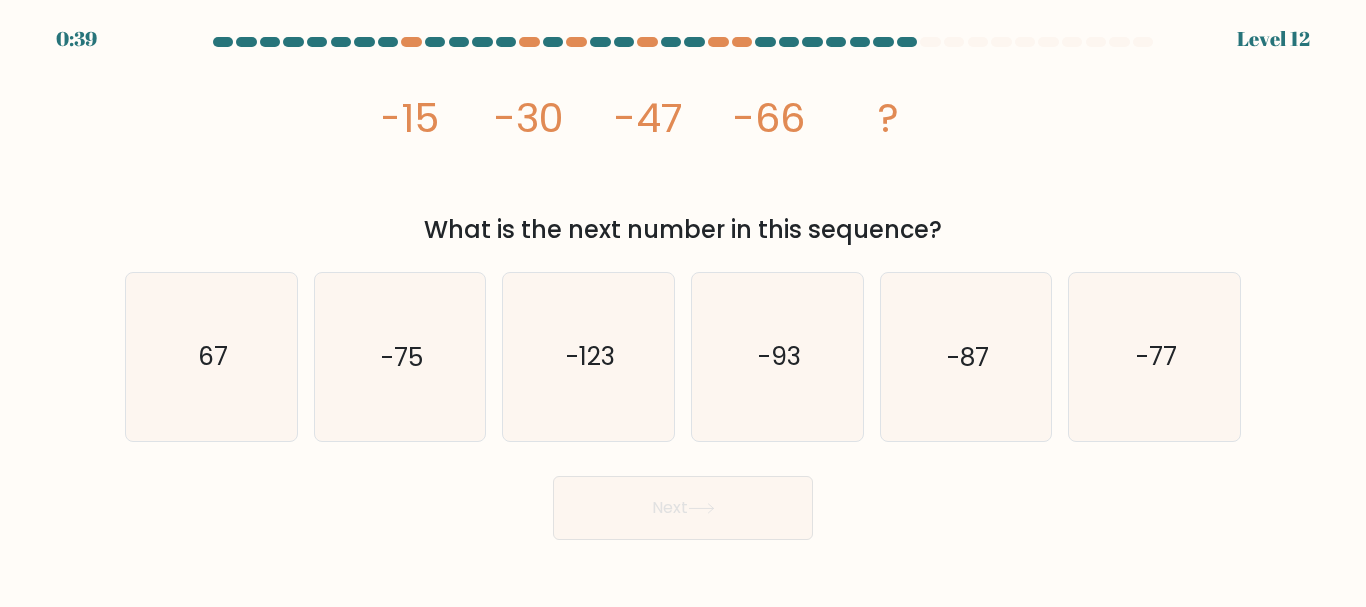 scroll, scrollTop: 0, scrollLeft: 0, axis: both 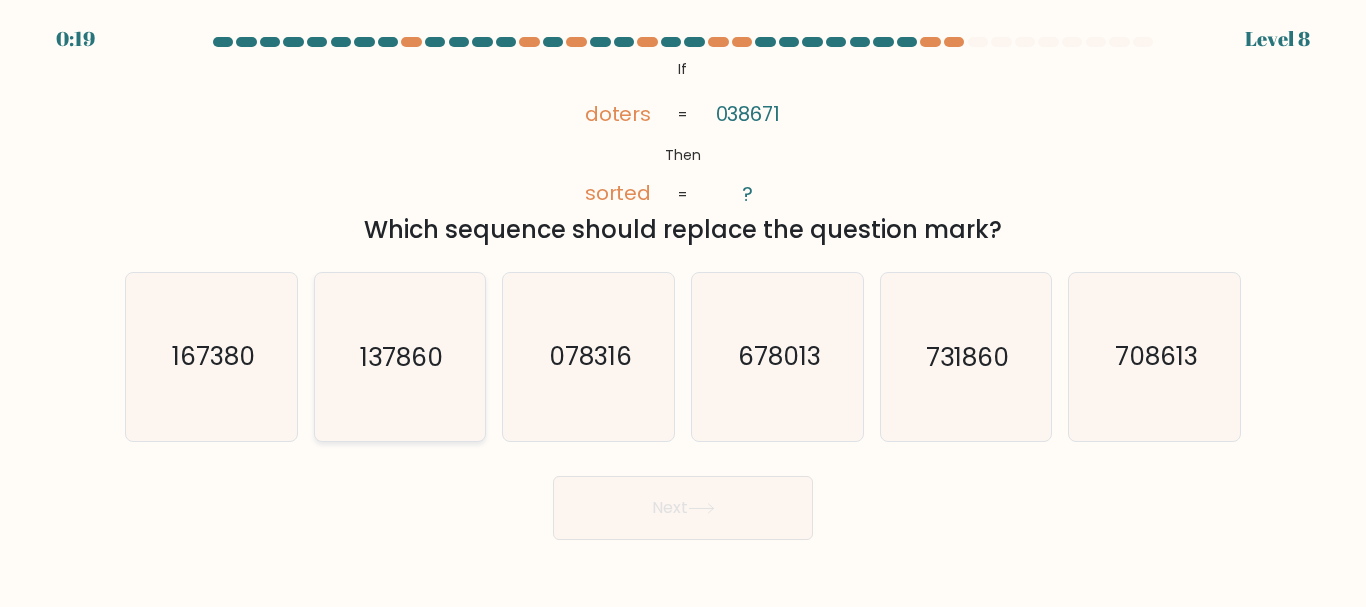 click on "137860" 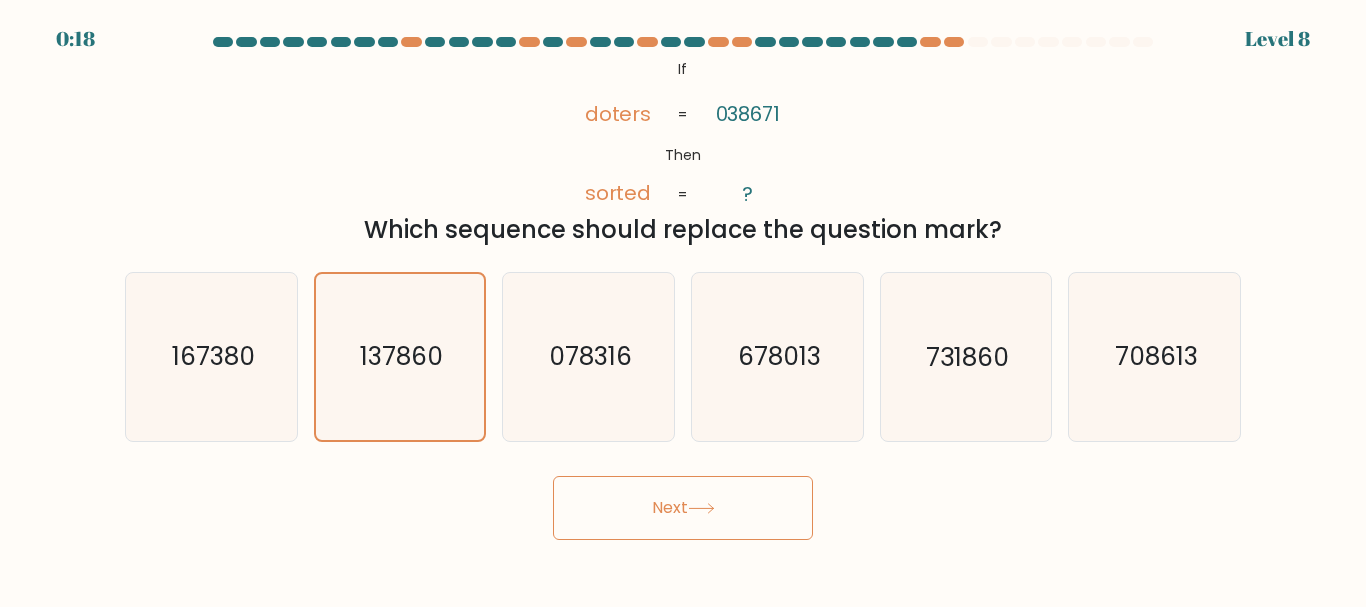 click on "Next" at bounding box center [683, 508] 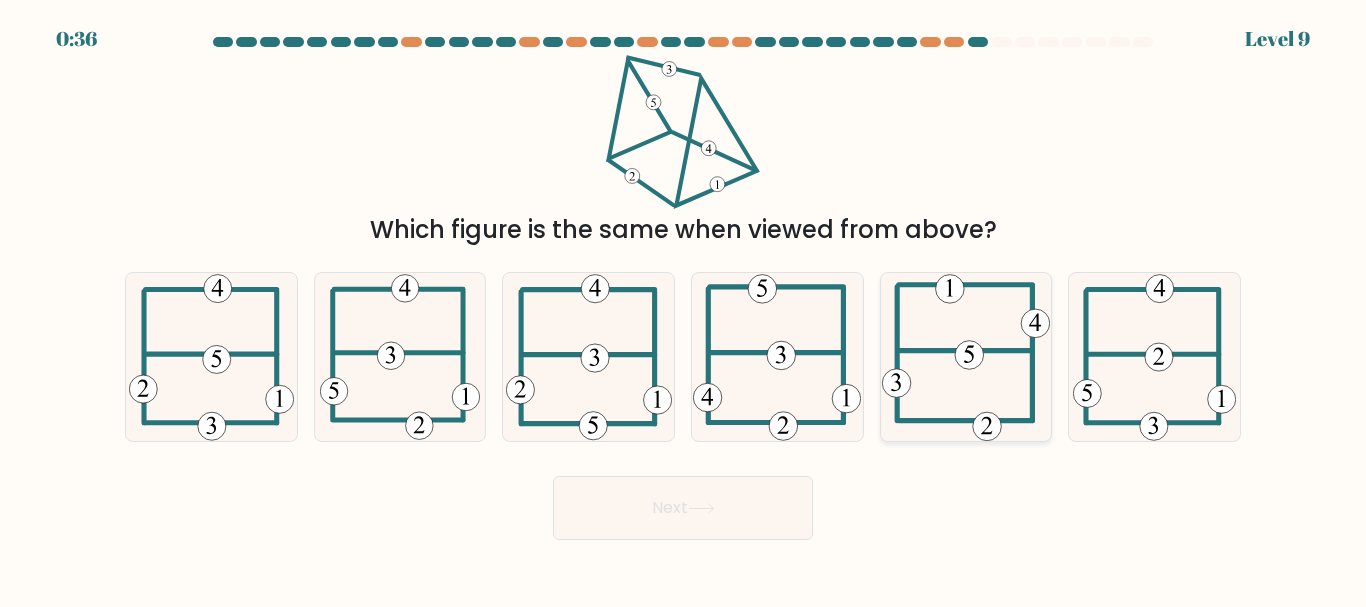 click 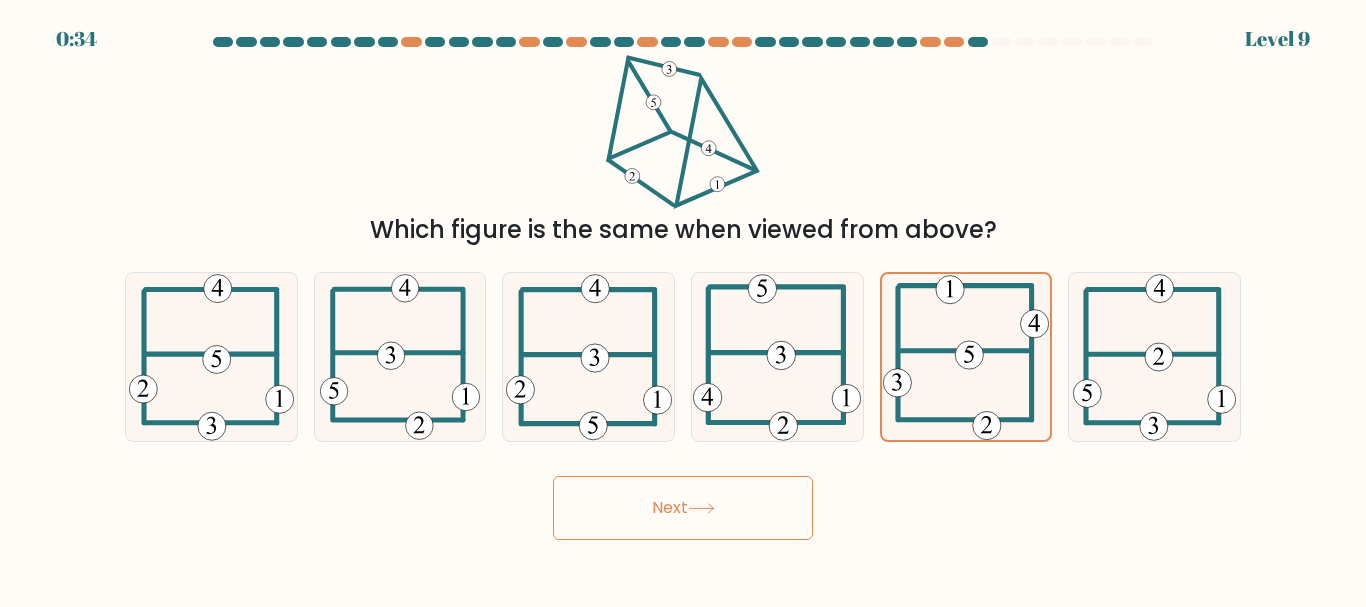 click on "Next" at bounding box center [683, 508] 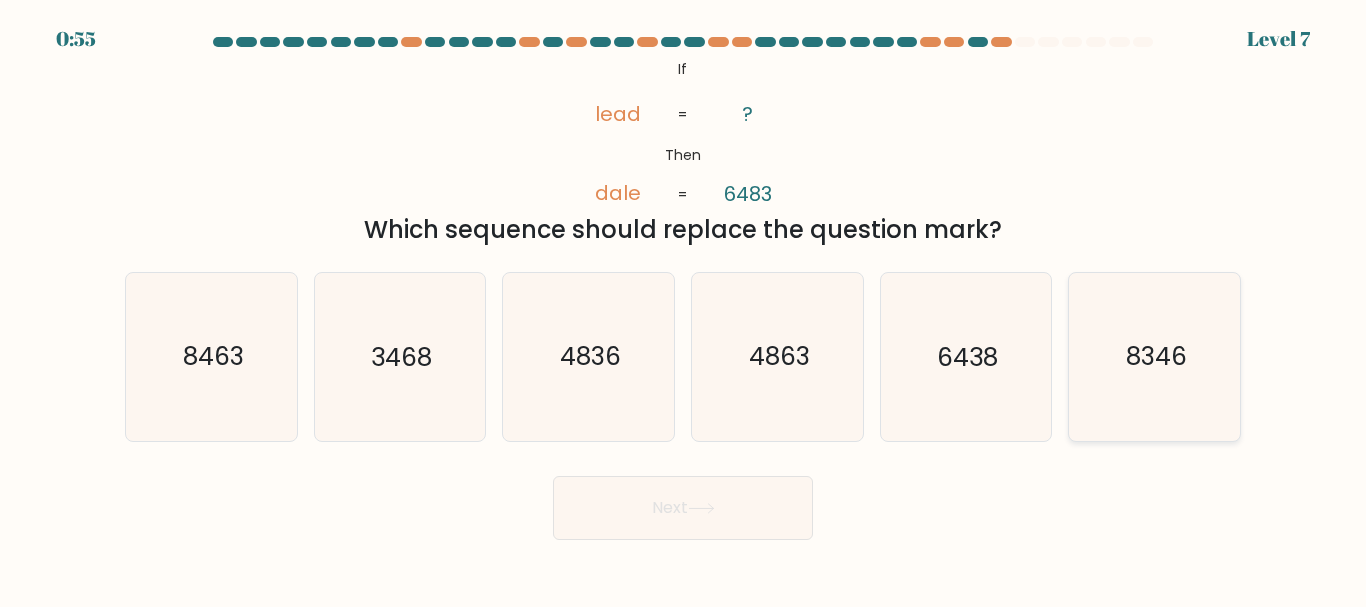 click on "8346" 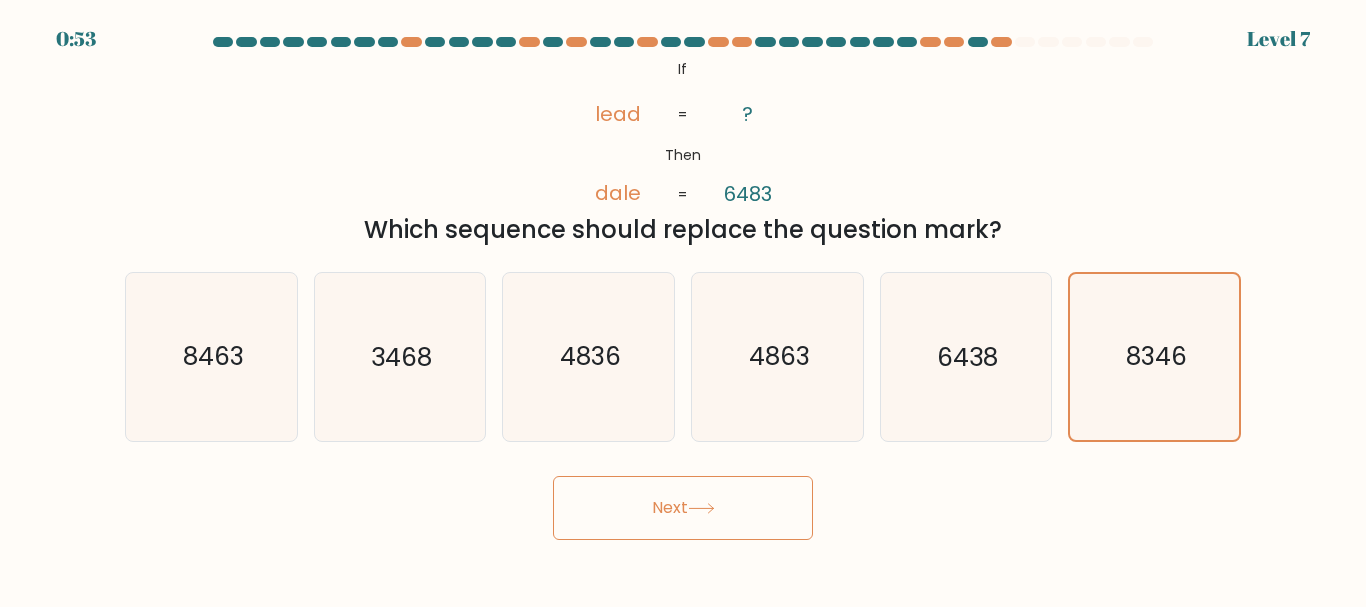 click on "Next" at bounding box center [683, 508] 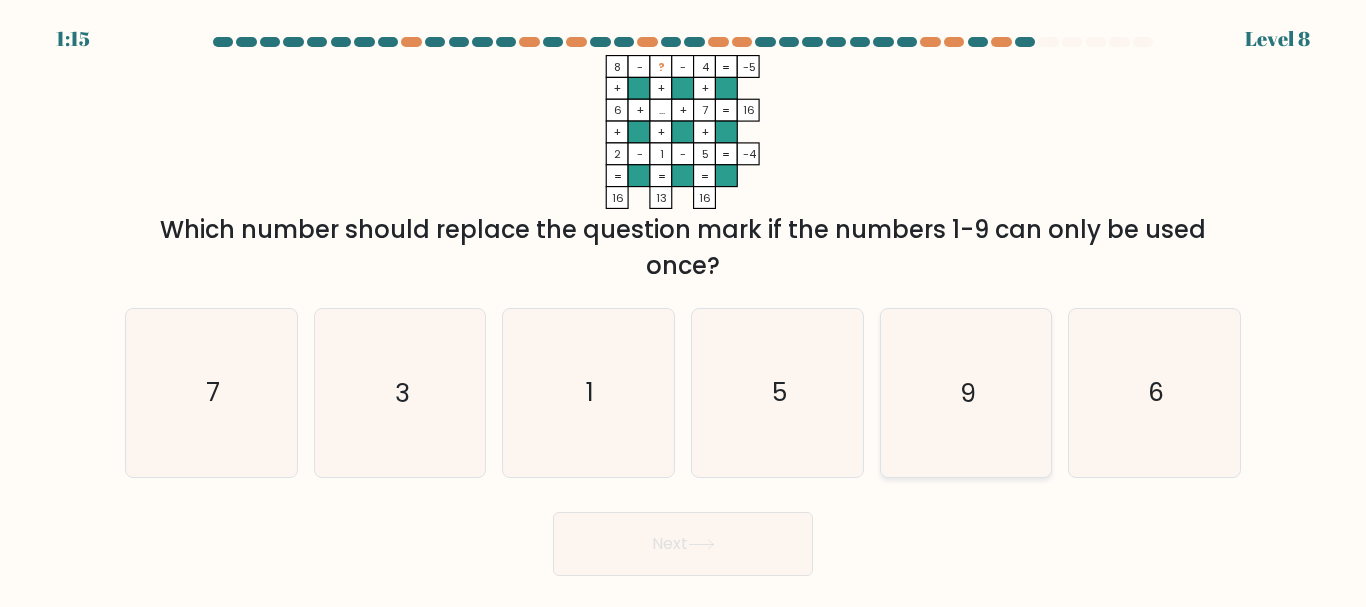 click on "9" 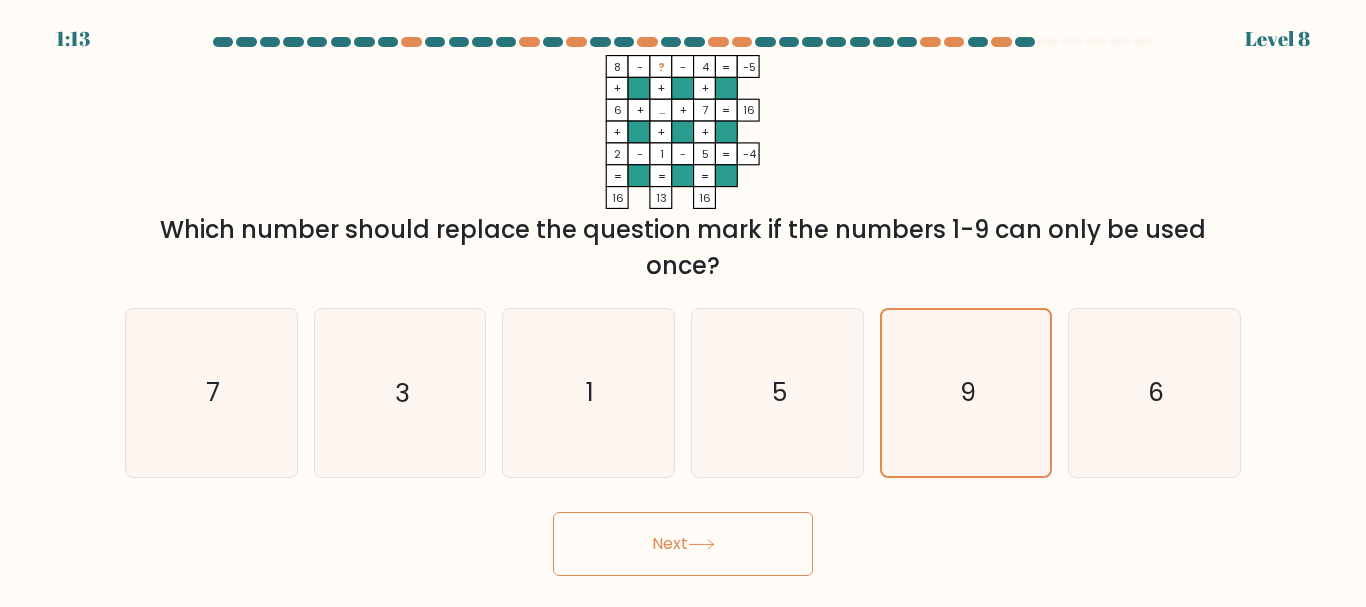 click on "Next" at bounding box center [683, 544] 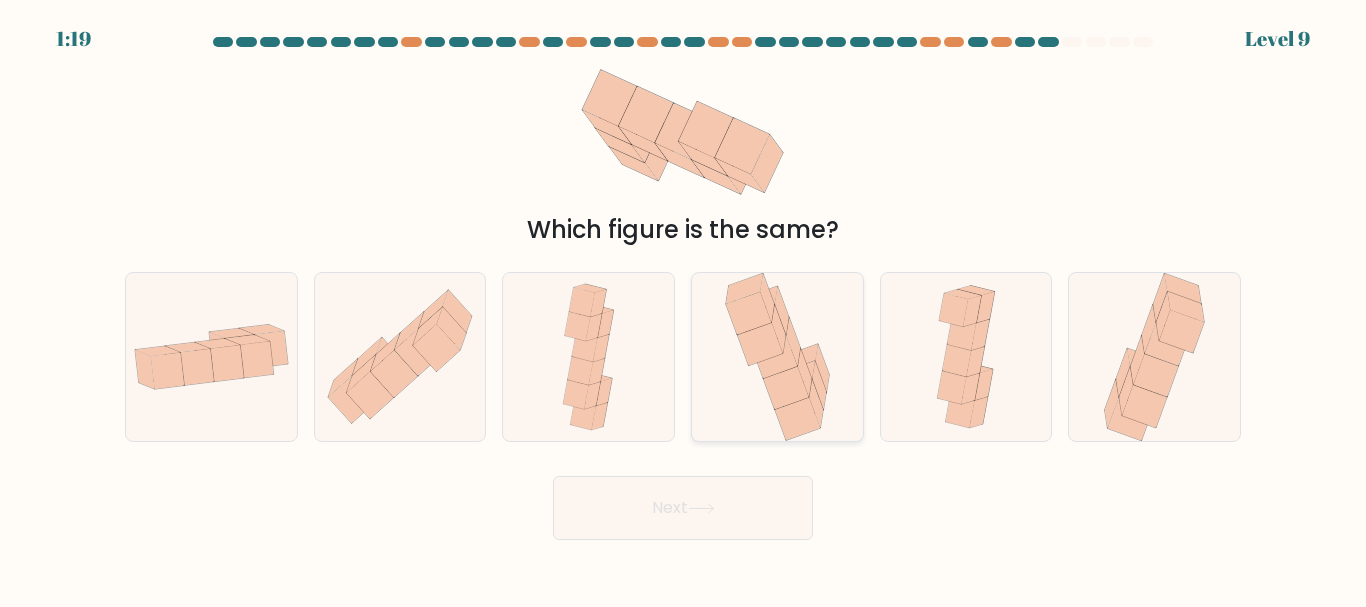 click 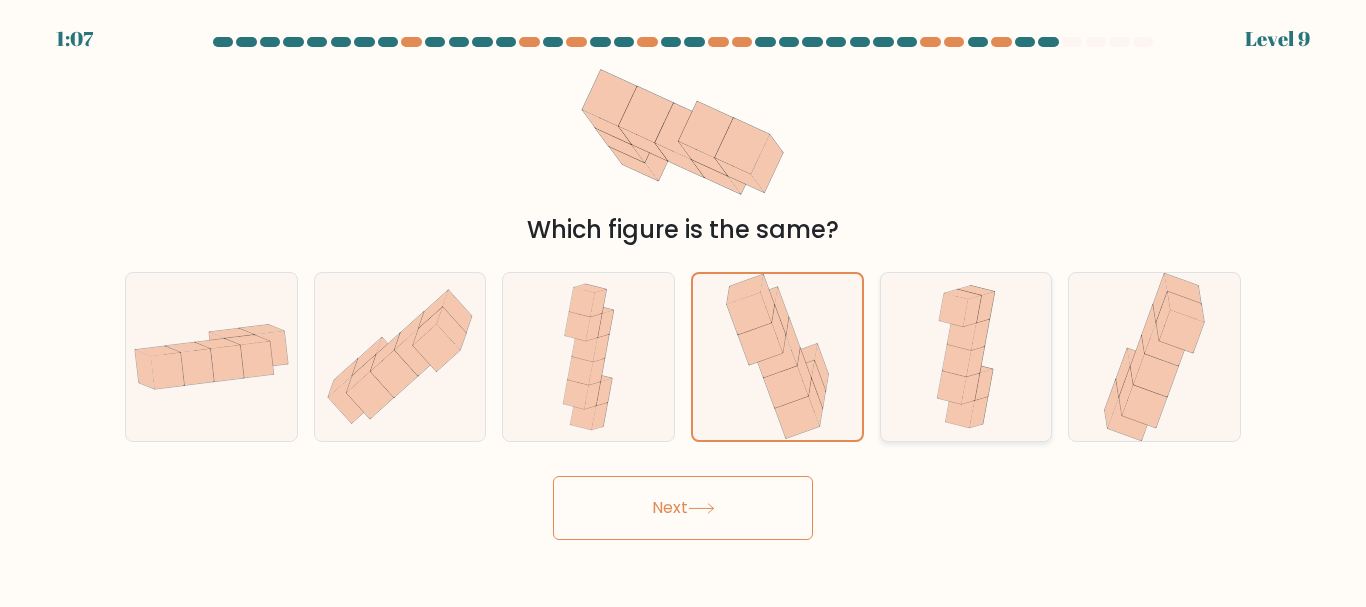 click at bounding box center [966, 356] 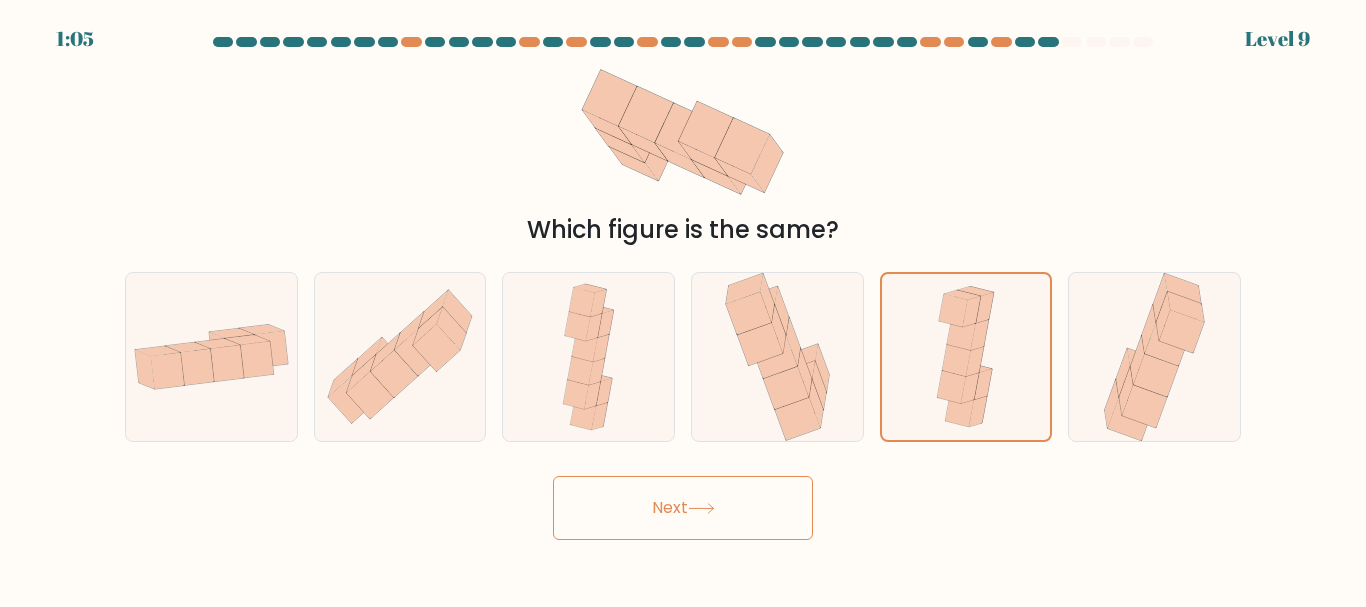 click on "Next" at bounding box center (683, 508) 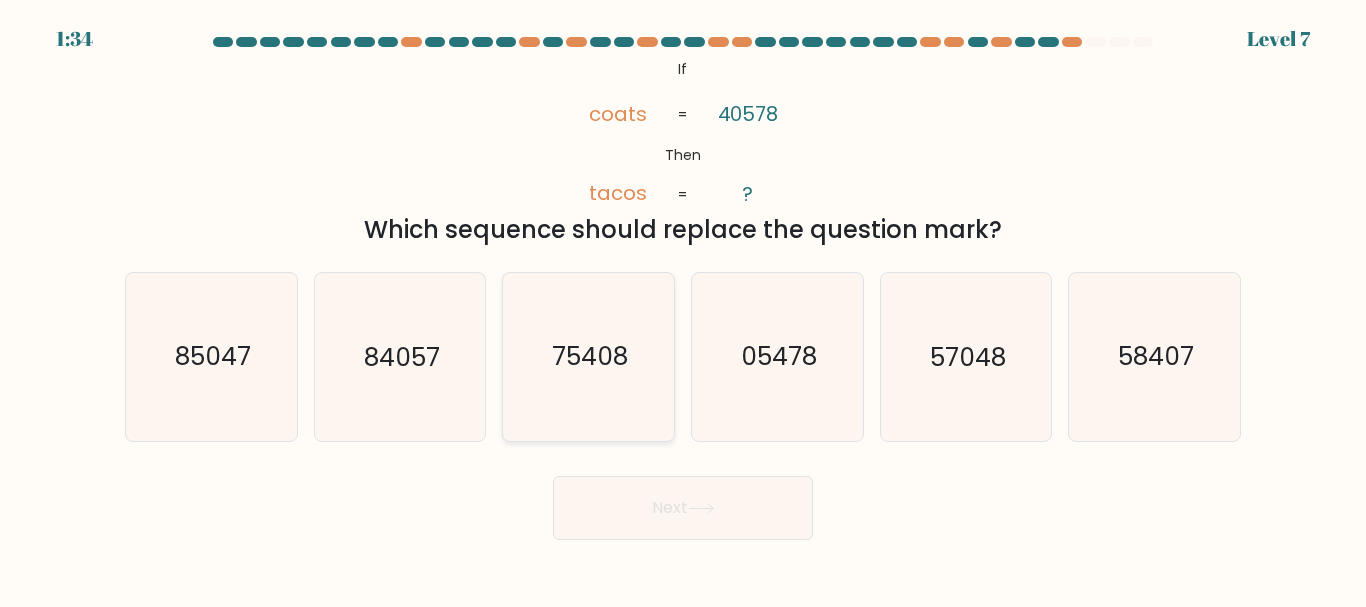 click on "75408" 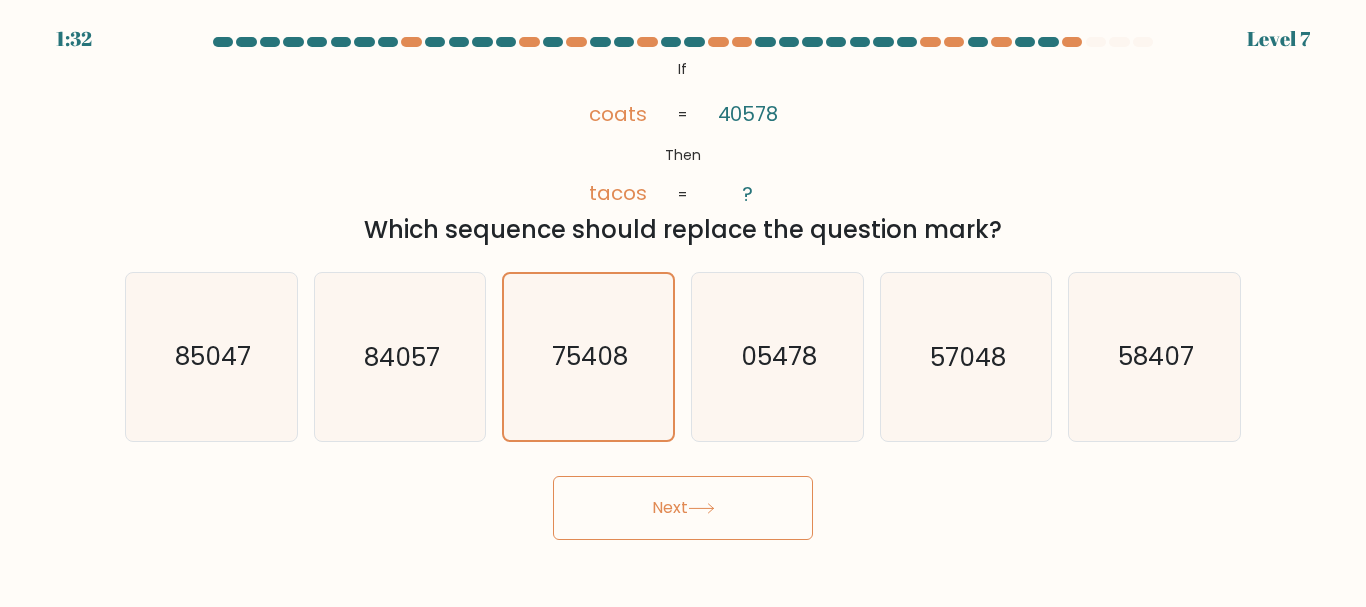 click on "Next" at bounding box center (683, 508) 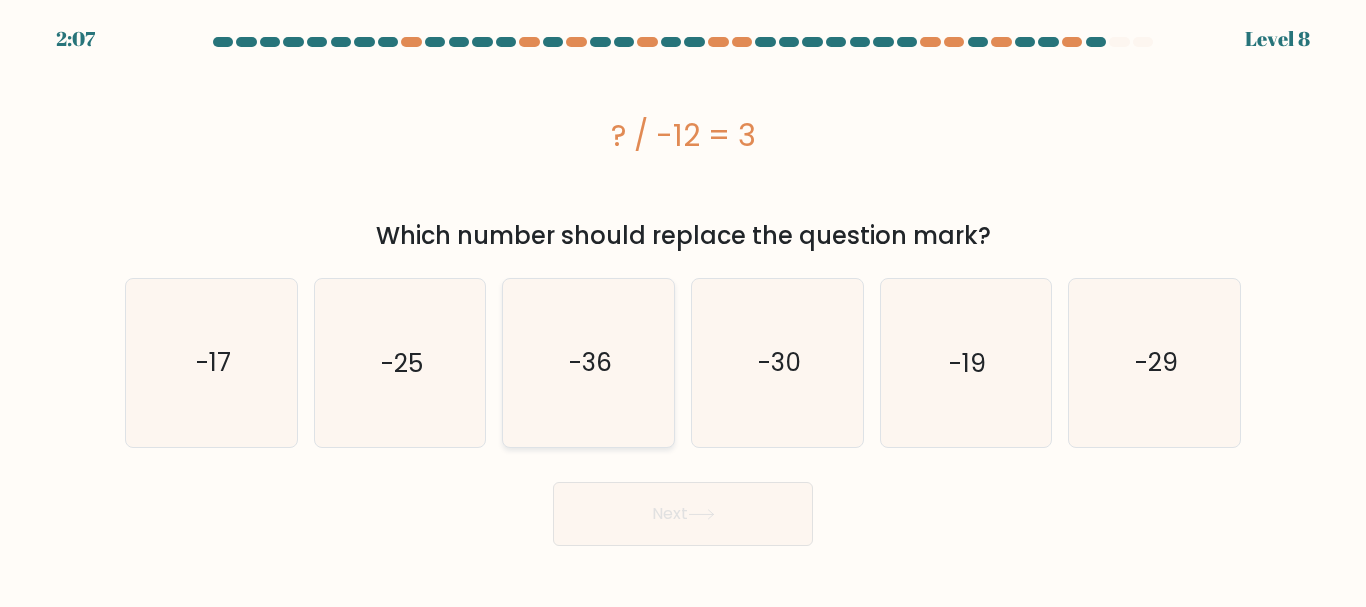 click on "-36" 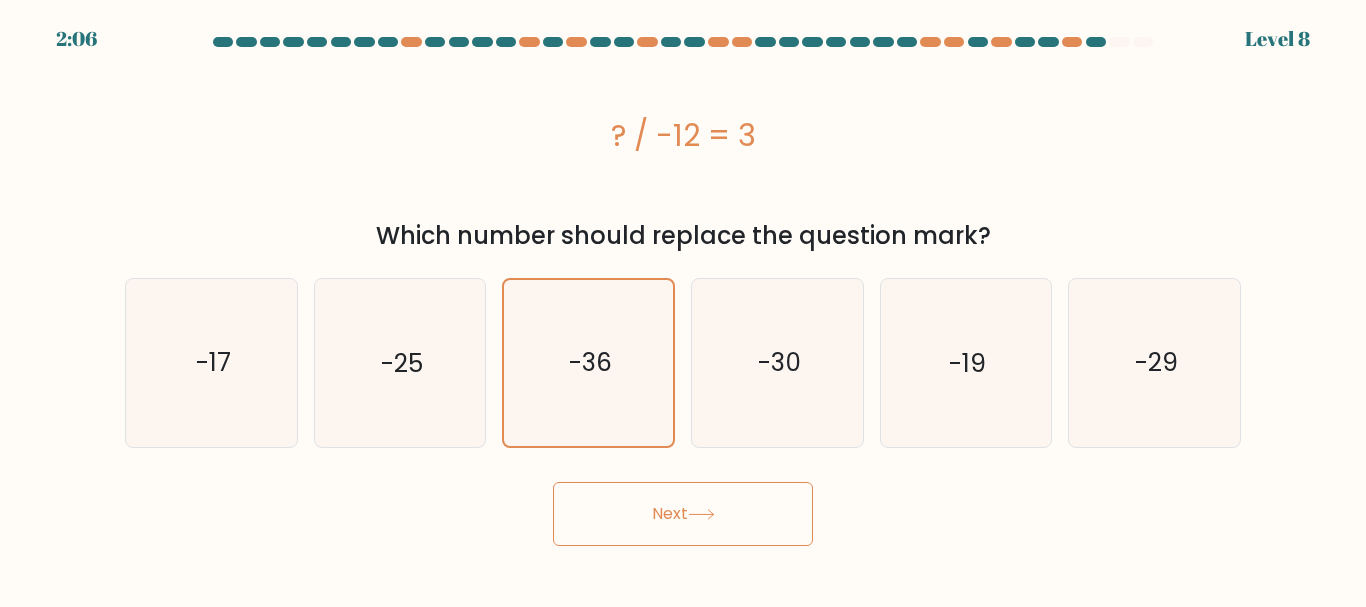 click on "Next" at bounding box center (683, 514) 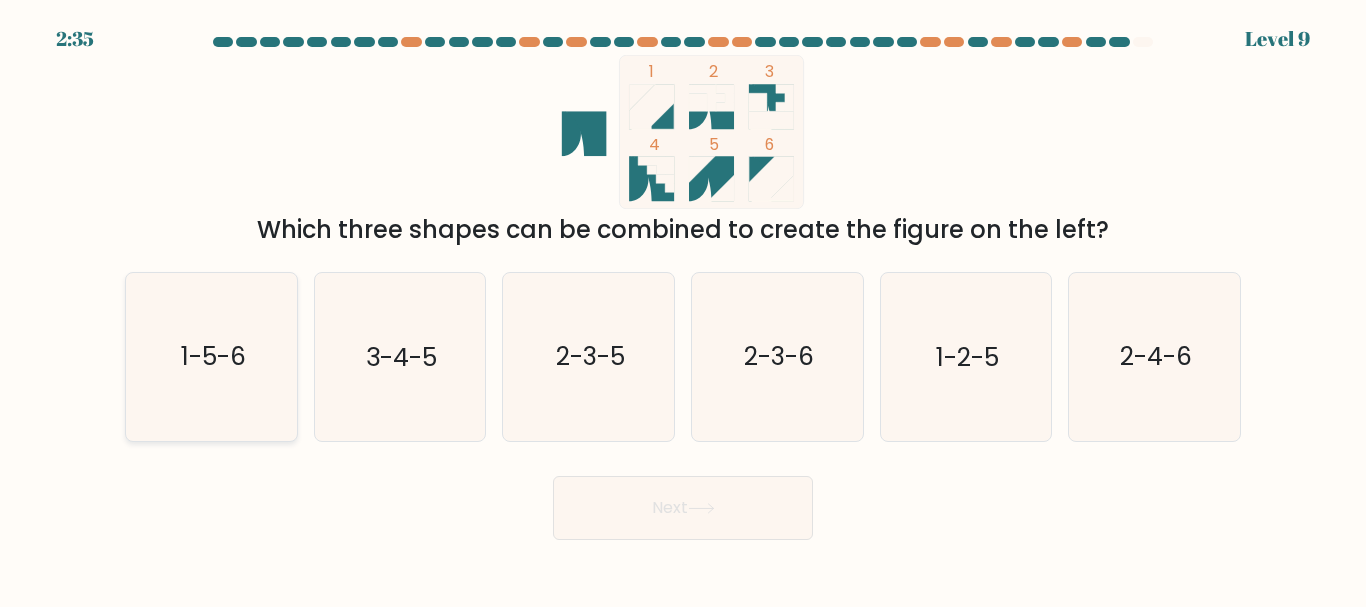 click on "1-5-6" 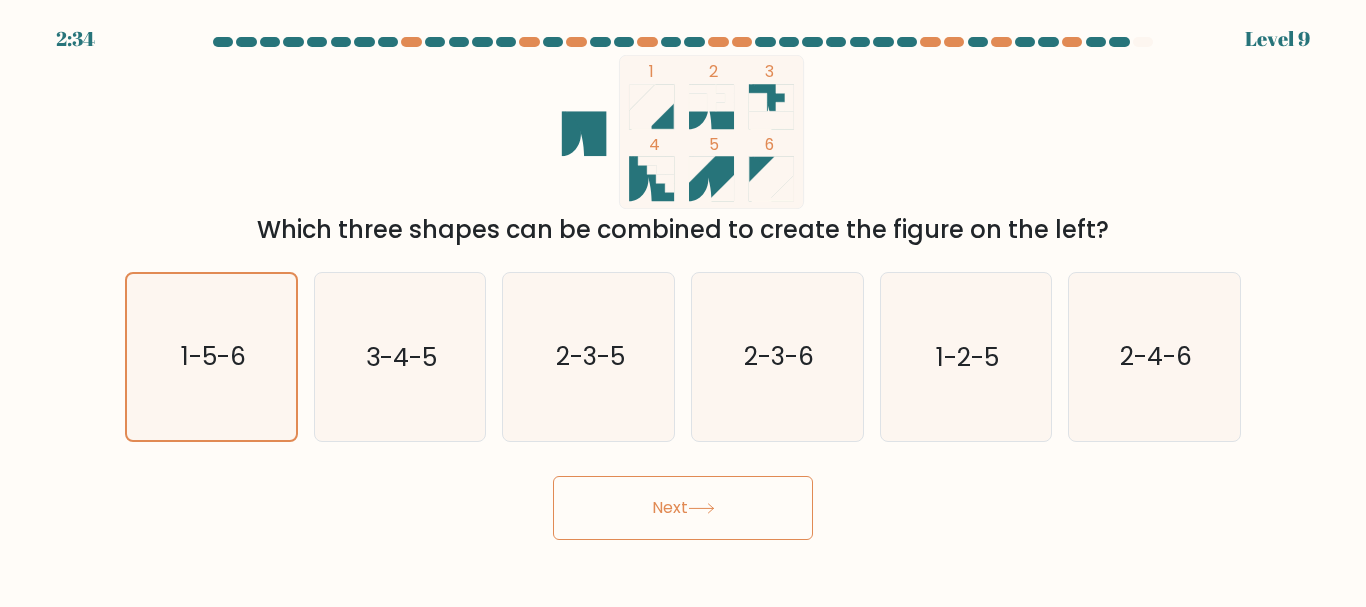 click on "Next" at bounding box center (683, 508) 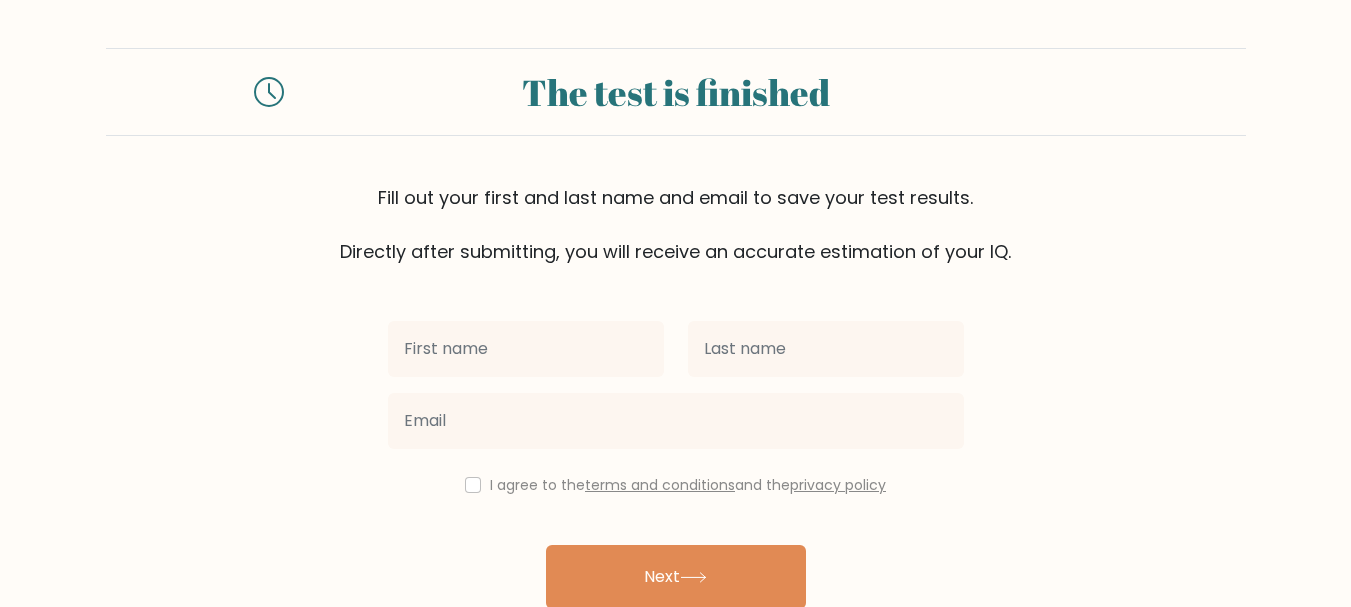 scroll, scrollTop: 0, scrollLeft: 0, axis: both 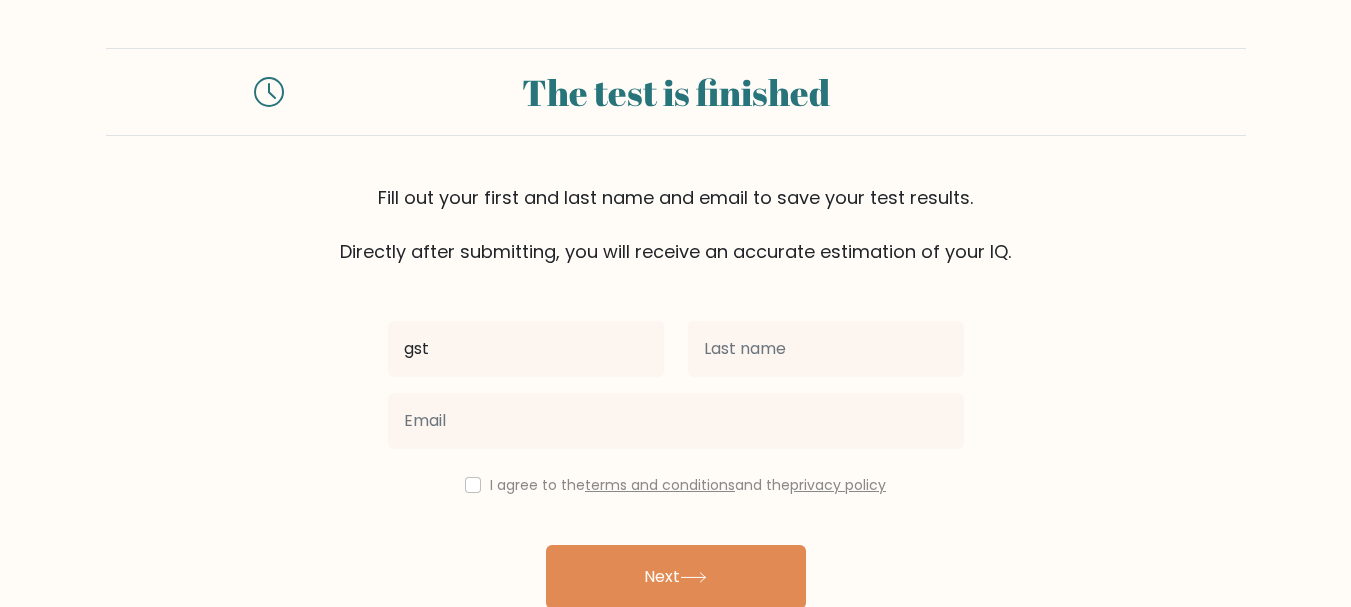 type on "gst" 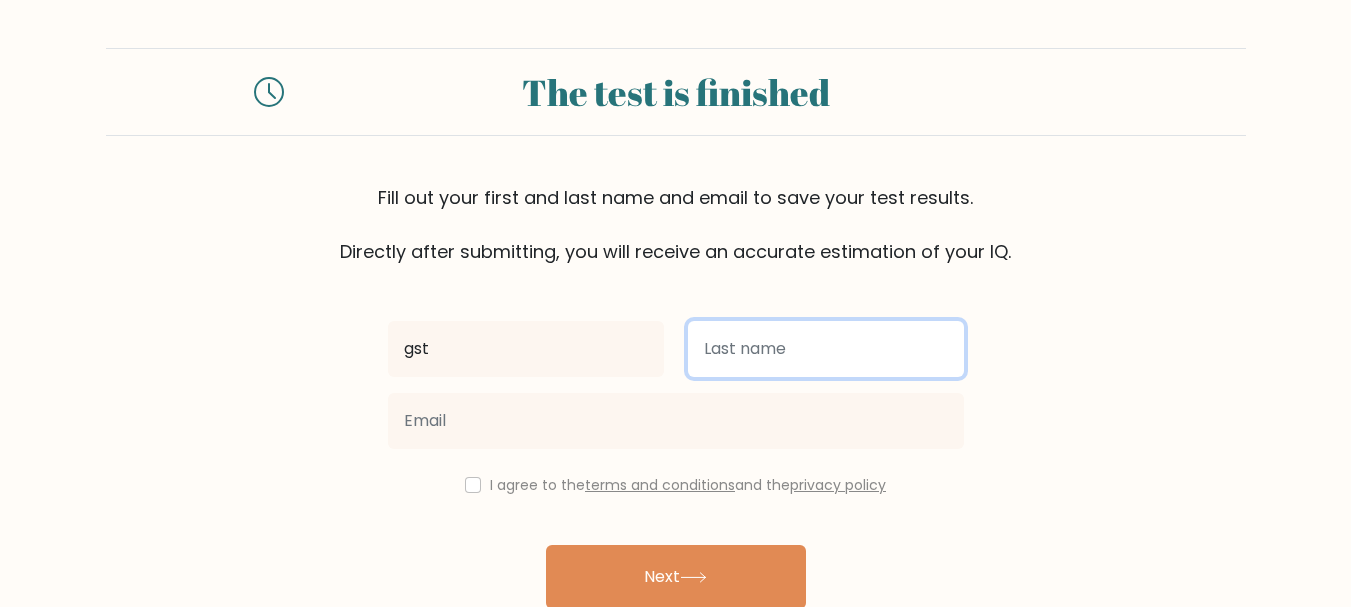 click at bounding box center [826, 349] 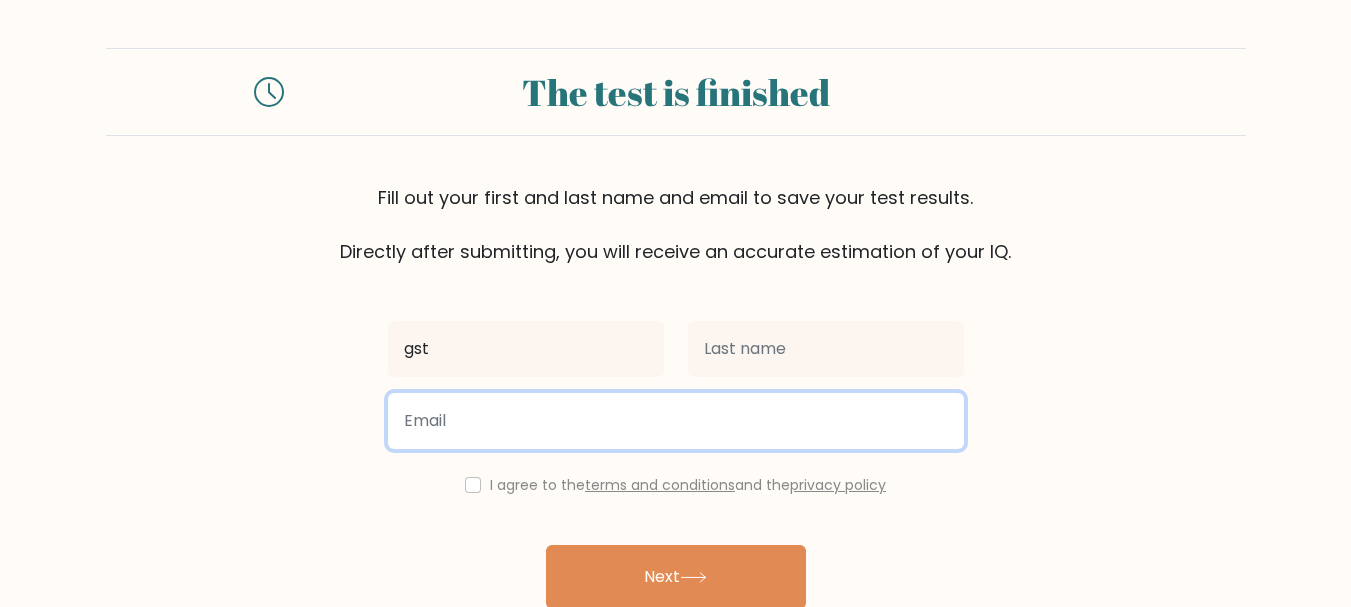 click at bounding box center [676, 421] 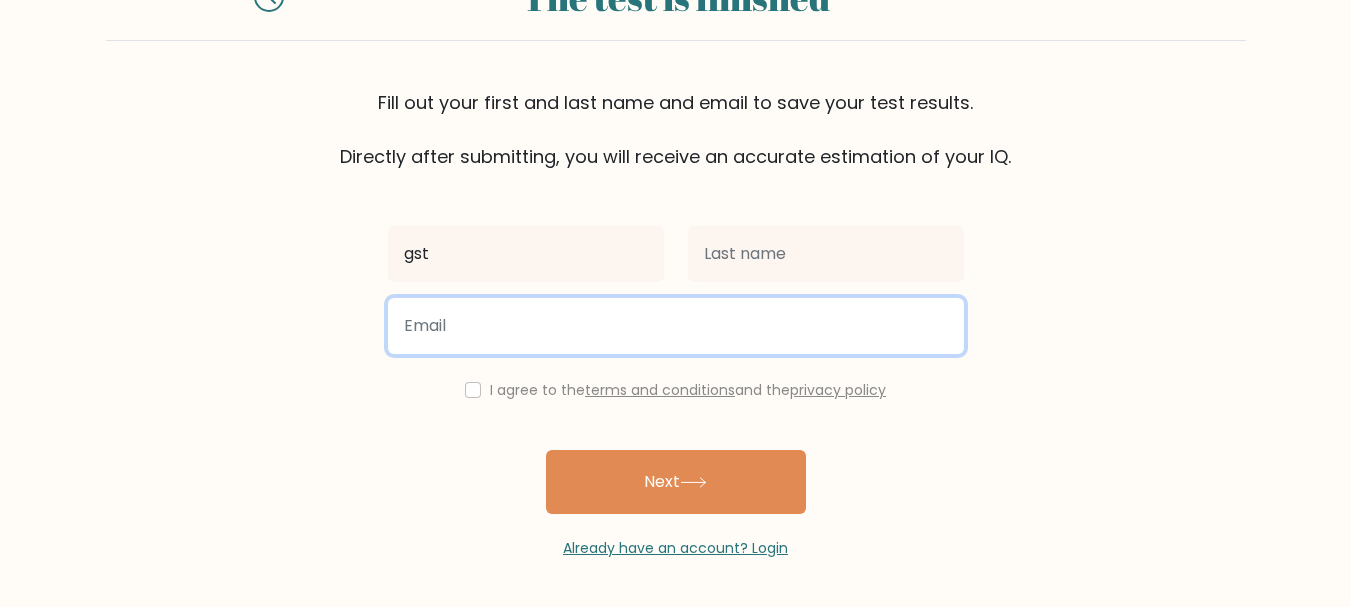 scroll, scrollTop: 94, scrollLeft: 0, axis: vertical 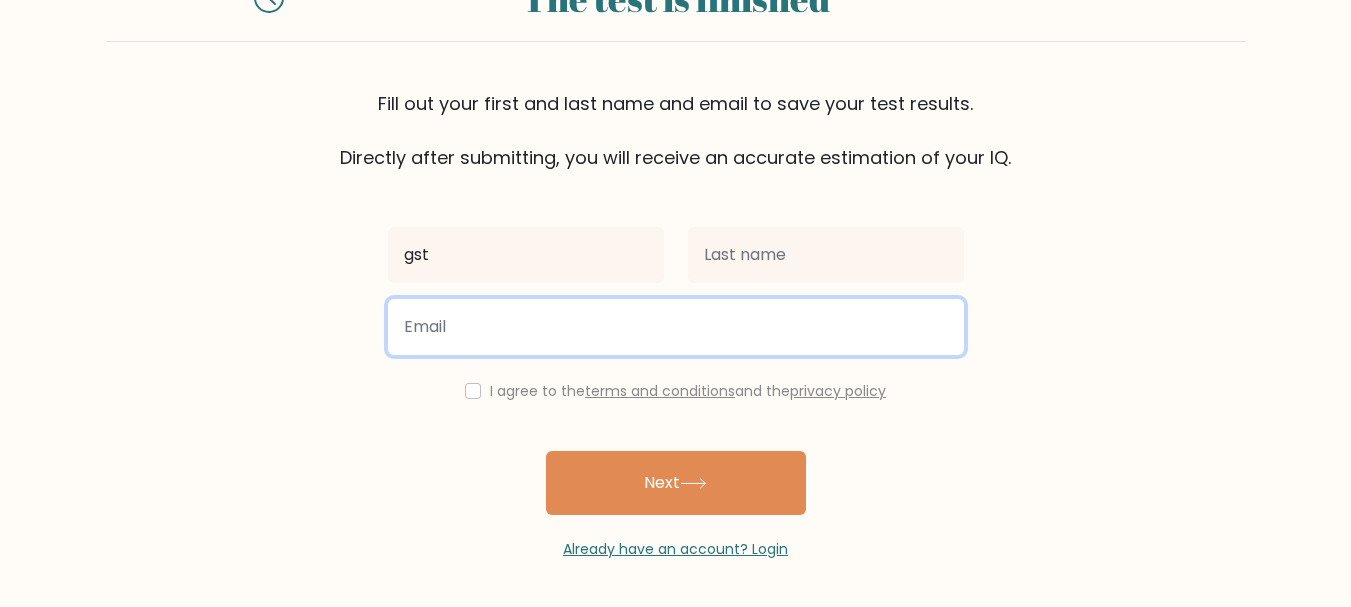 click at bounding box center (676, 327) 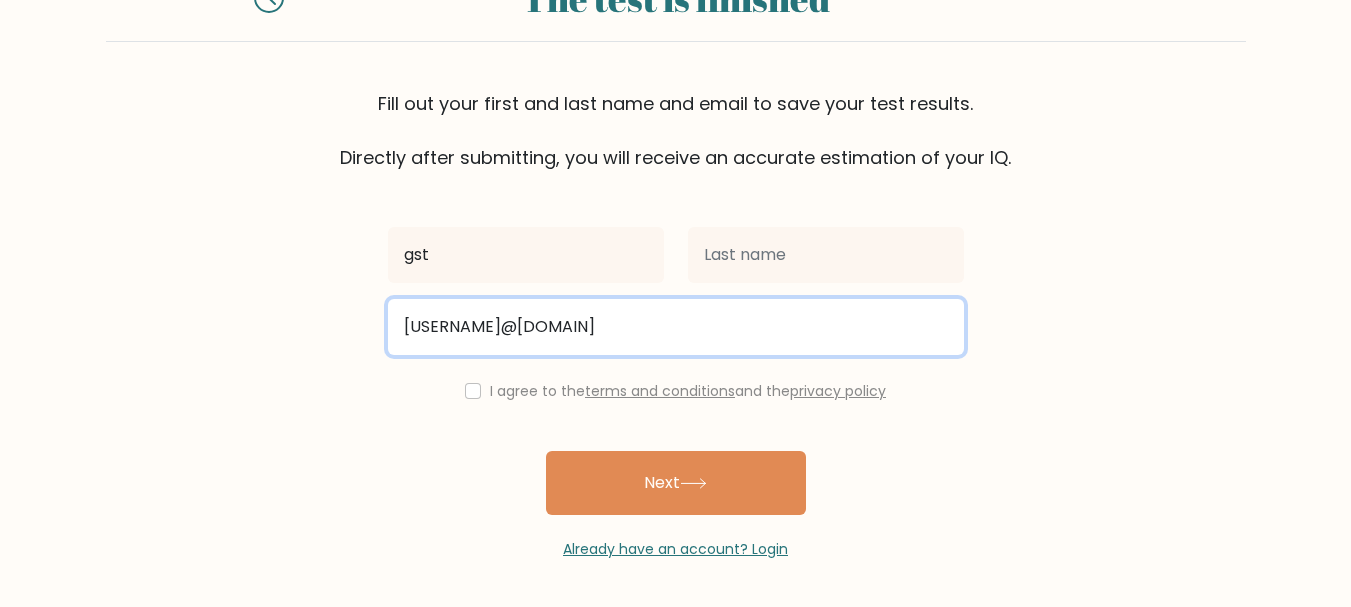 drag, startPoint x: 482, startPoint y: 325, endPoint x: 540, endPoint y: 331, distance: 58.30952 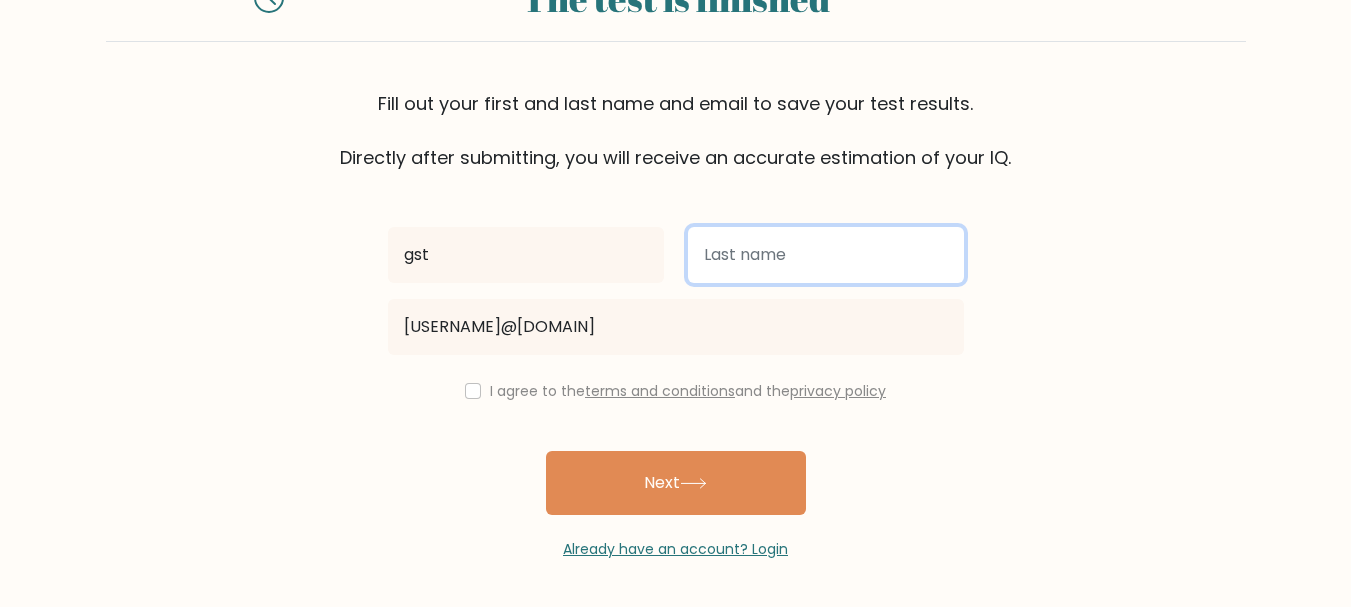 click at bounding box center (826, 255) 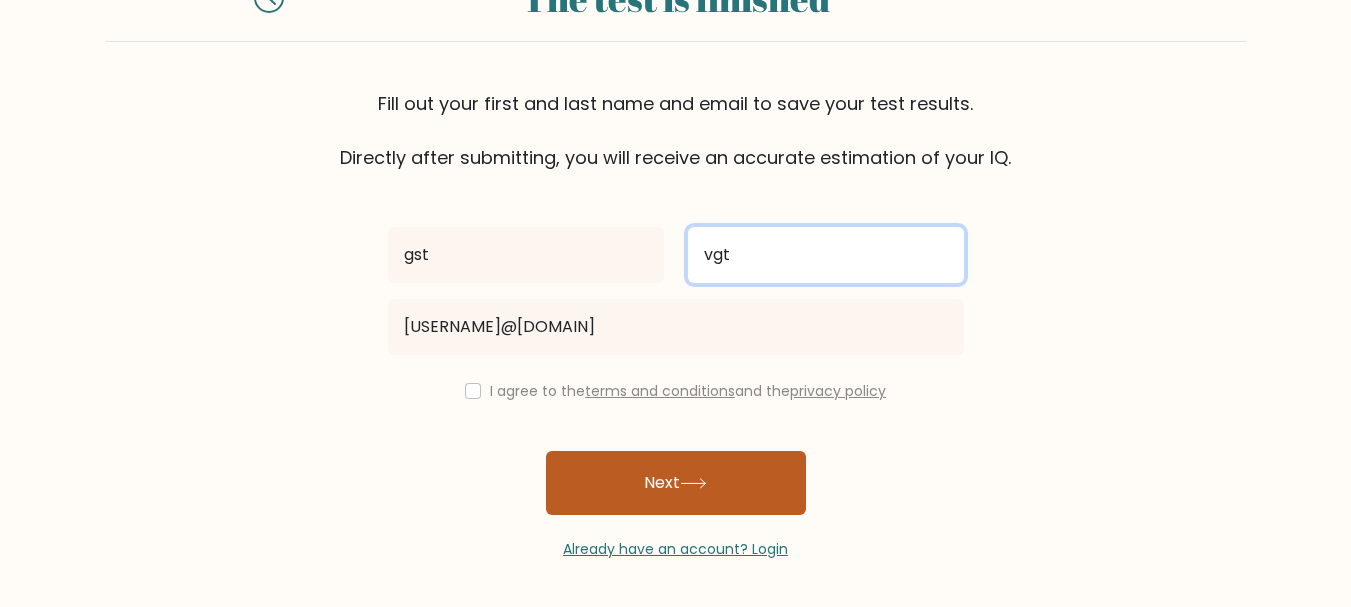 type on "vgt" 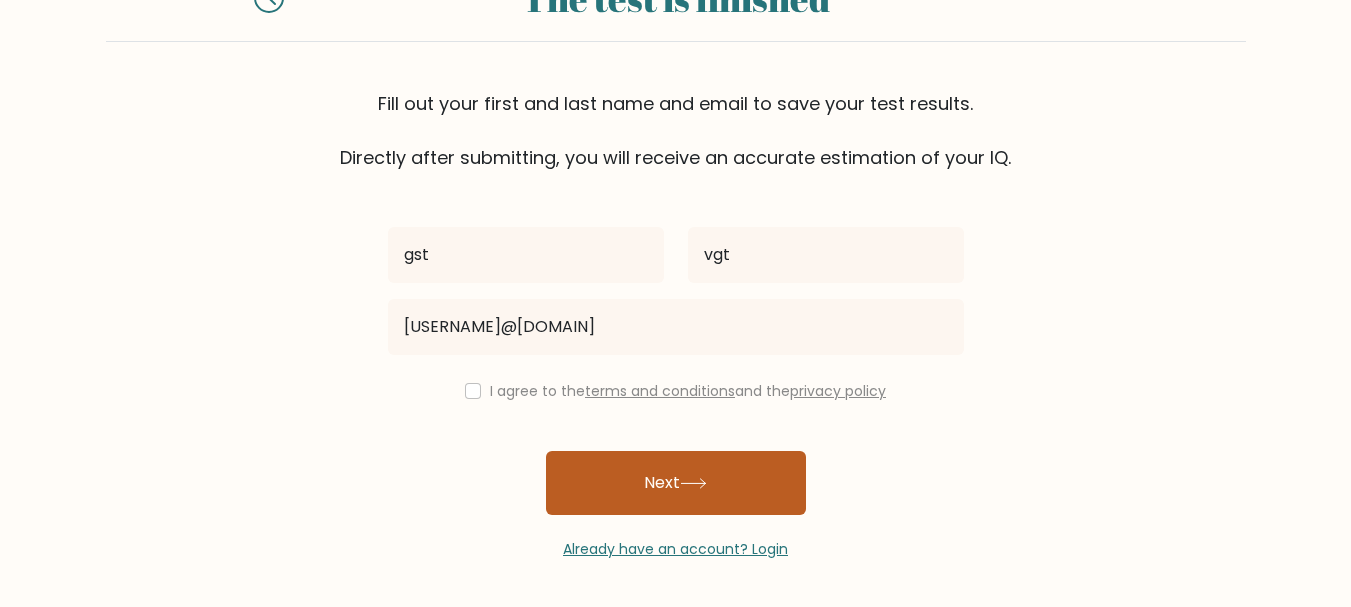 click on "Next" at bounding box center (676, 483) 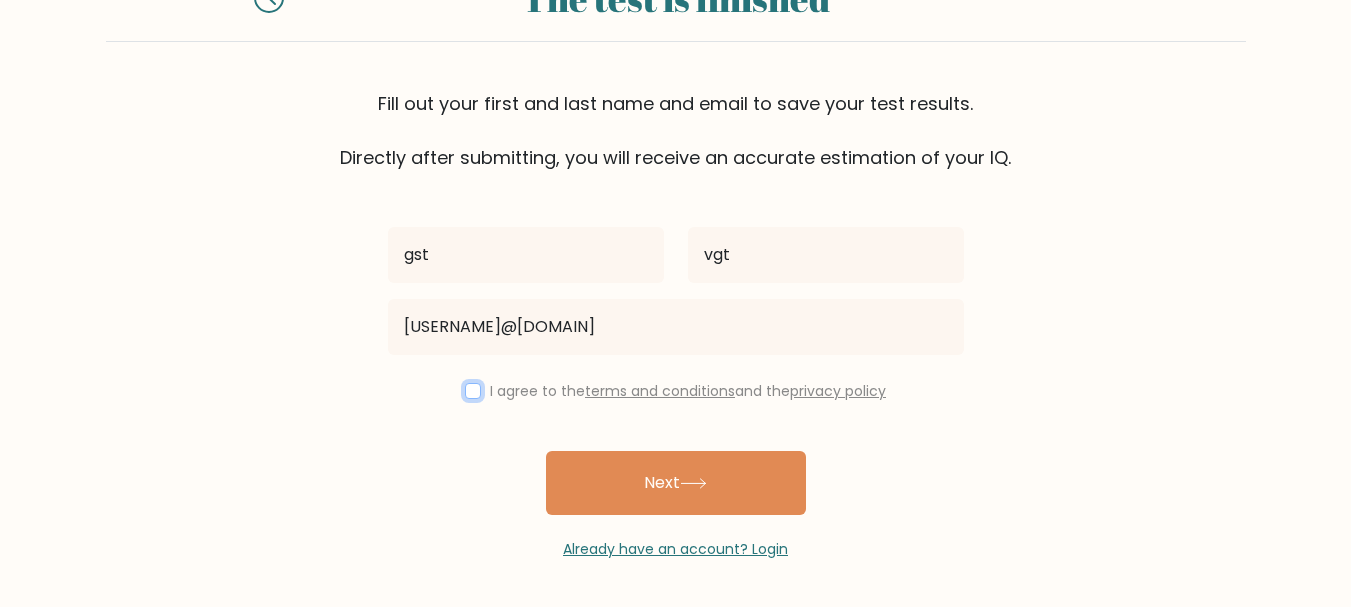 click at bounding box center (473, 391) 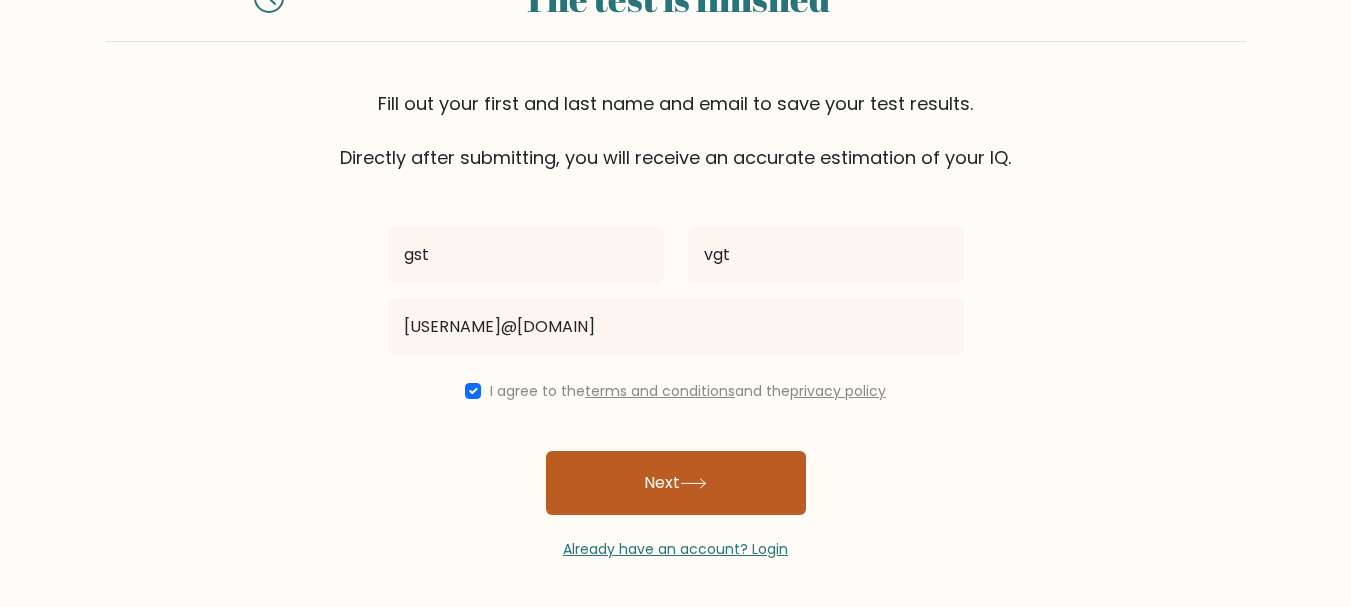 click on "Next" at bounding box center (676, 483) 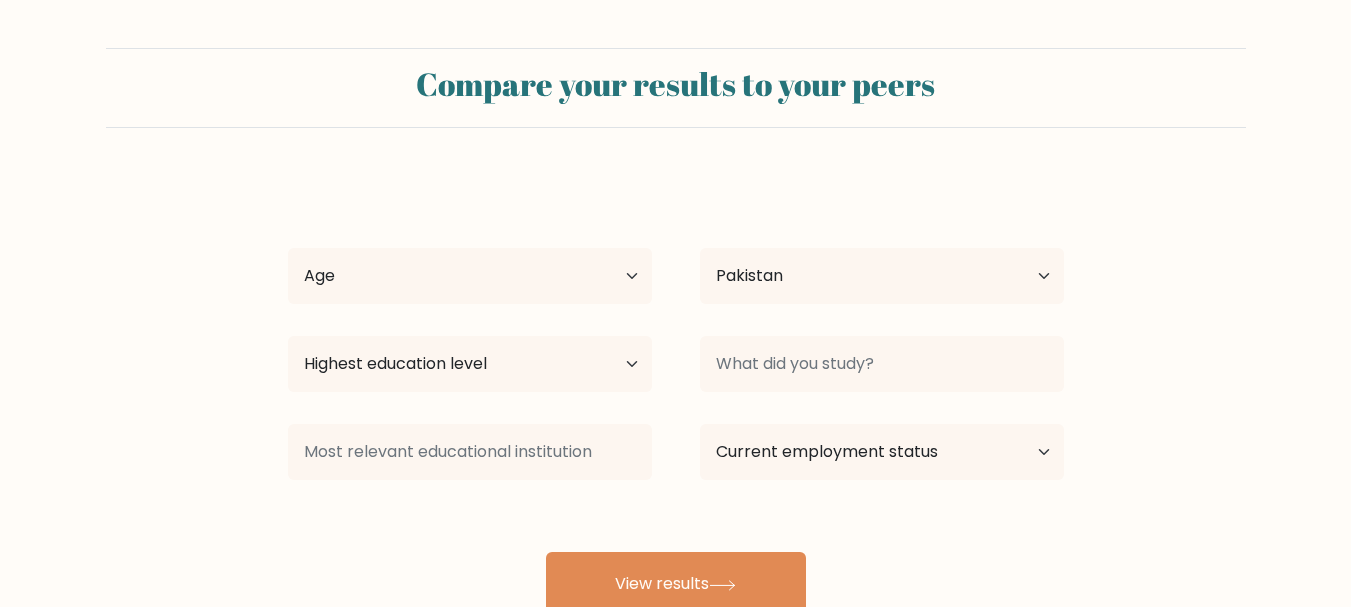 select on "PK" 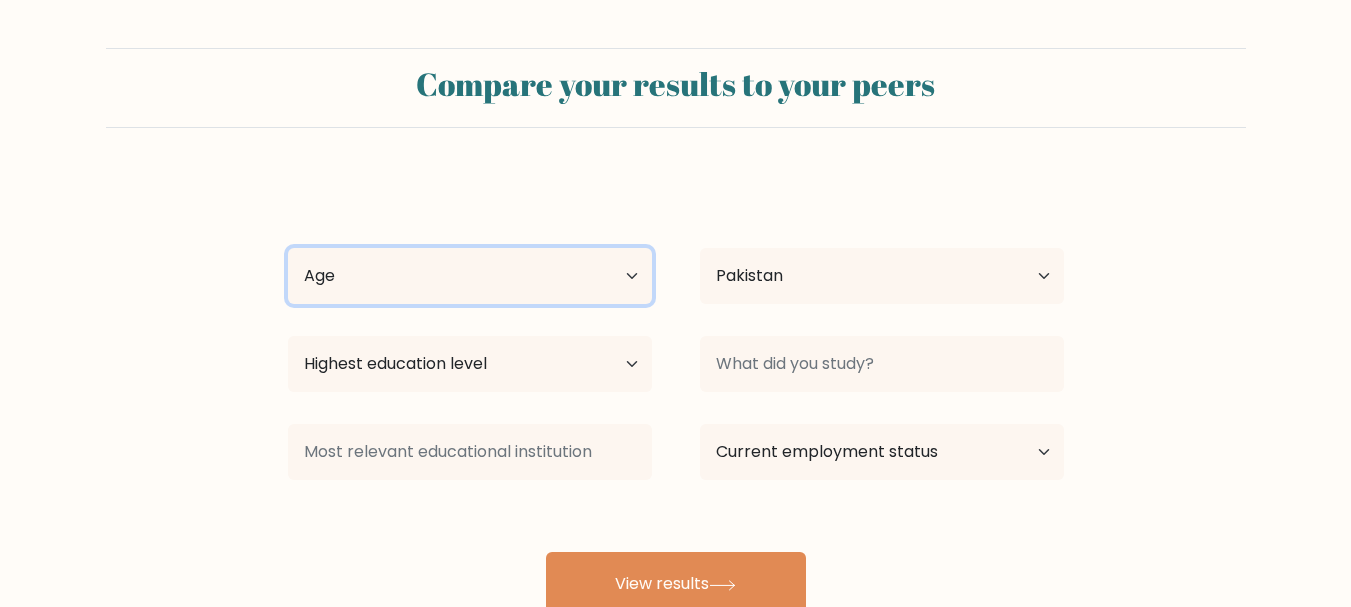 click on "Age
Under 18 years old
18-24 years old
25-34 years old
35-44 years old
45-54 years old
55-64 years old
65 years old and above" at bounding box center (470, 276) 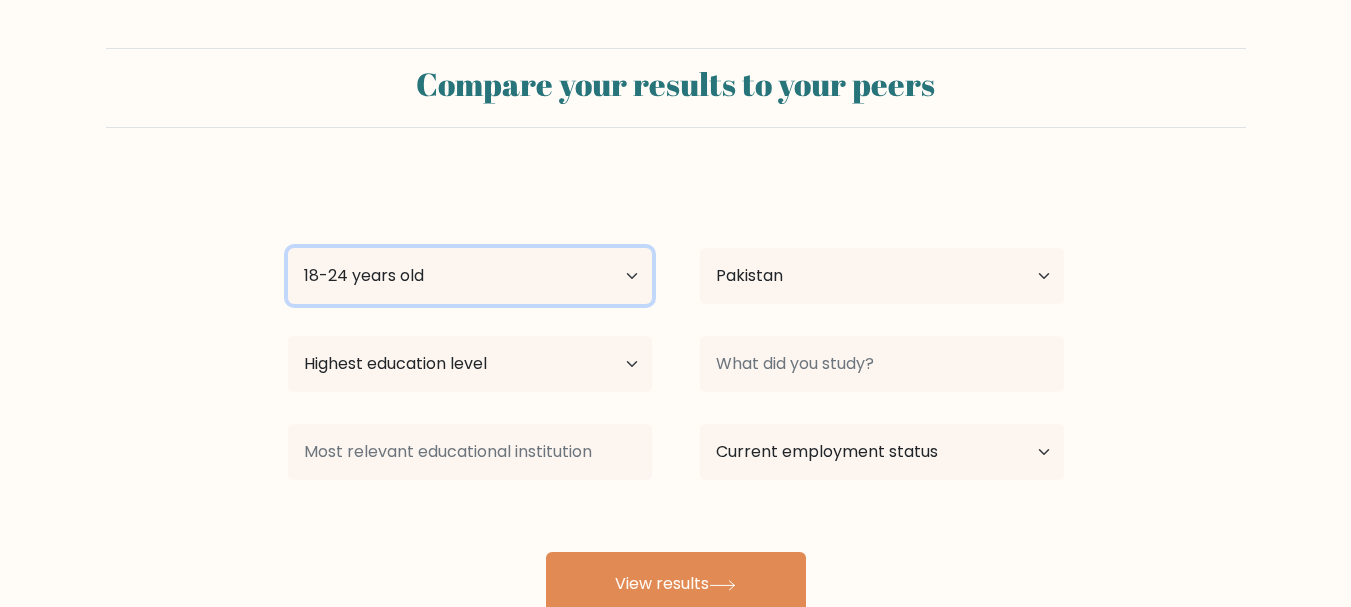 click on "Age
Under 18 years old
18-24 years old
25-34 years old
35-44 years old
45-54 years old
55-64 years old
65 years old and above" at bounding box center (470, 276) 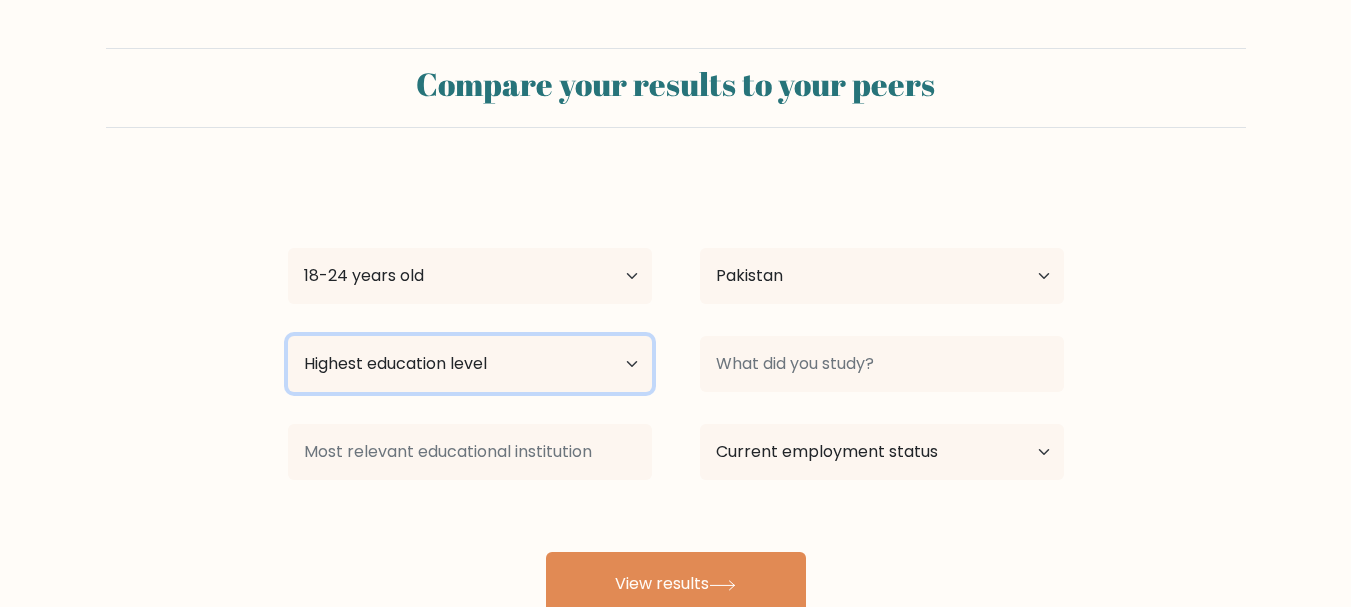click on "Highest education level
No schooling
Primary
Lower Secondary
Upper Secondary
Occupation Specific
Bachelor's degree
Master's degree
Doctoral degree" at bounding box center [470, 364] 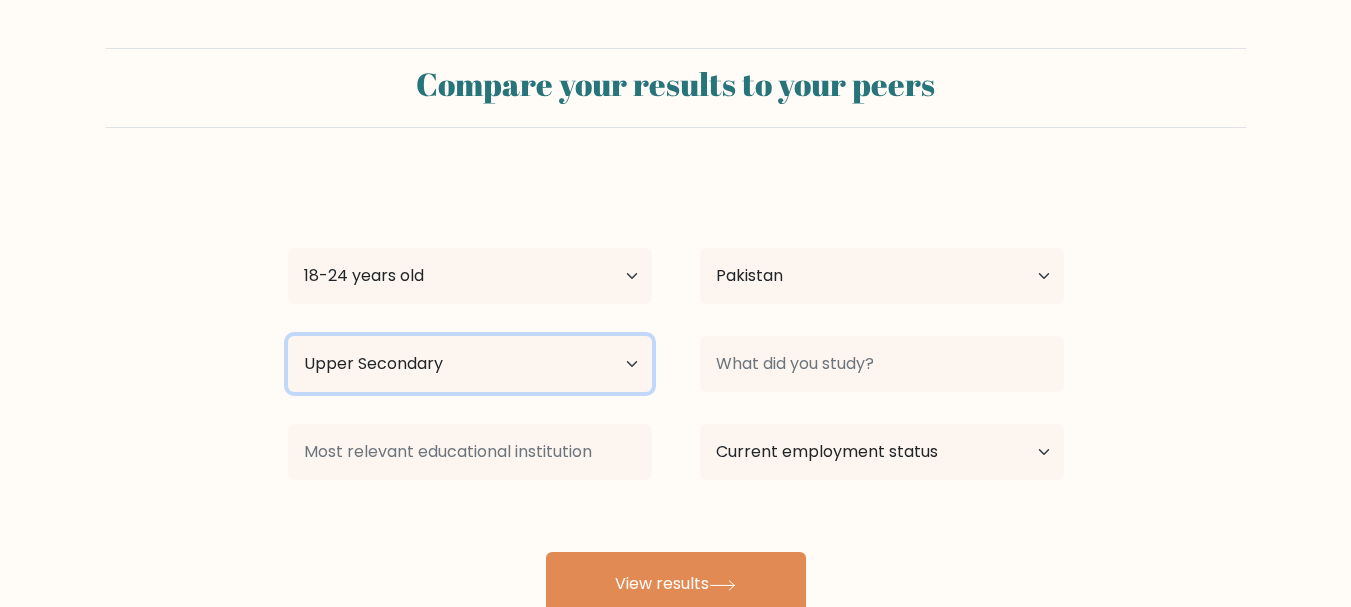 click on "Highest education level
No schooling
Primary
Lower Secondary
Upper Secondary
Occupation Specific
Bachelor's degree
Master's degree
Doctoral degree" at bounding box center [470, 364] 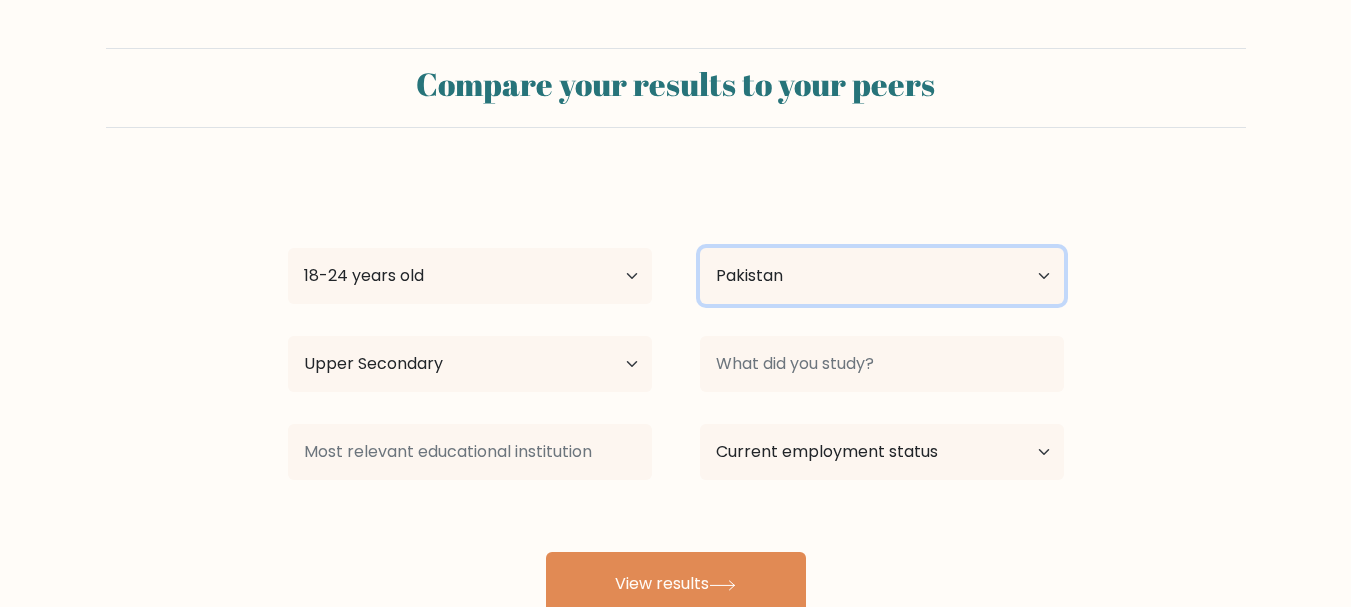 click on "Country
Afghanistan
Albania
Algeria
American Samoa
Andorra
Angola
Anguilla
Antarctica
Antigua and Barbuda
Argentina
Armenia
Aruba
Australia
Austria
Azerbaijan
Bahamas
Bahrain
Bangladesh
Barbados
Belarus
Belgium
Belize
Benin
Bermuda
Bhutan
Bolivia
Bonaire, Sint Eustatius and Saba
Bosnia and Herzegovina
Botswana
Bouvet Island
Brazil
British Indian Ocean Territory
Brunei
Bulgaria
Burkina Faso
Burundi
Cabo Verde
Cambodia
Cameroon
Canada
Cayman Islands
Central African Republic
Chad
Chile
China
Christmas Island
Cocos (Keeling) Islands
Colombia
Comoros
Congo
Congo (the Democratic Republic of the)
Cook Islands
Costa Rica
Côte d'Ivoire
Croatia
Cuba" at bounding box center [882, 276] 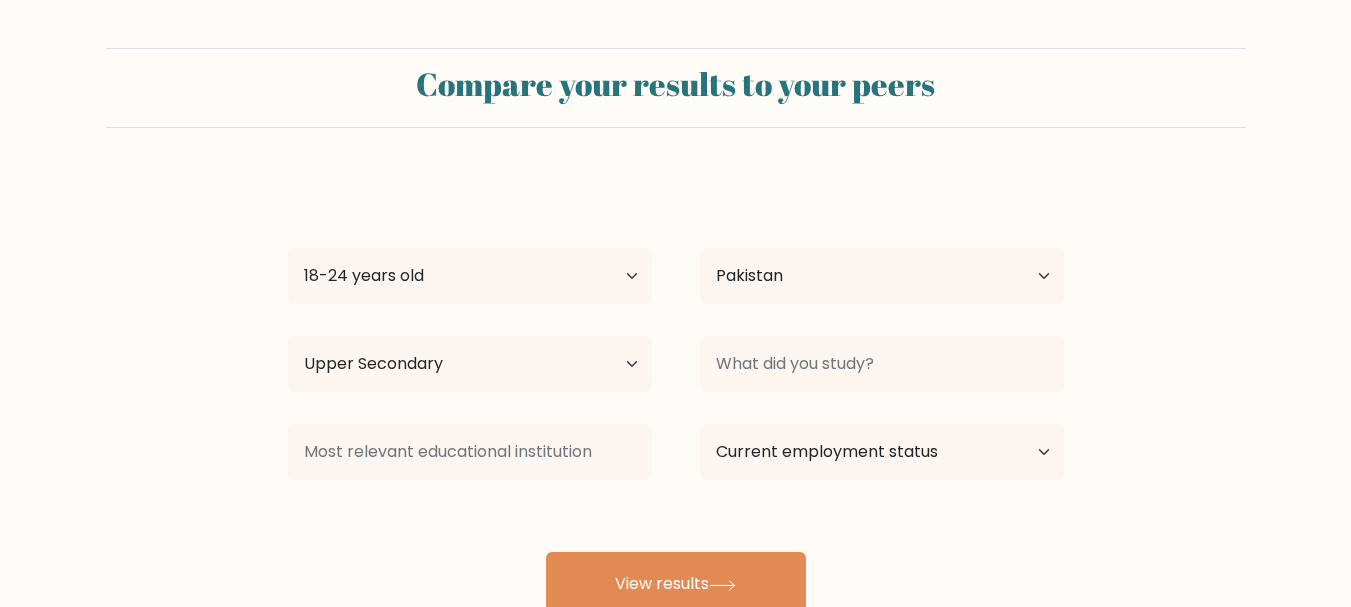 click on "Compare your results to your peers
gst
vgt
Age
Under 18 years old
18-24 years old
25-34 years old
35-44 years old
45-54 years old
55-64 years old
65 years old and above
Country
Afghanistan
Albania
Algeria
American Samoa
Andorra
Angola
Anguilla
Antarctica
Antigua and Barbuda
Argentina
Armenia
Aruba
Australia
Austria" at bounding box center (675, 332) 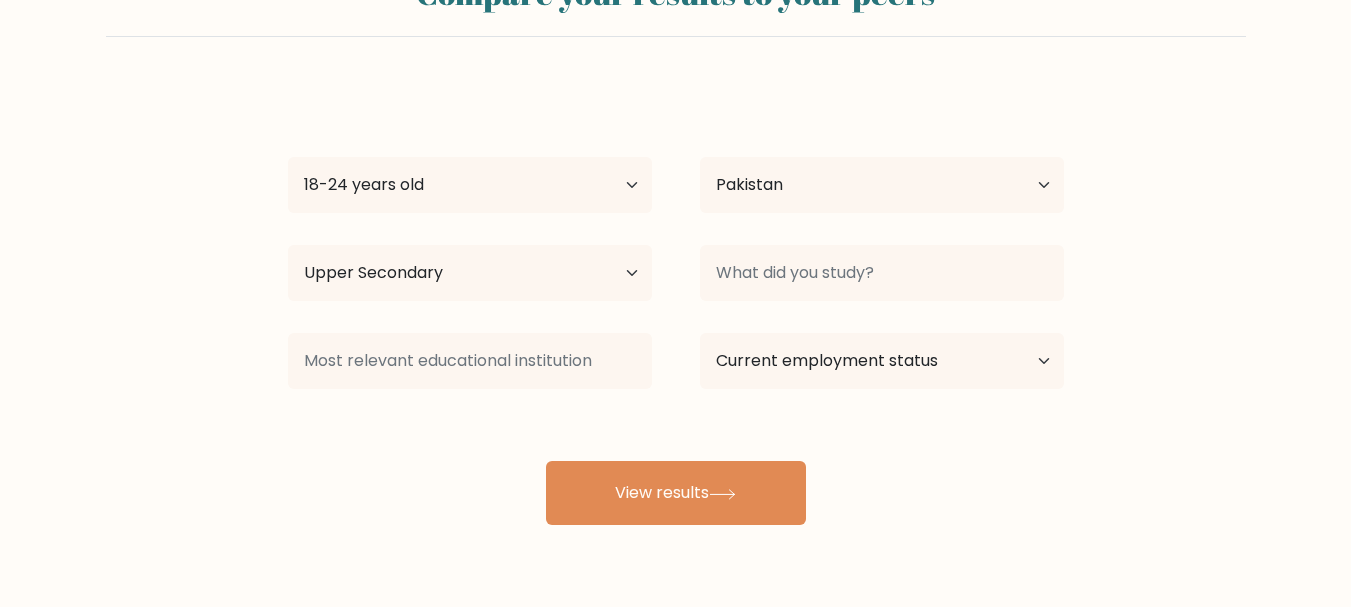 scroll, scrollTop: 151, scrollLeft: 0, axis: vertical 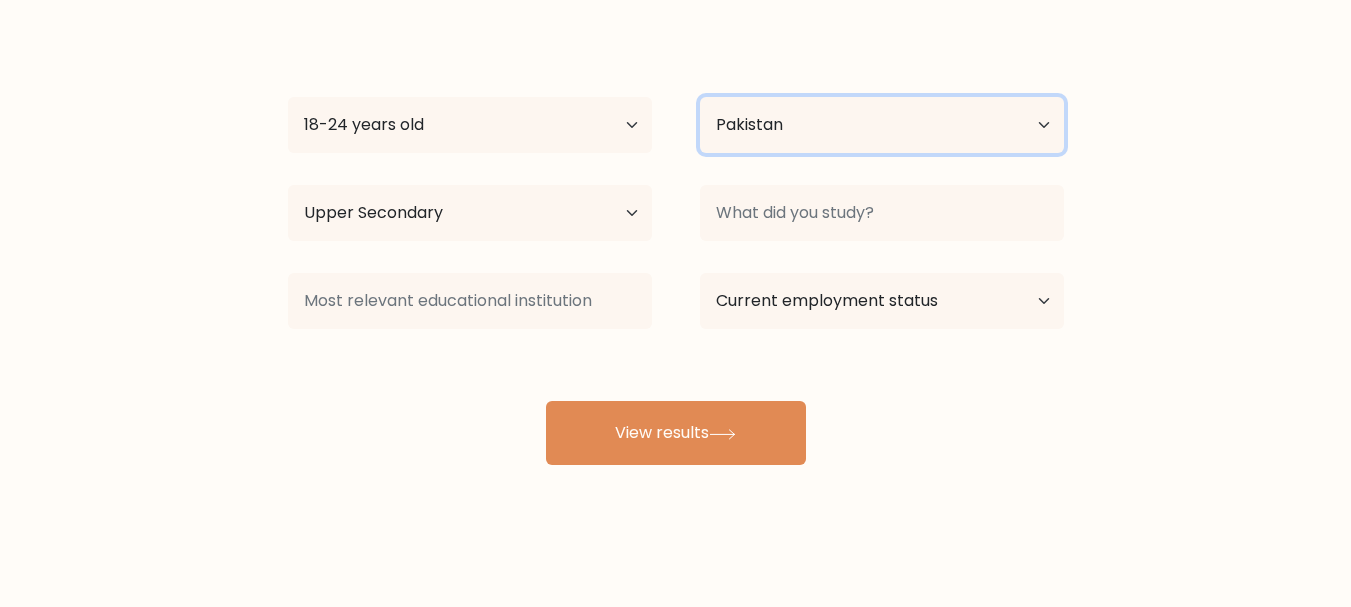 click on "Country
Afghanistan
Albania
Algeria
American Samoa
Andorra
Angola
Anguilla
Antarctica
Antigua and Barbuda
Argentina
Armenia
Aruba
Australia
Austria
Azerbaijan
Bahamas
Bahrain
Bangladesh
Barbados
Belarus
Belgium
Belize
Benin
Bermuda
Bhutan
Bolivia
Bonaire, Sint Eustatius and Saba
Bosnia and Herzegovina
Botswana
Bouvet Island
Brazil
British Indian Ocean Territory
Brunei
Bulgaria
Burkina Faso
Burundi
Cabo Verde
Cambodia
Cameroon
Canada
Cayman Islands
Central African Republic
Chad
Chile
China
Christmas Island
Cocos (Keeling) Islands
Colombia
Comoros
Congo
Congo (the Democratic Republic of the)
Cook Islands
Costa Rica
Côte d'Ivoire
Croatia
Cuba" at bounding box center [882, 125] 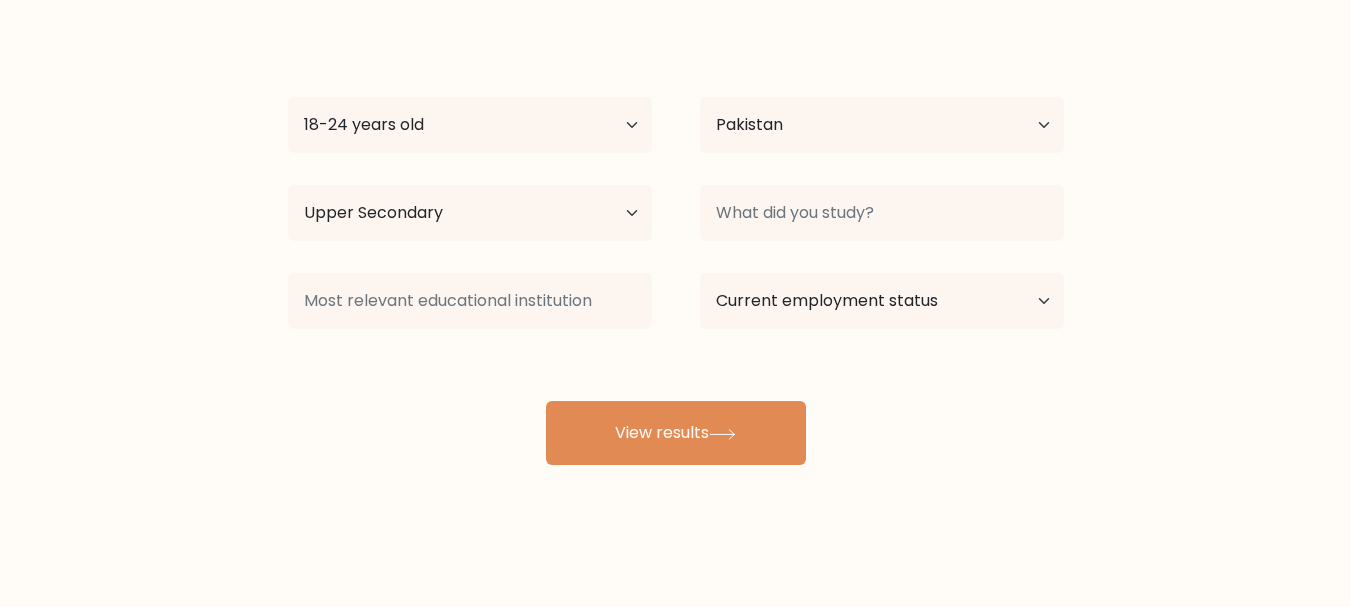 click on "gst
vgt
Age
Under 18 years old
18-24 years old
25-34 years old
35-44 years old
45-54 years old
55-64 years old
65 years old and above
Country
Afghanistan
Albania
Algeria
American Samoa
Andorra
Angola
Anguilla
Antarctica
Antigua and Barbuda
Argentina
Armenia
Aruba
Australia
Austria
Azerbaijan
Bahrain
Bangladesh
Barbados
Belarus
Belgium
Belize
Benin
Bermuda
Bhutan
Bolivia
Bonaire, Sint Eustatius and Saba
Bosnia and Herzegovina
Botswana
Bouvet Island
Brazil
Brunei" at bounding box center [676, 245] 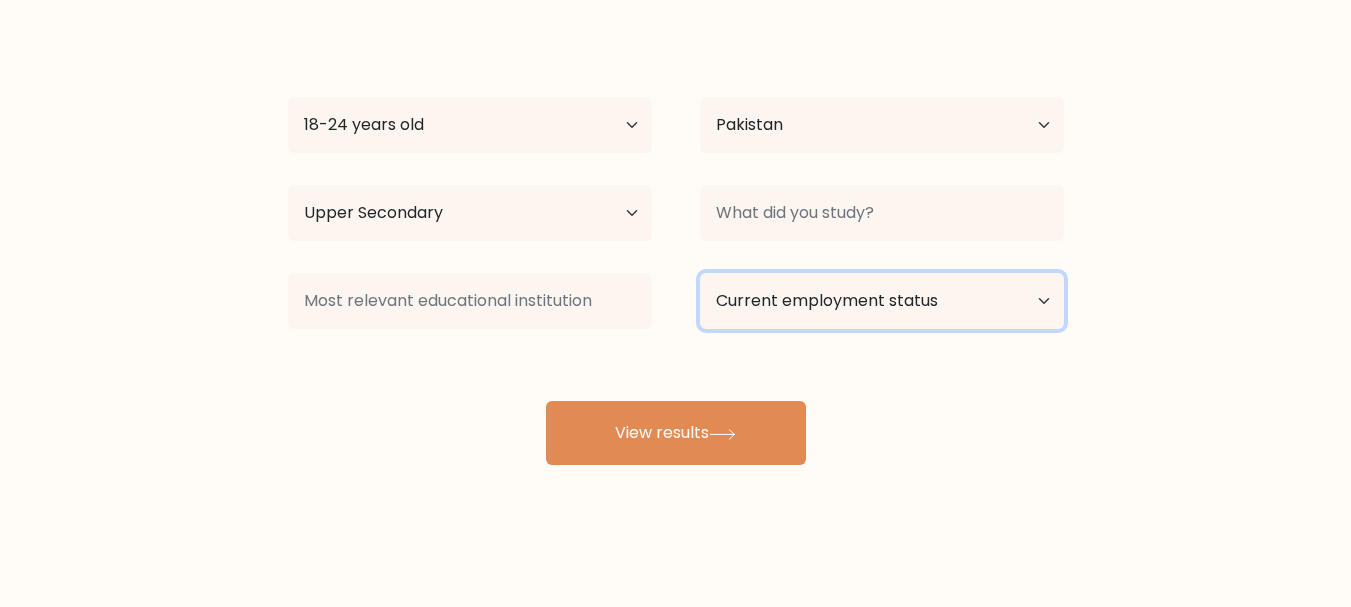 click on "Current employment status
Employed
Student
Retired
Other / prefer not to answer" at bounding box center [882, 301] 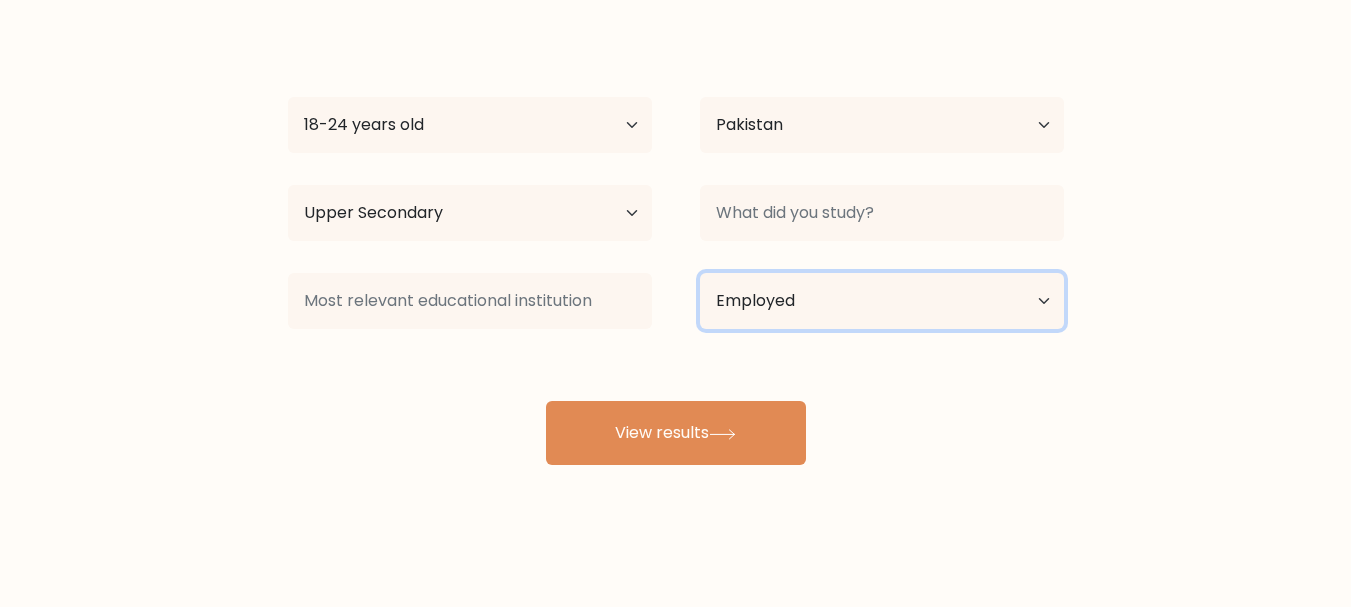 click on "Current employment status
Employed
Student
Retired
Other / prefer not to answer" at bounding box center (882, 301) 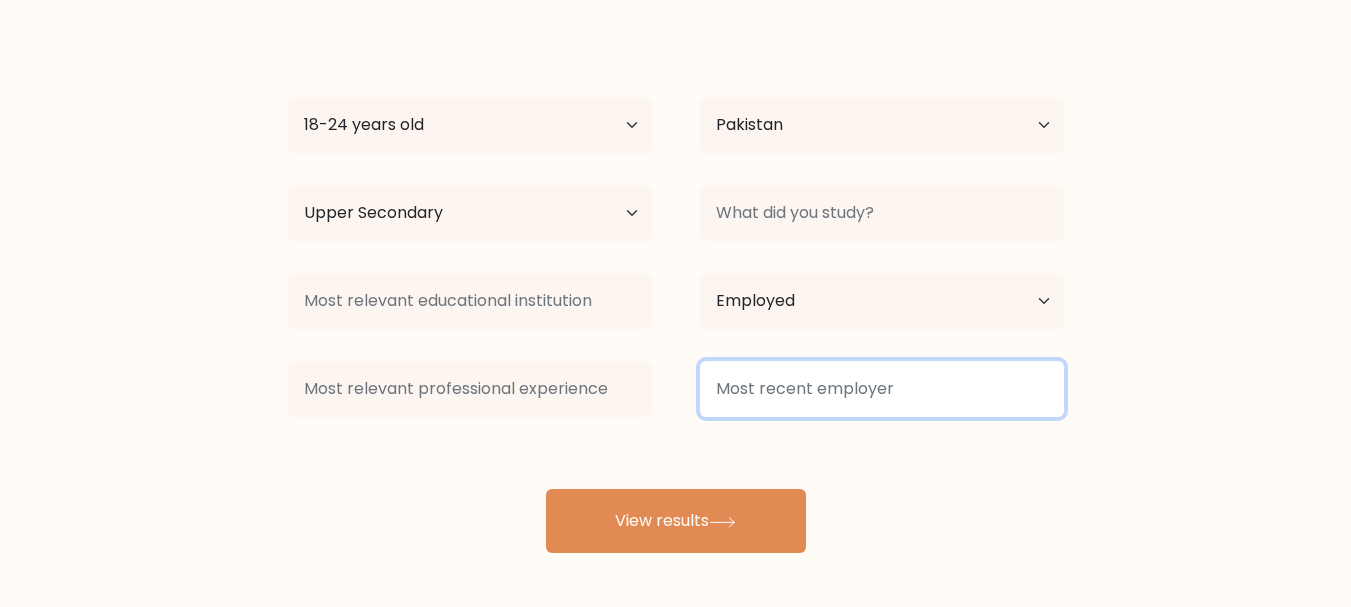 click at bounding box center [882, 389] 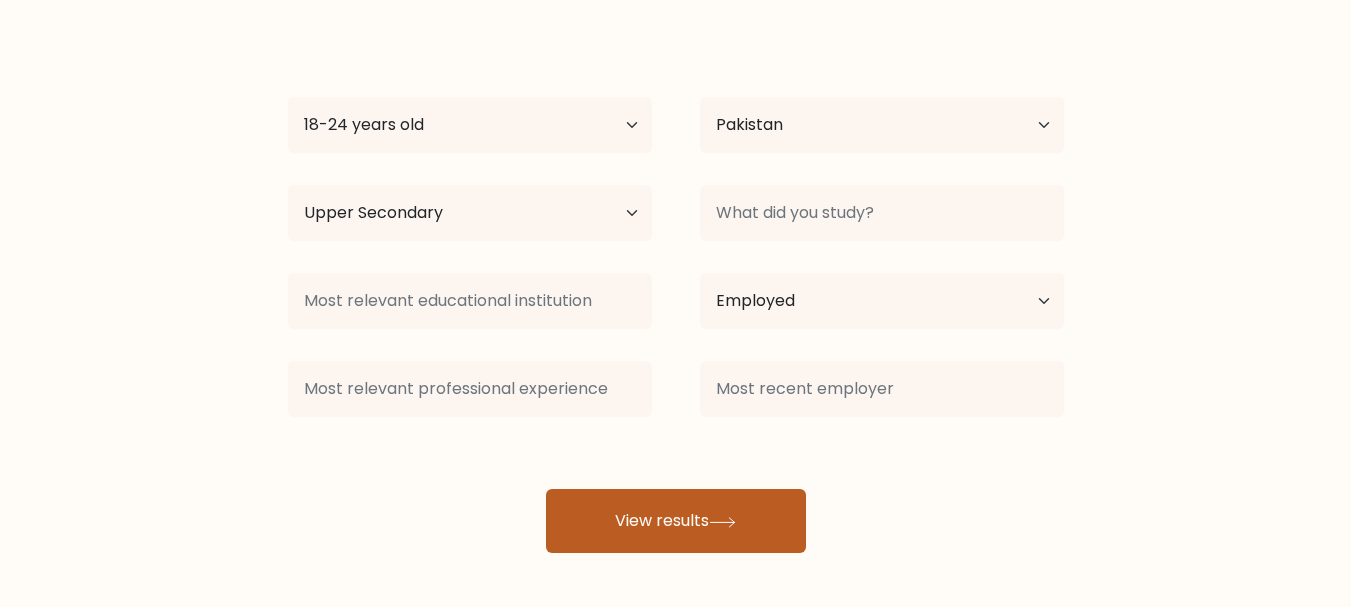click on "View results" at bounding box center (676, 521) 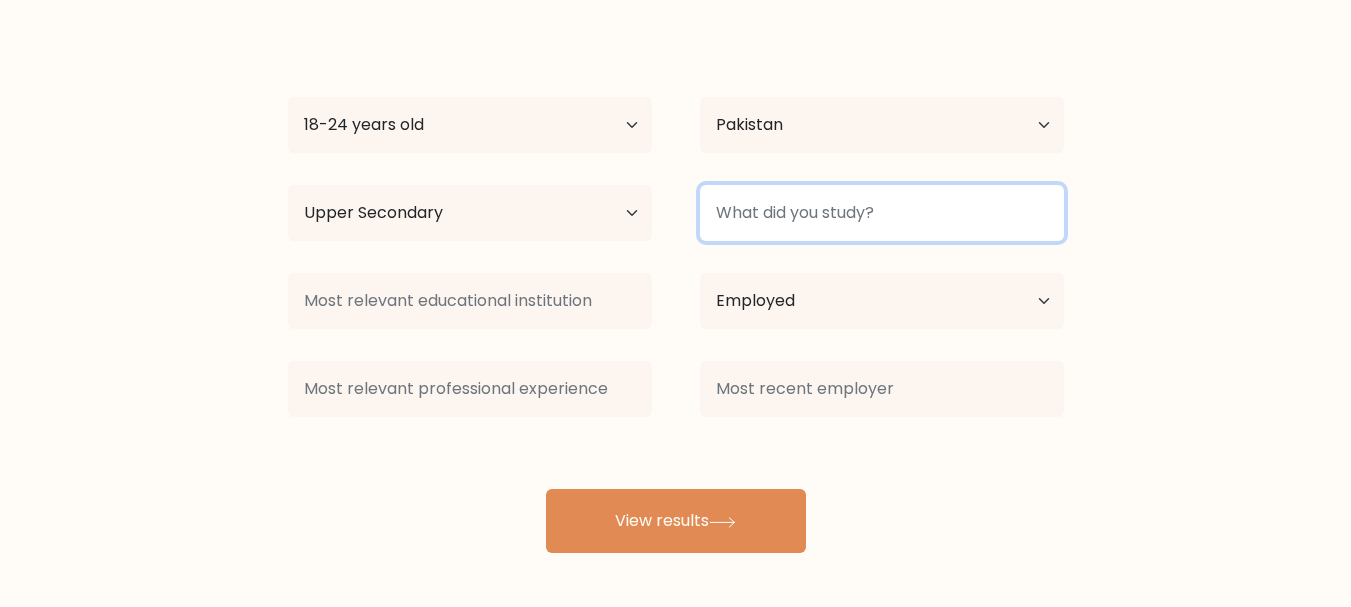 click at bounding box center (882, 213) 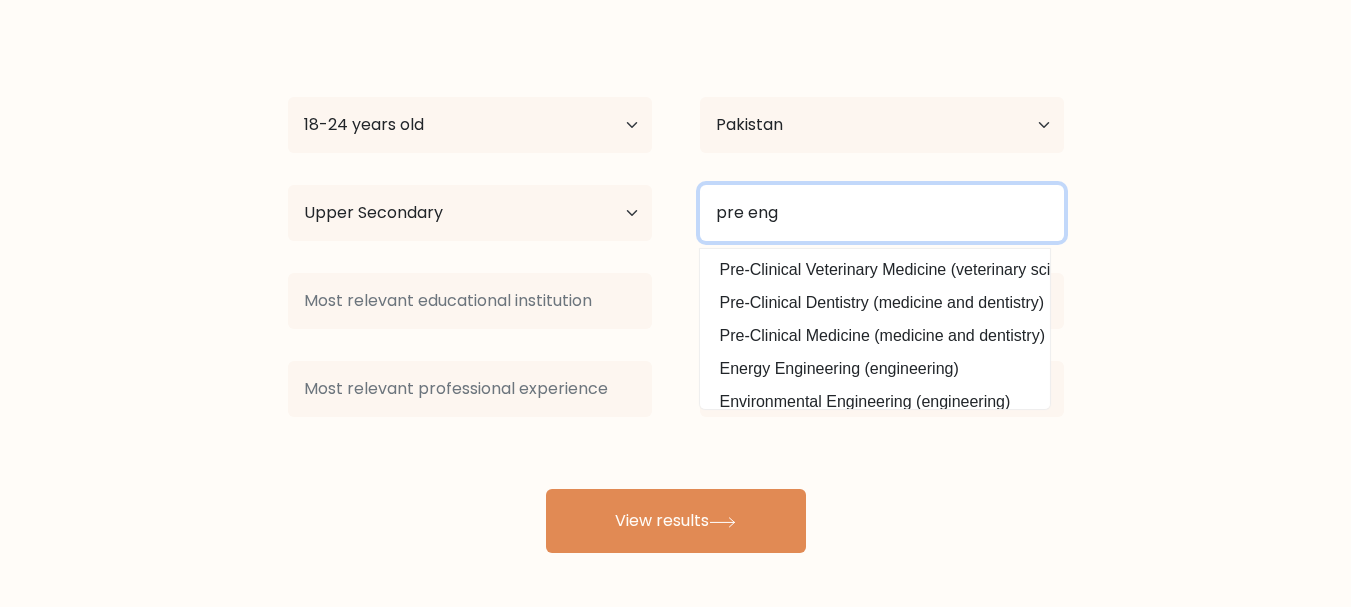 type on "pre engi" 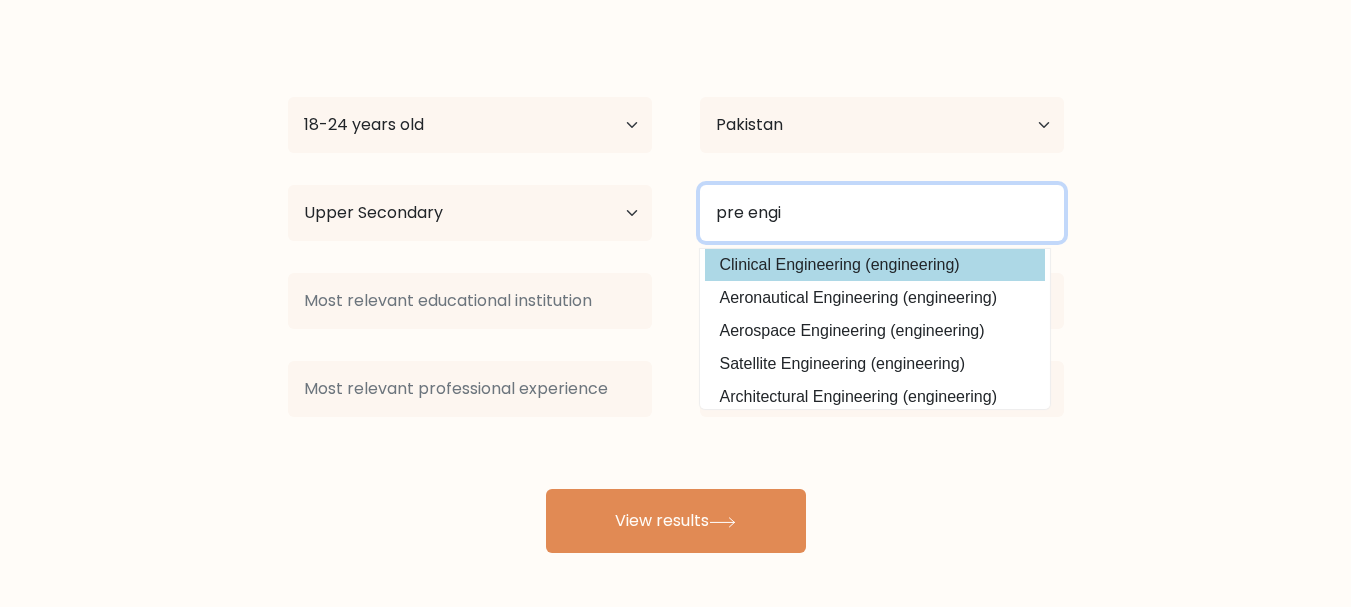scroll, scrollTop: 0, scrollLeft: 0, axis: both 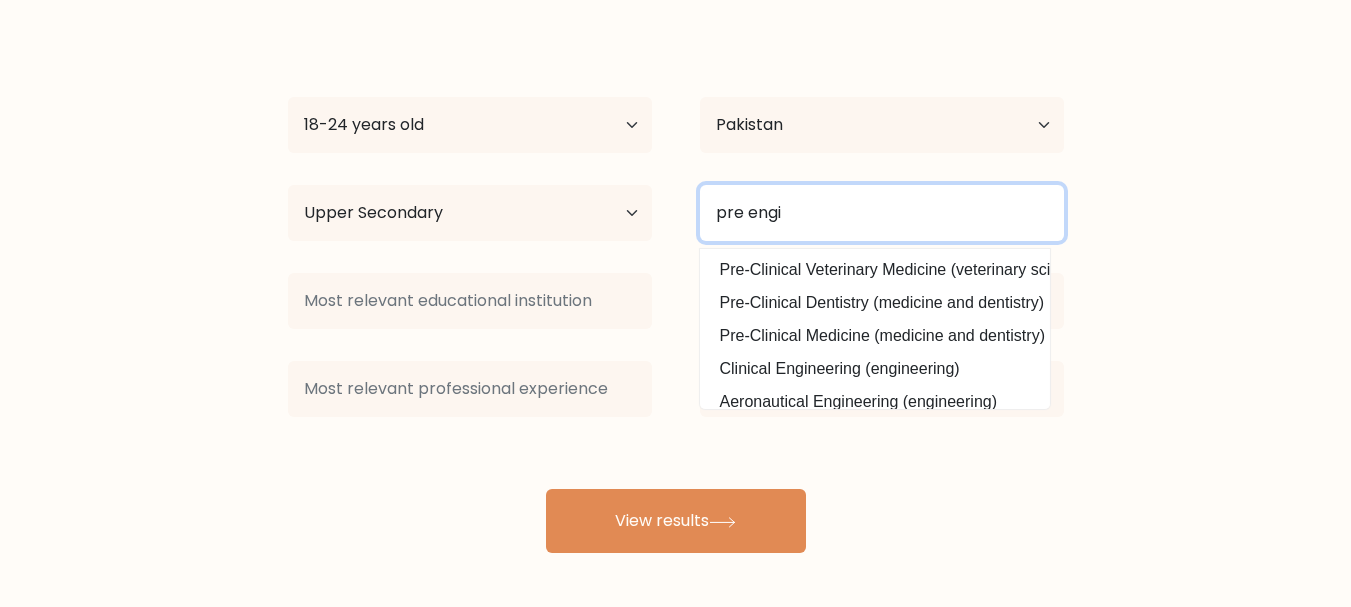 drag, startPoint x: 801, startPoint y: 221, endPoint x: 671, endPoint y: 207, distance: 130.75168 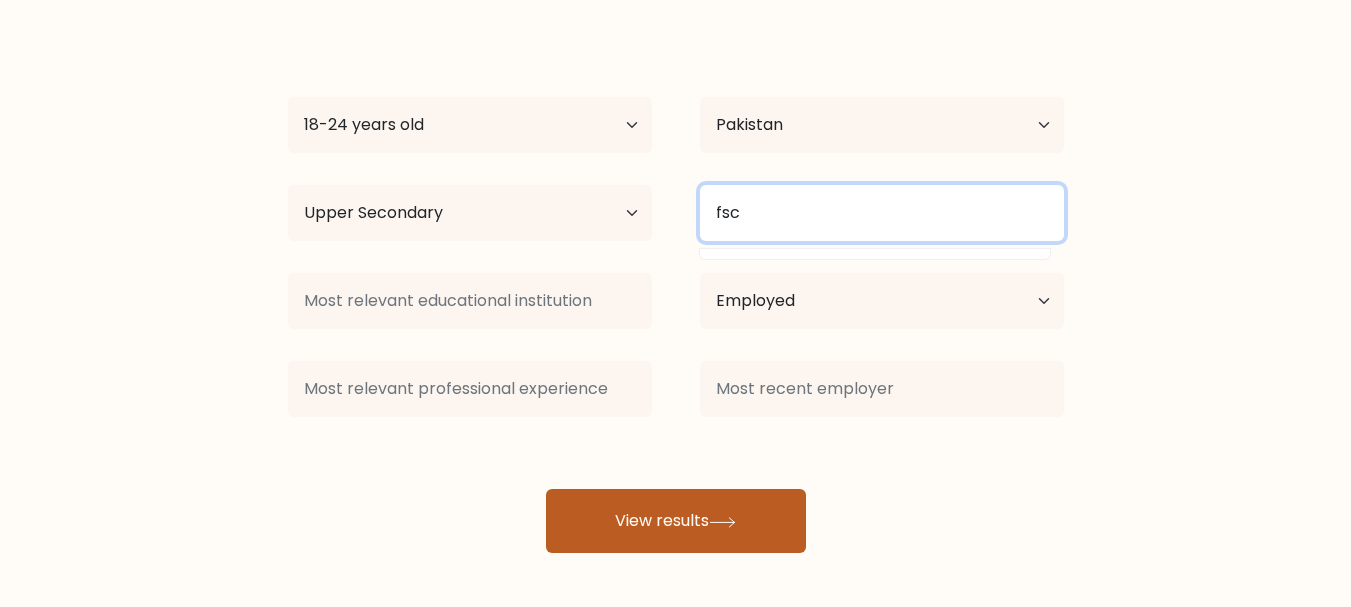 type on "fsc" 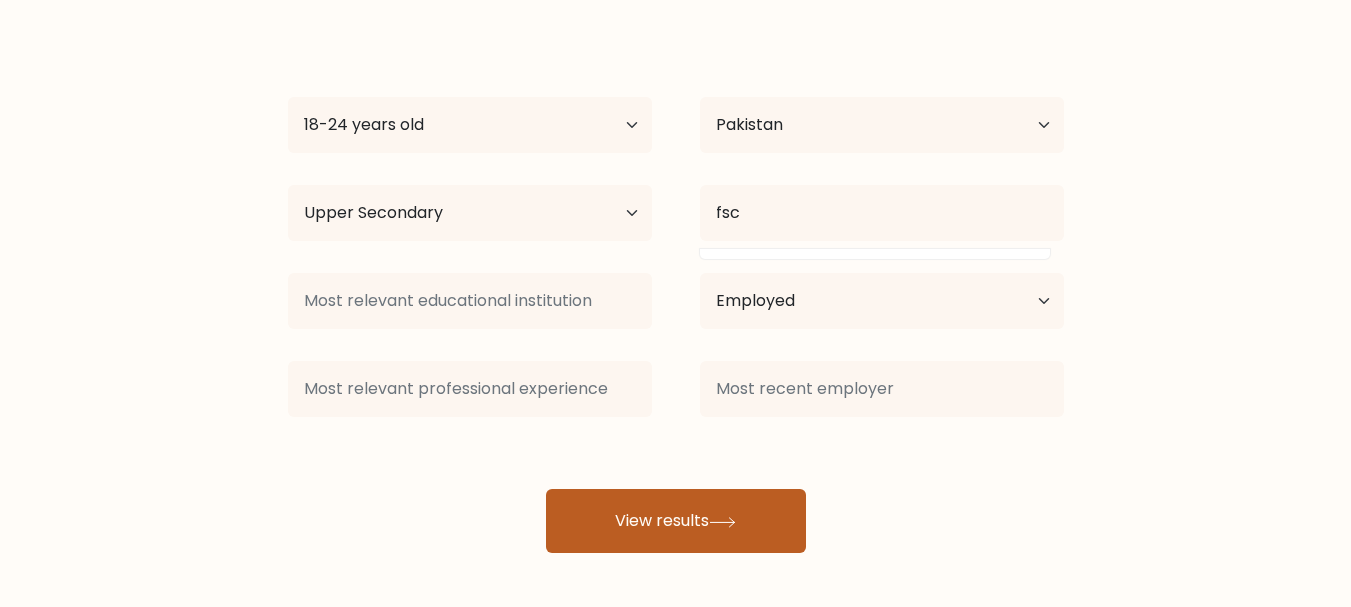 click 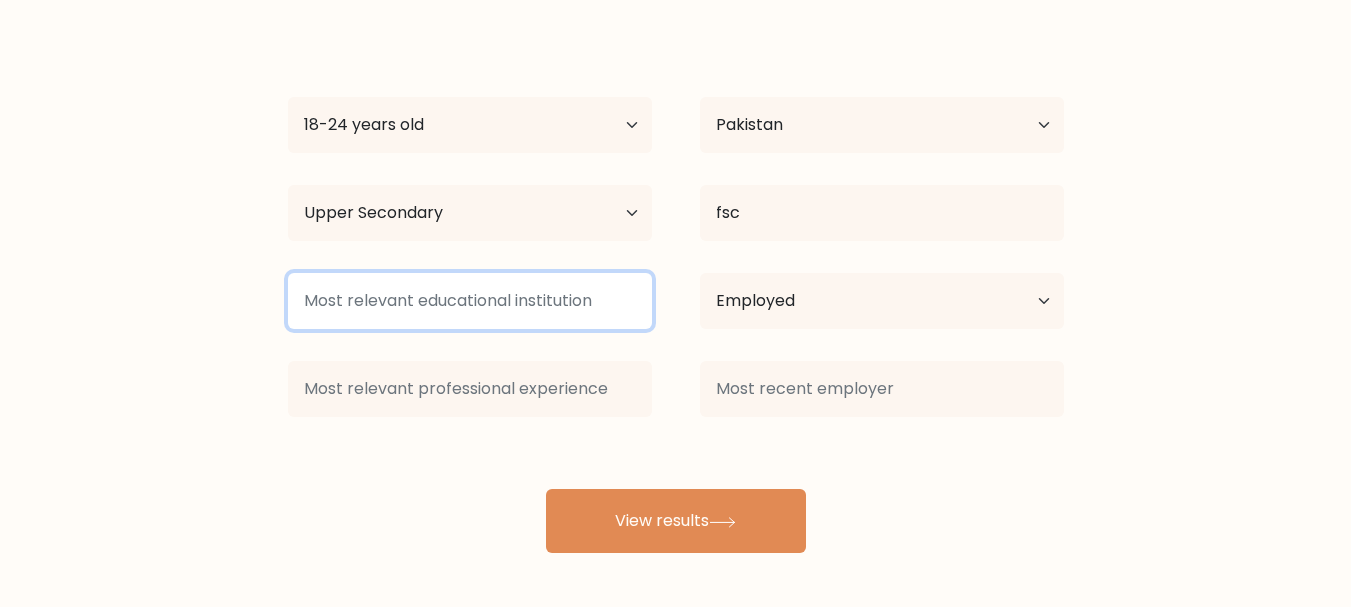 click at bounding box center [470, 301] 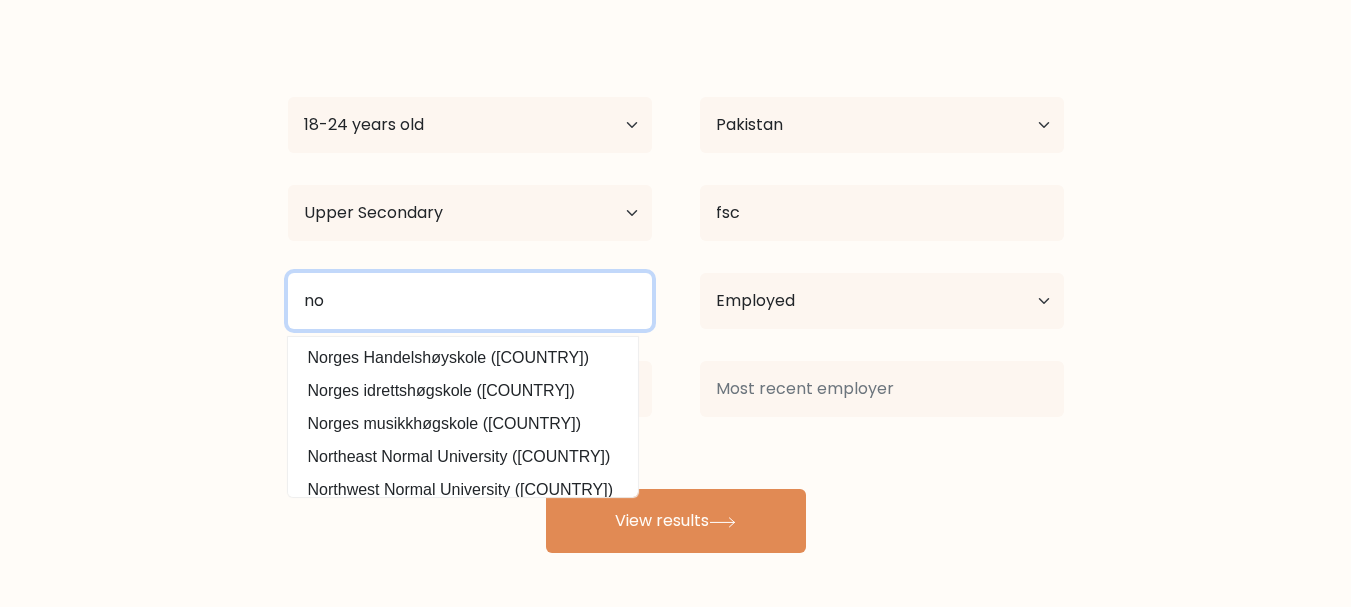 type on "no" 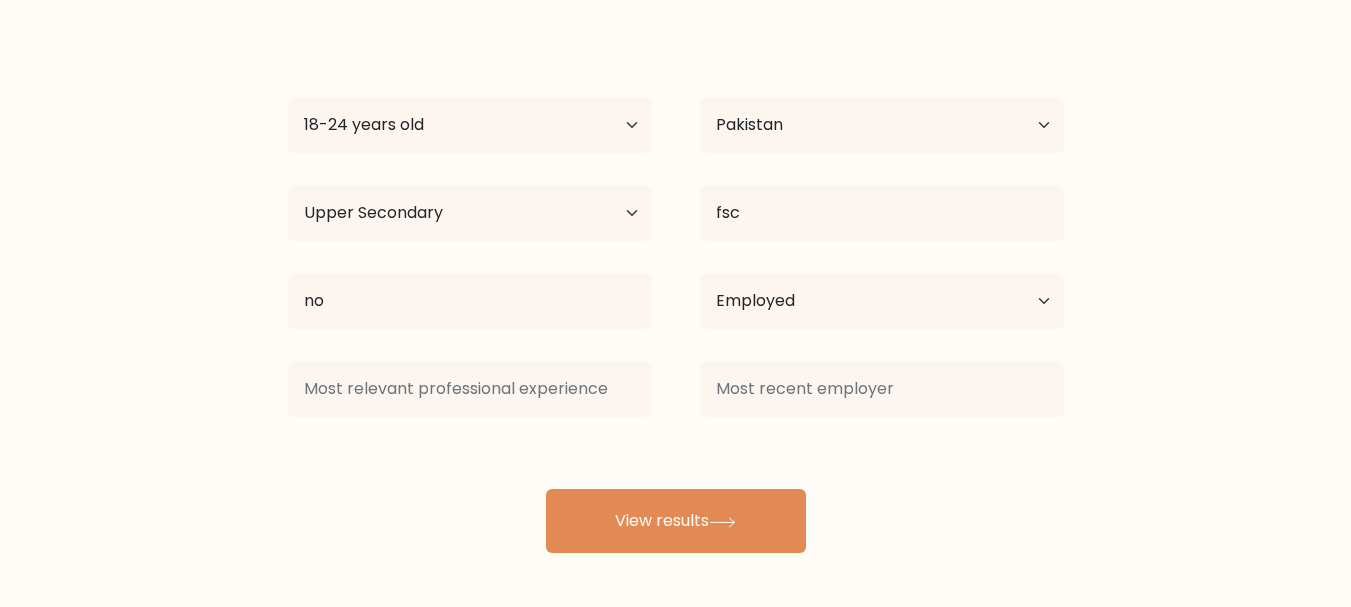 click on "Compare your results to your peers
gst
vgt
Age
Under 18 years old
18-24 years old
25-34 years old
35-44 years old
45-54 years old
55-64 years old
65 years old and above
Country
Afghanistan
Albania
Algeria
American Samoa
Andorra
Angola
Anguilla
Antarctica
Antigua and Barbuda
Argentina
Armenia
Aruba
Australia
Austria no" at bounding box center [675, 225] 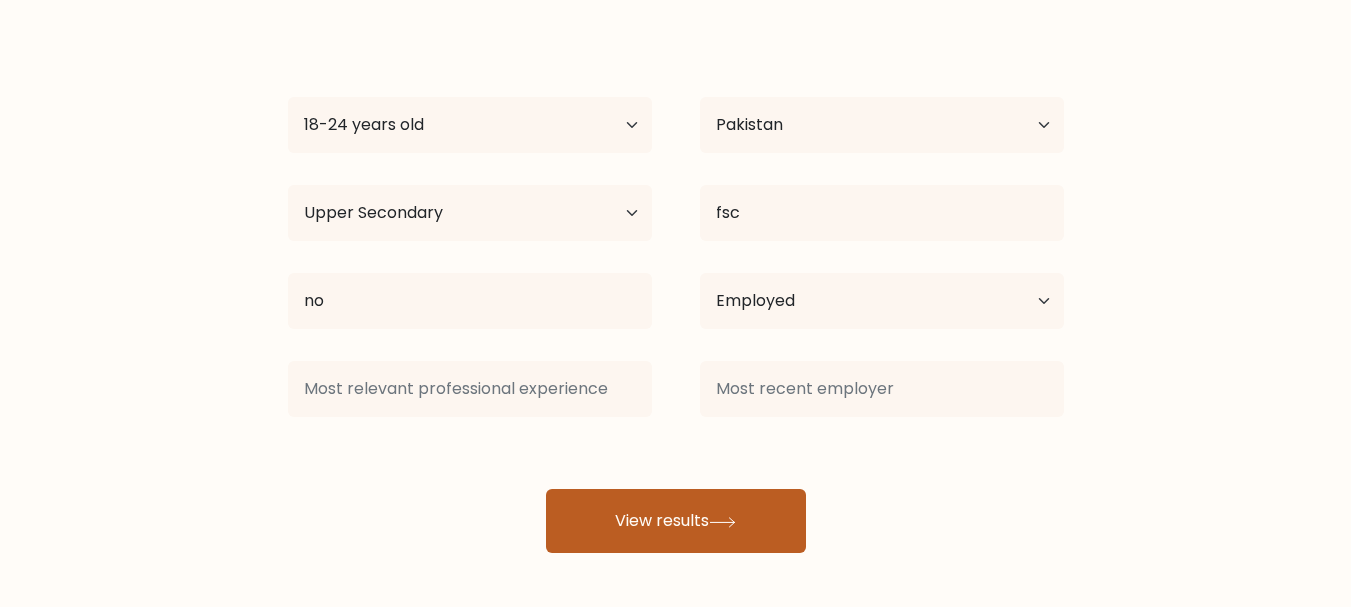 click on "View results" at bounding box center (676, 521) 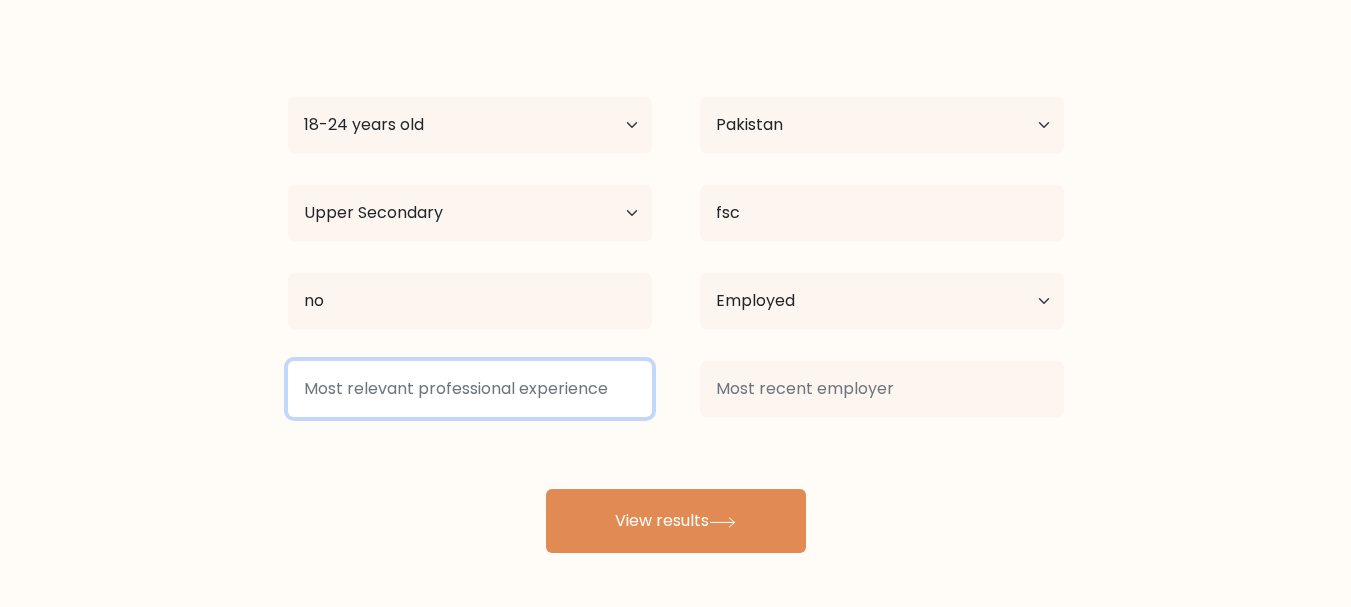 click at bounding box center (470, 389) 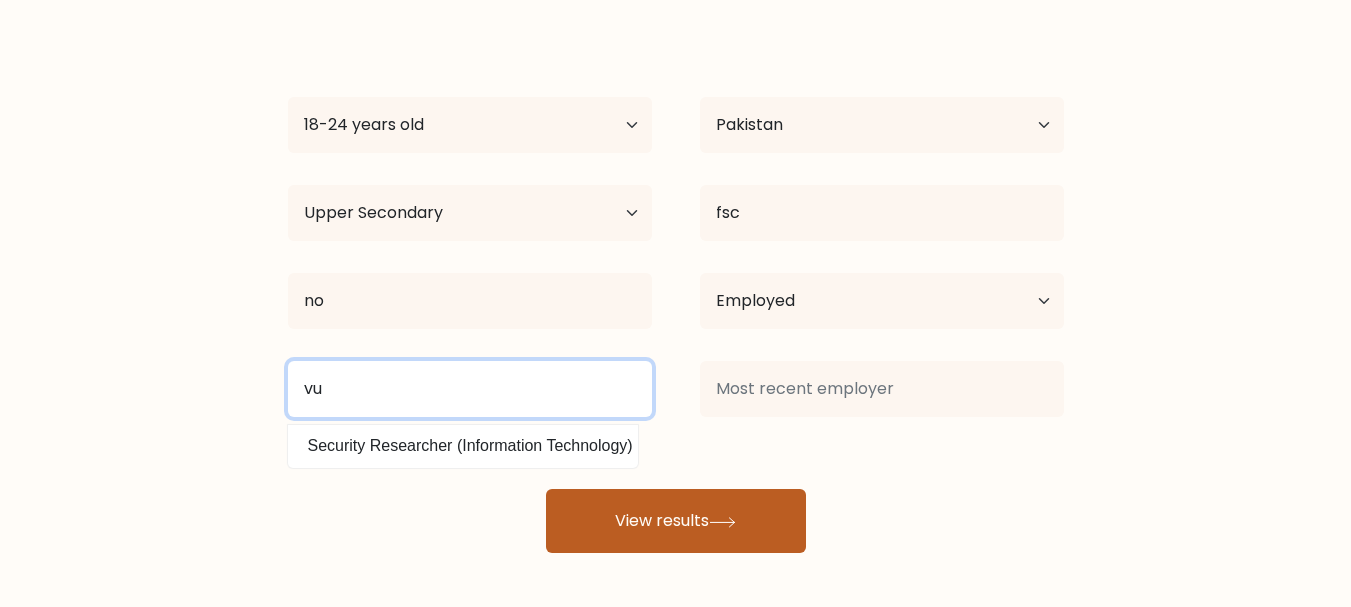 type on "vu" 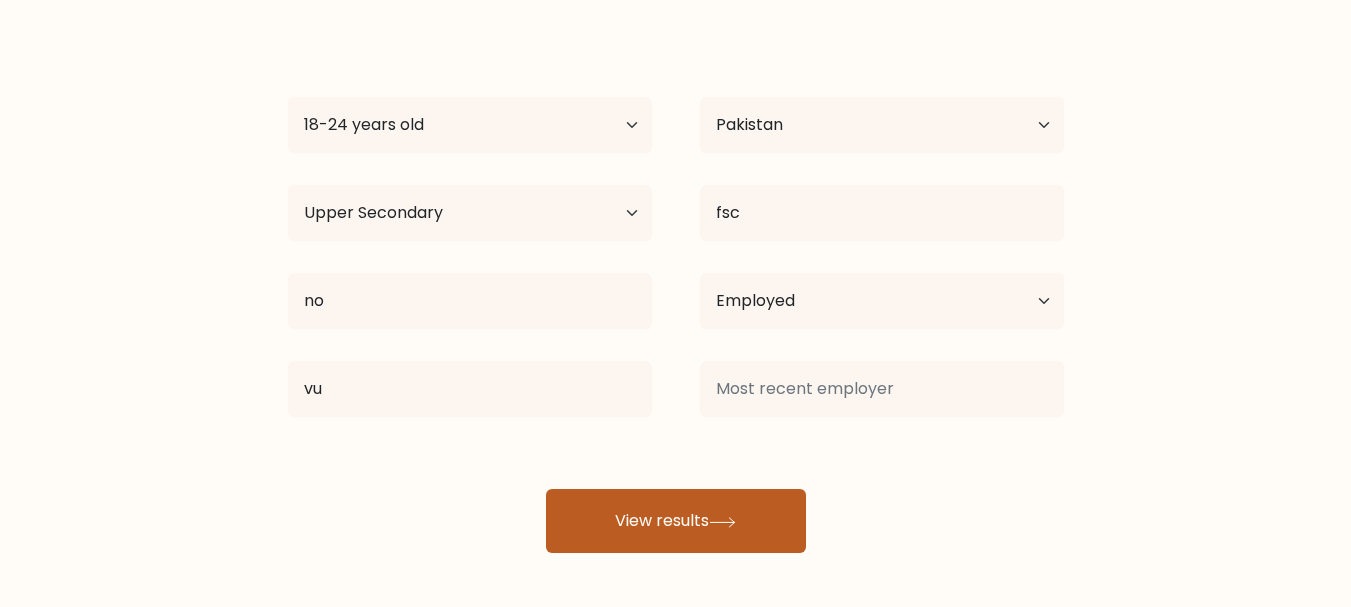 click on "View results" at bounding box center (676, 521) 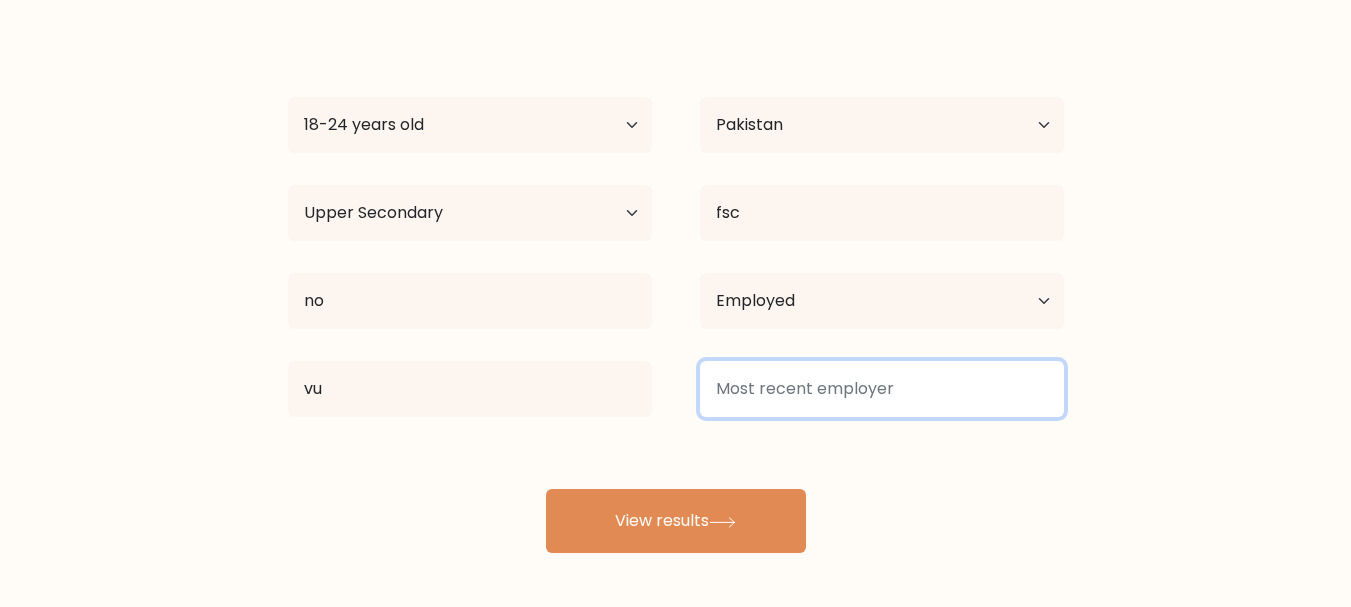click at bounding box center [882, 389] 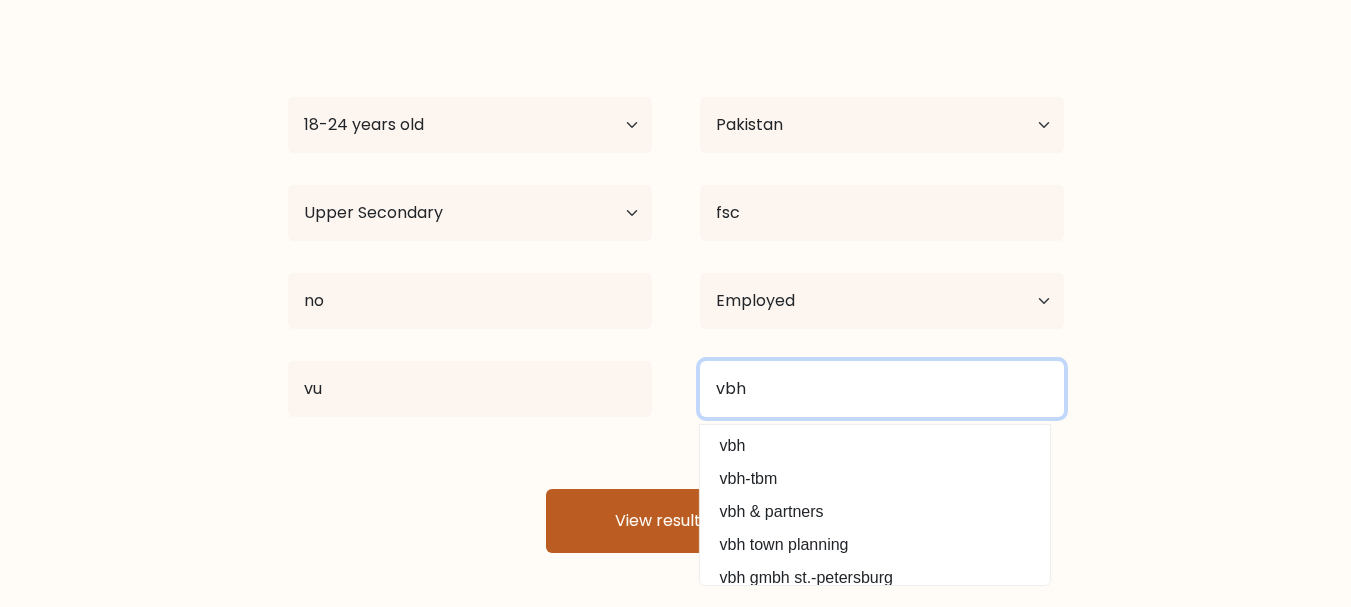 type on "vbh" 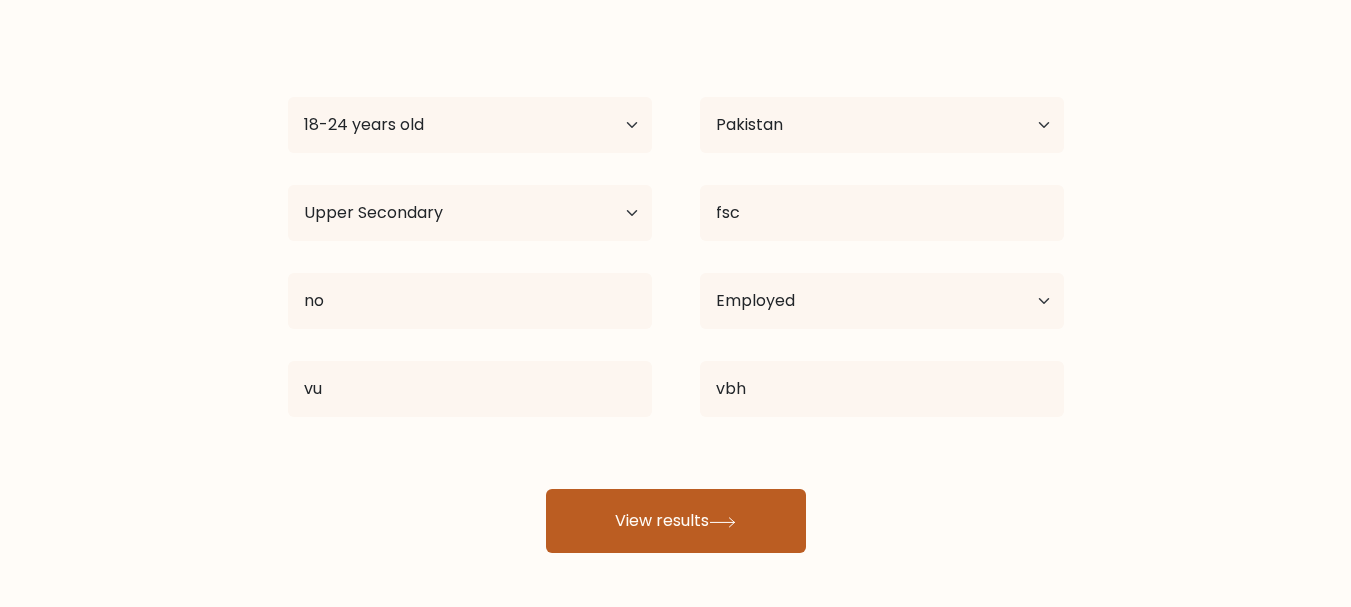 click on "View results" at bounding box center (676, 521) 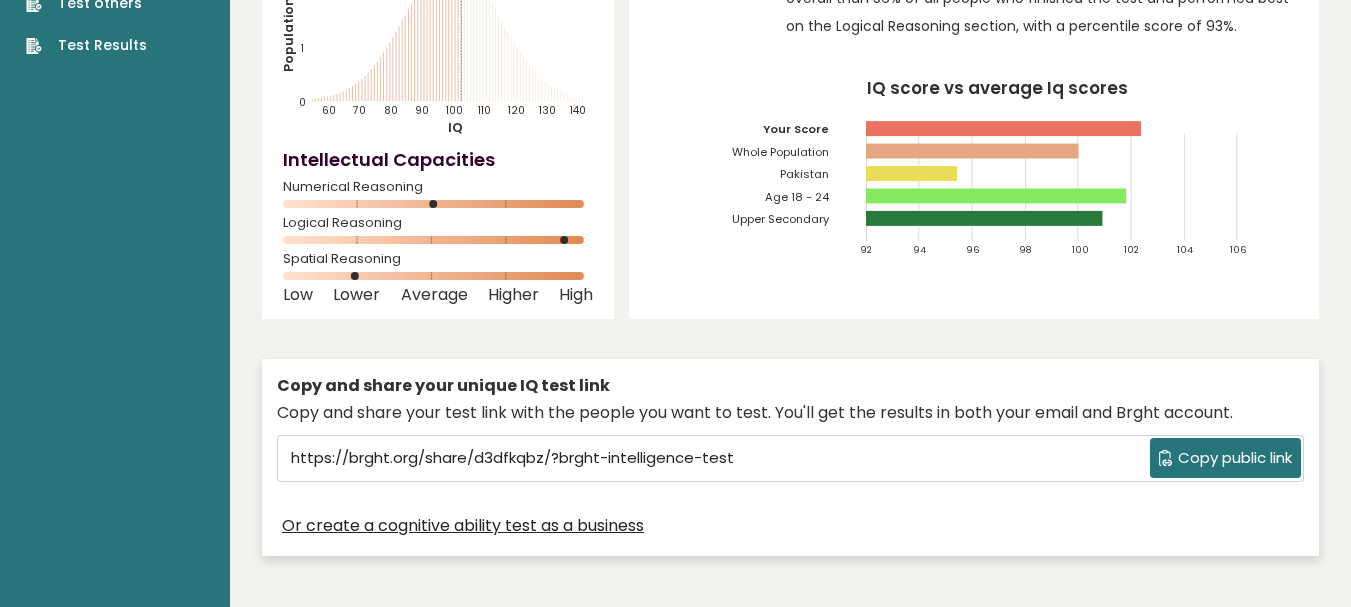 scroll, scrollTop: 0, scrollLeft: 0, axis: both 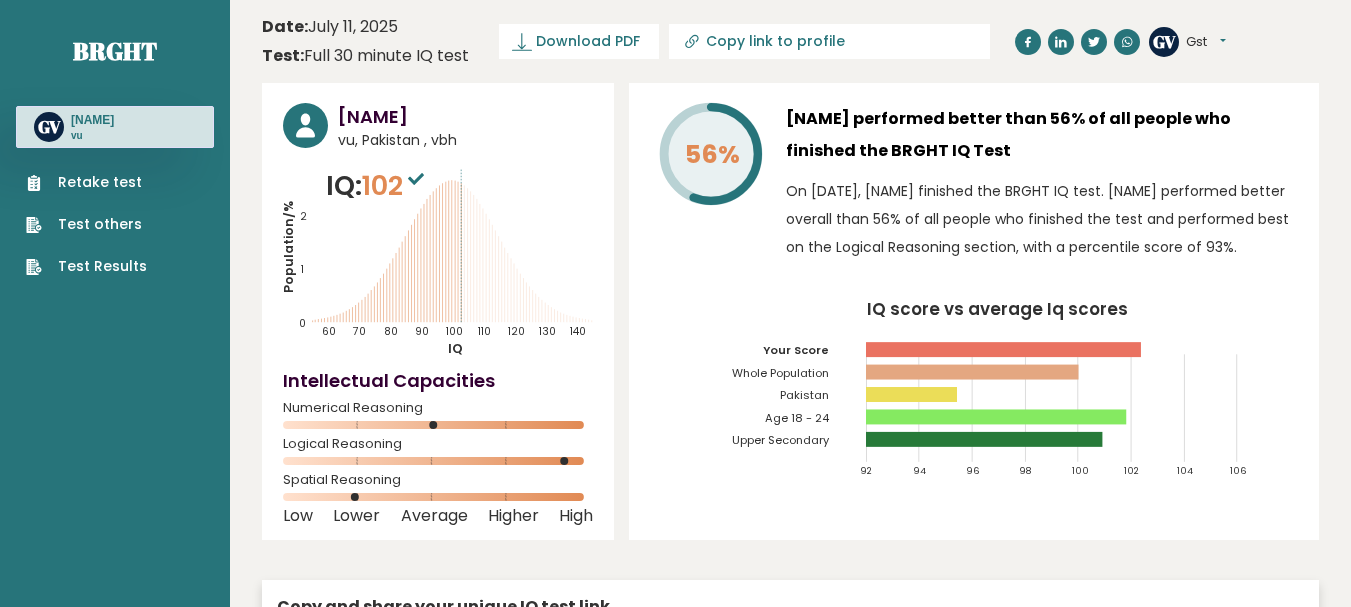 click 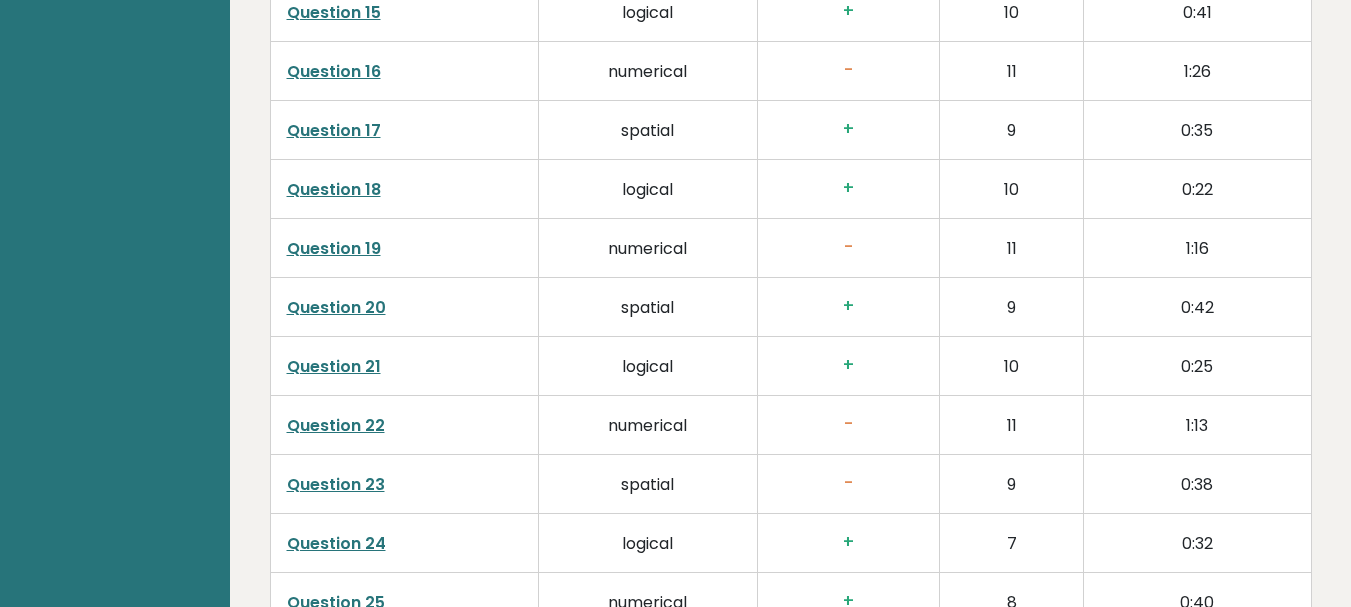 scroll, scrollTop: 3968, scrollLeft: 0, axis: vertical 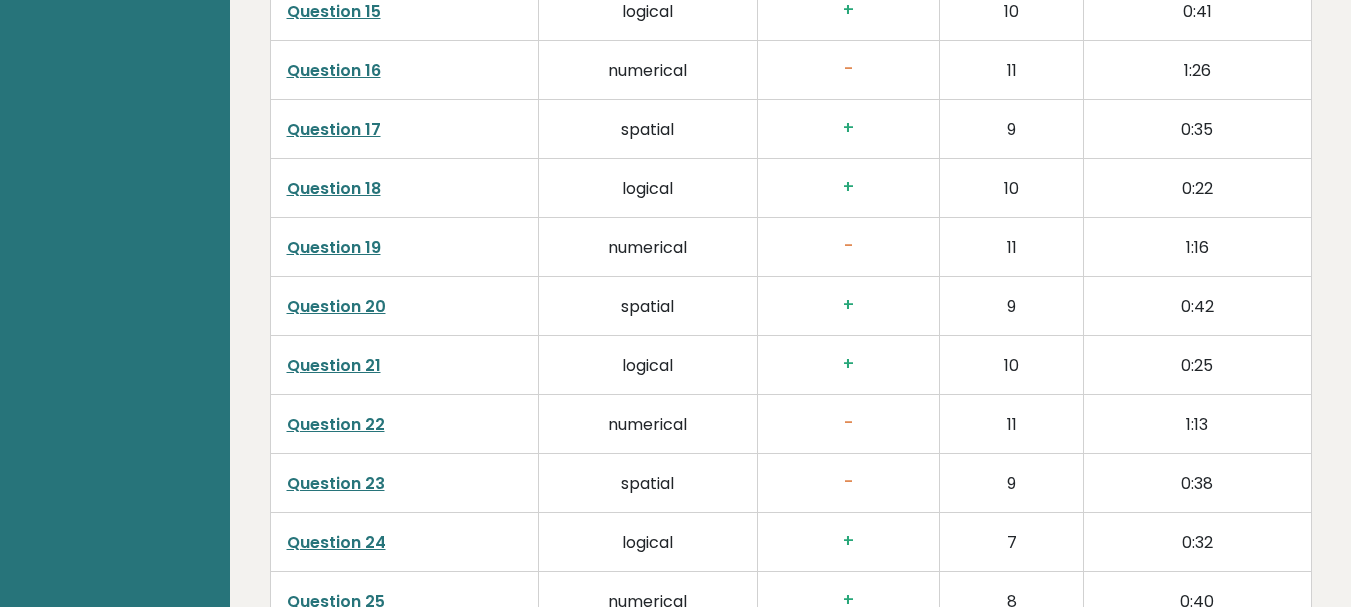 click on "Question
19" at bounding box center (334, 247) 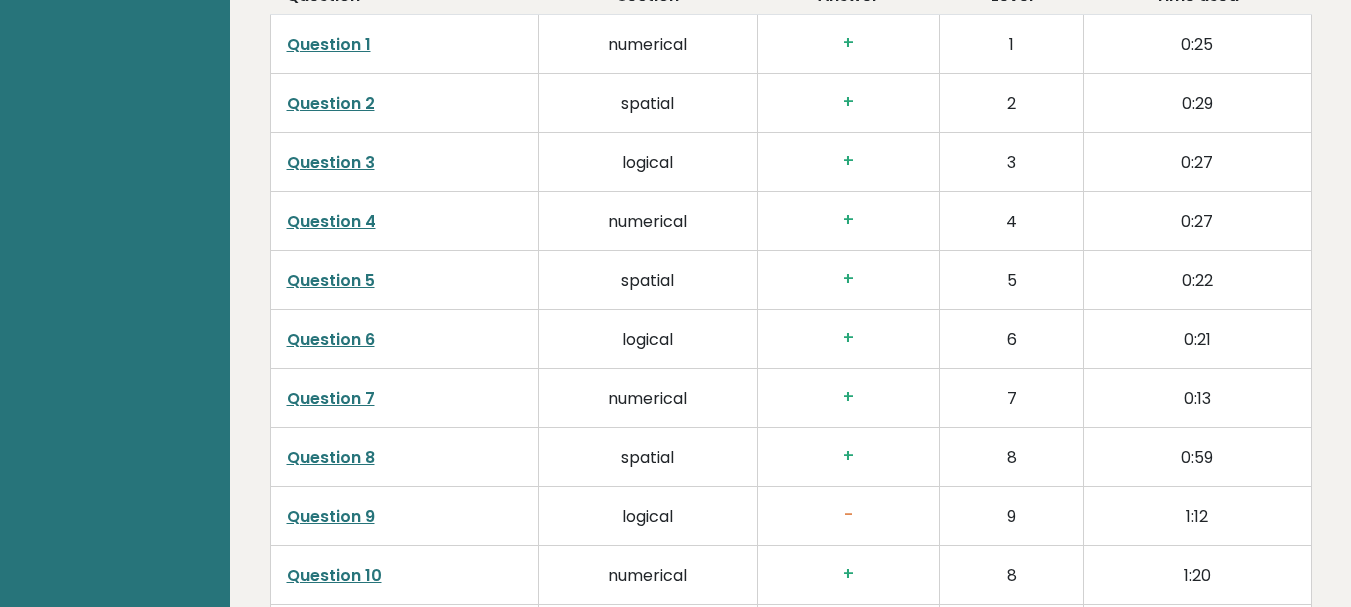 scroll, scrollTop: 3112, scrollLeft: 0, axis: vertical 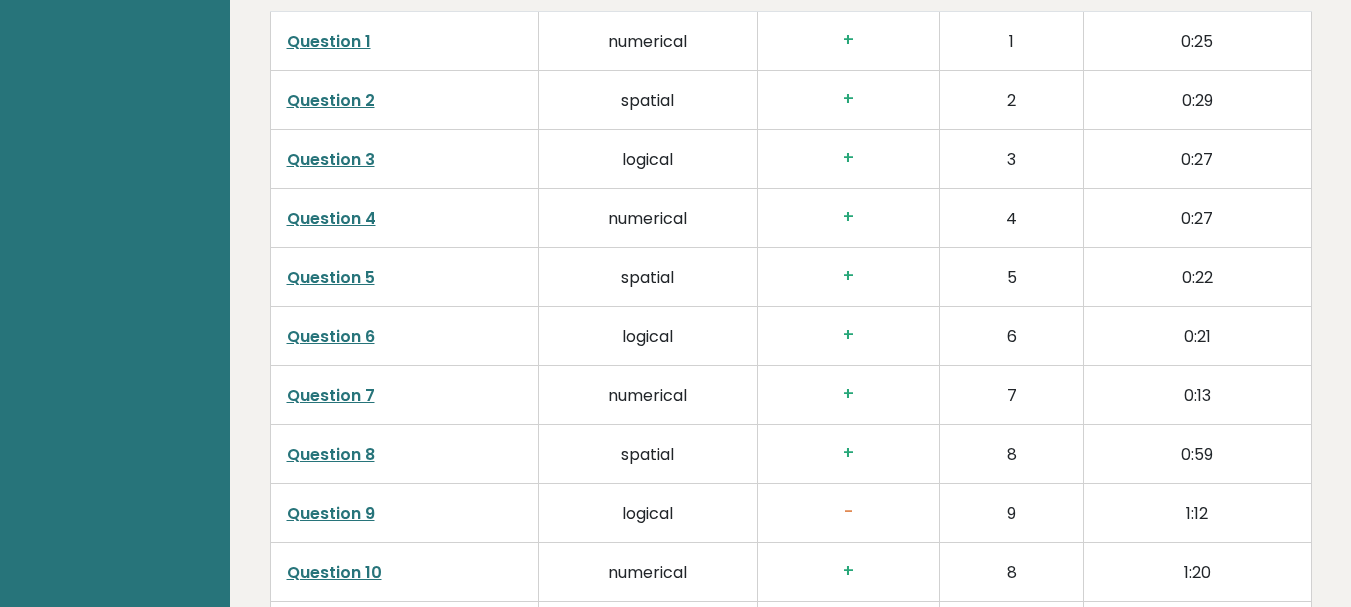 click on "Question
9" at bounding box center (331, 513) 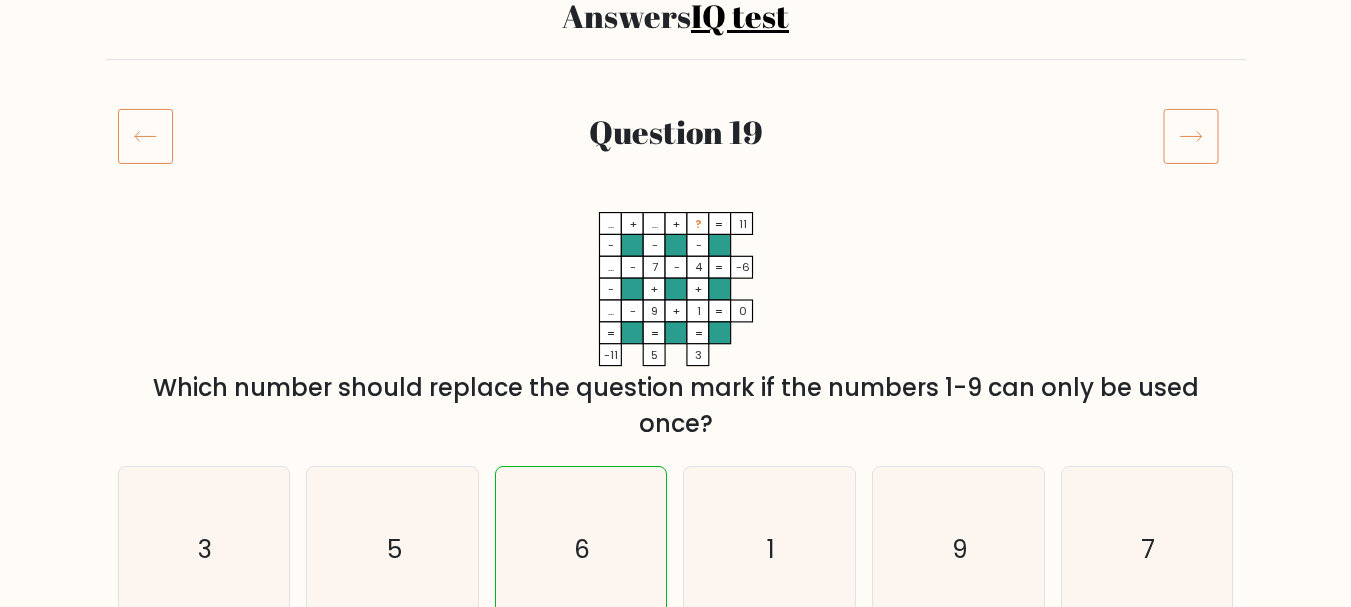 scroll, scrollTop: 170, scrollLeft: 0, axis: vertical 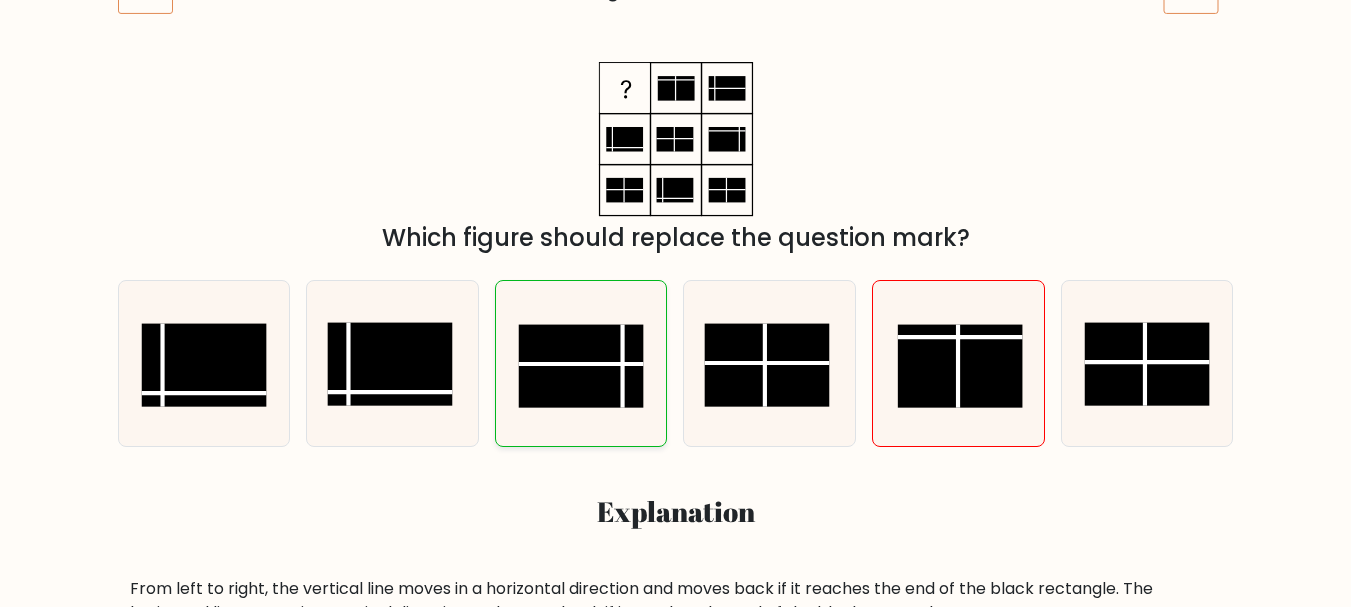 click 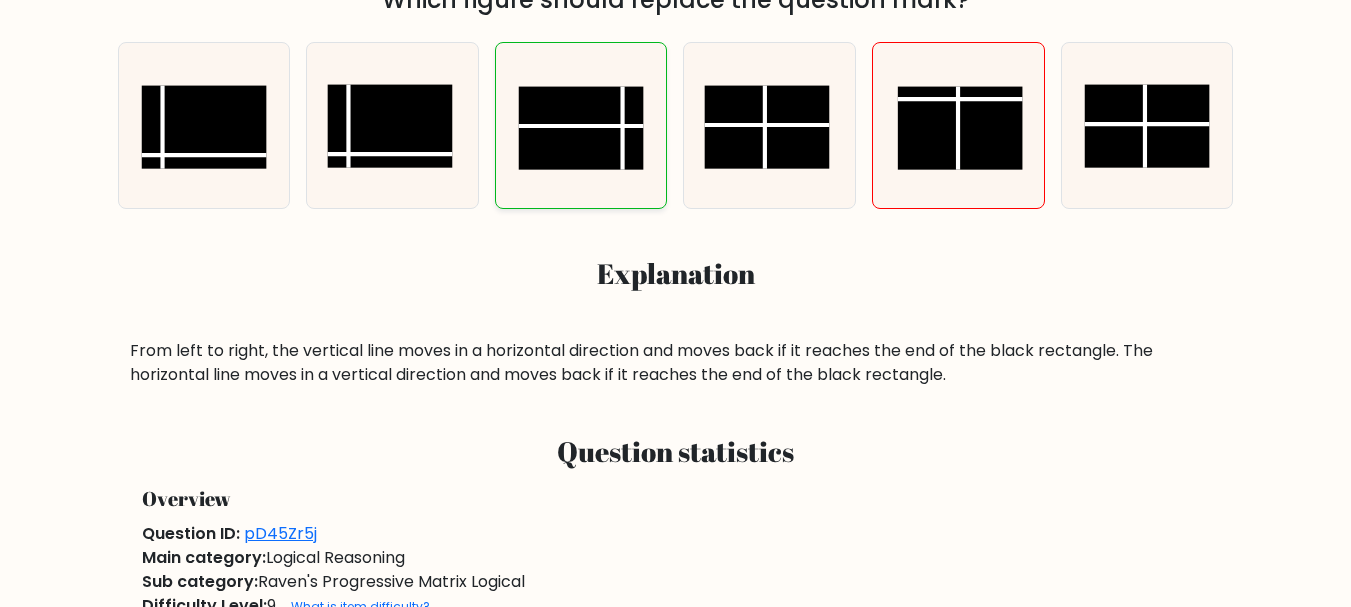 scroll, scrollTop: 558, scrollLeft: 0, axis: vertical 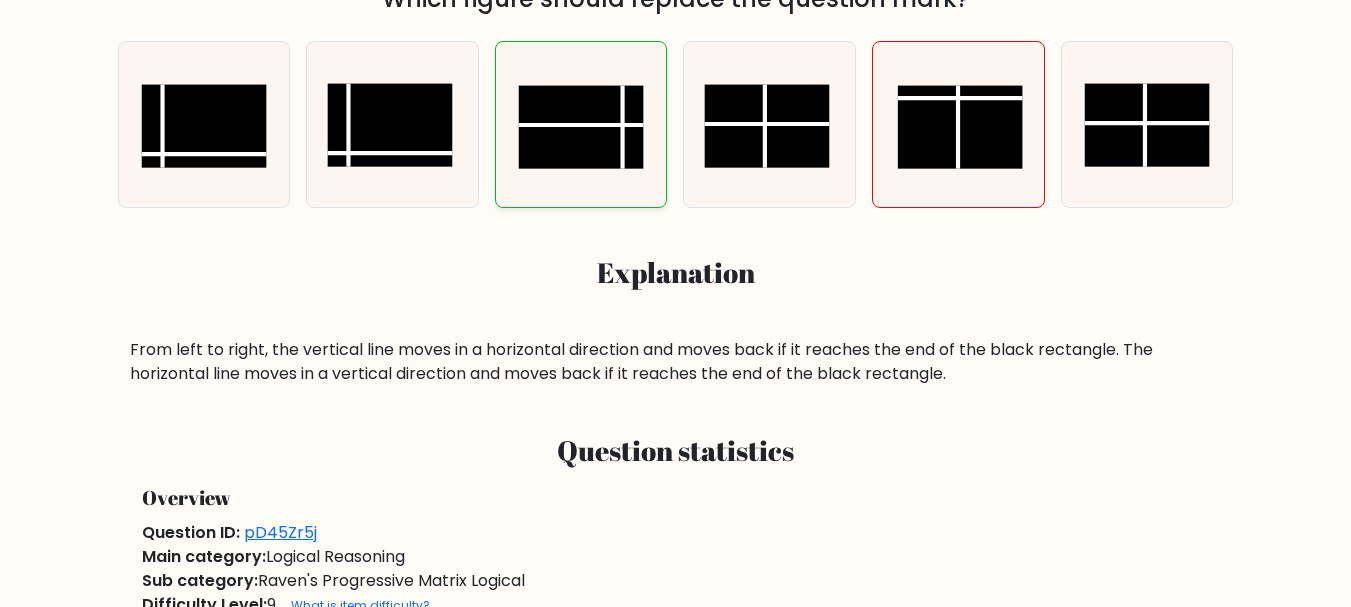 click 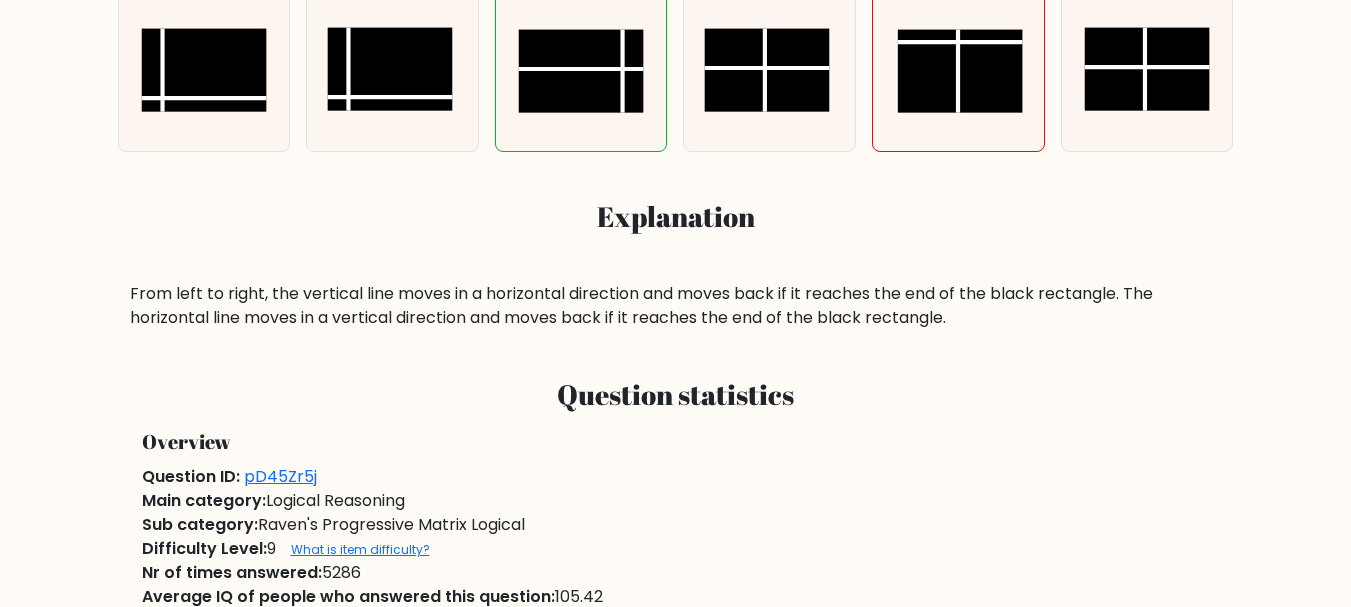scroll, scrollTop: 617, scrollLeft: 0, axis: vertical 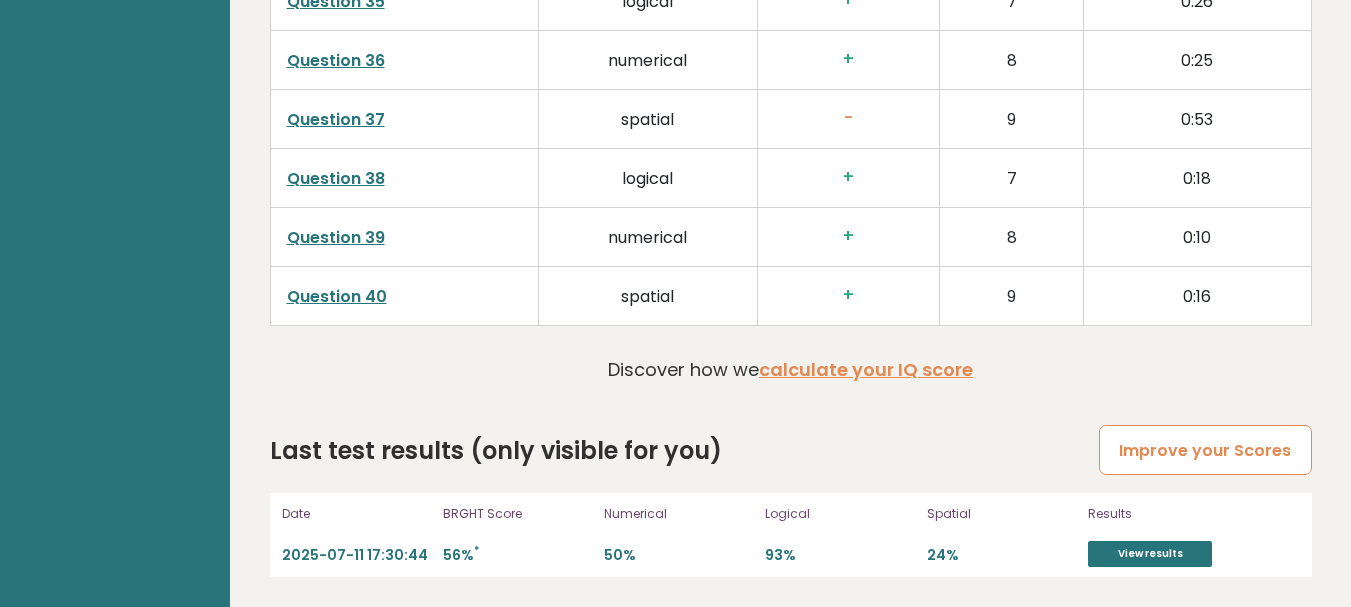click on "Improve your Scores" at bounding box center (1205, 450) 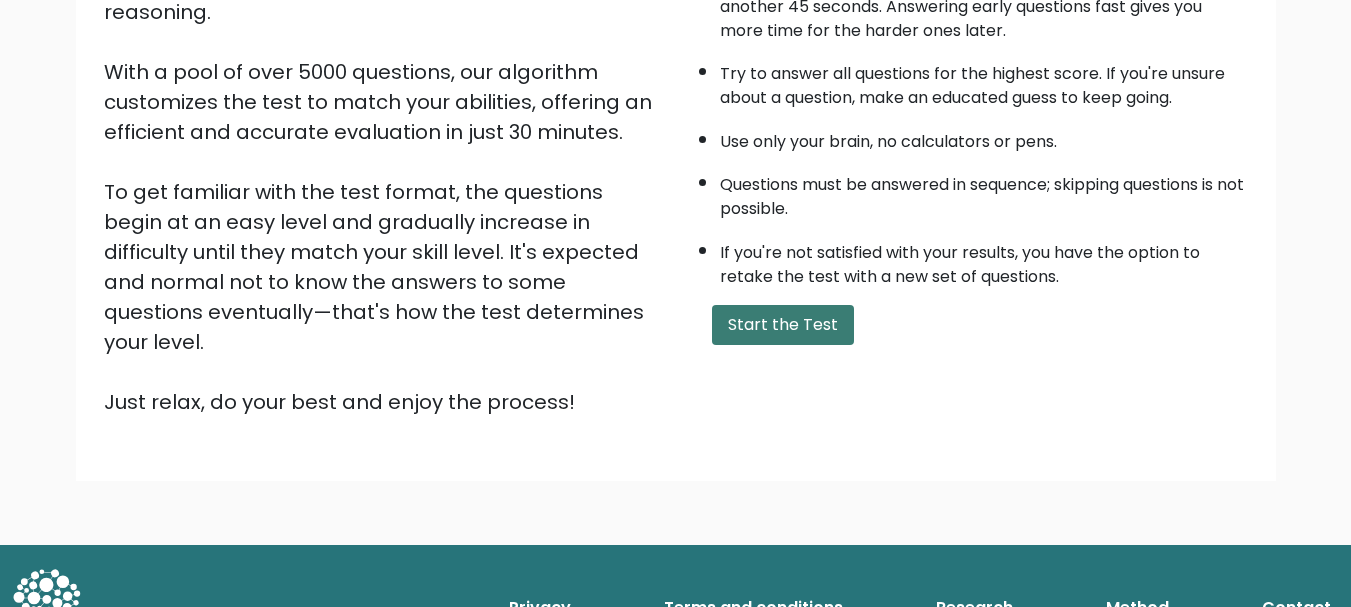 scroll, scrollTop: 309, scrollLeft: 0, axis: vertical 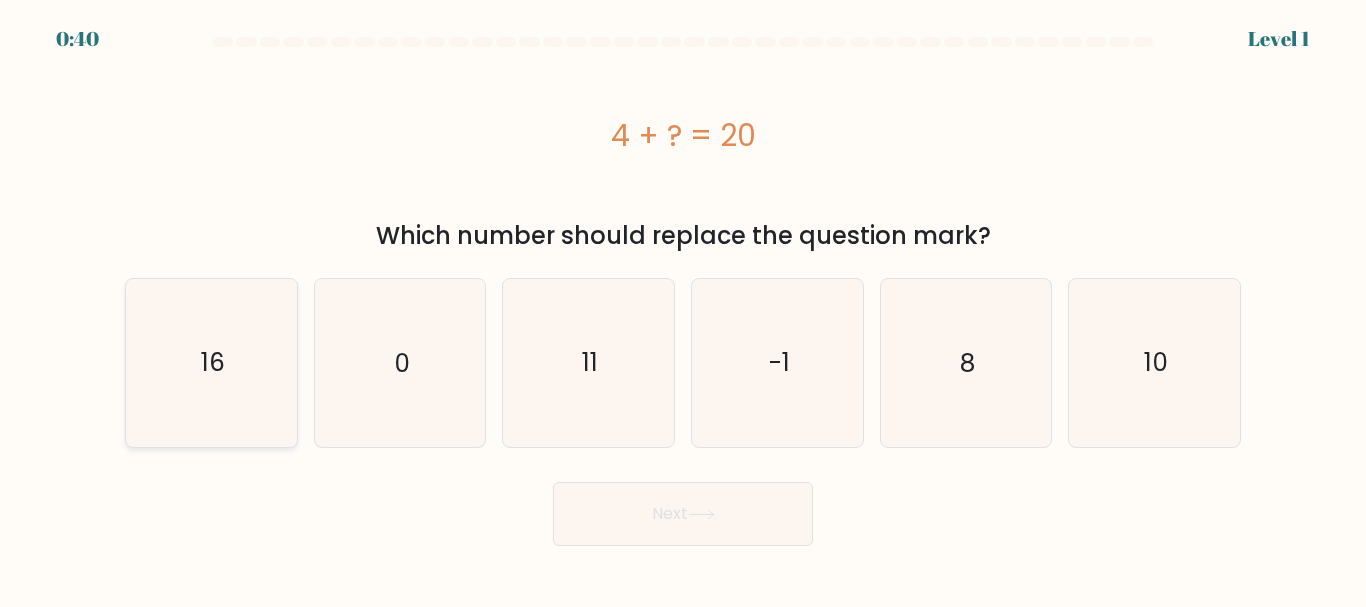 click on "16" 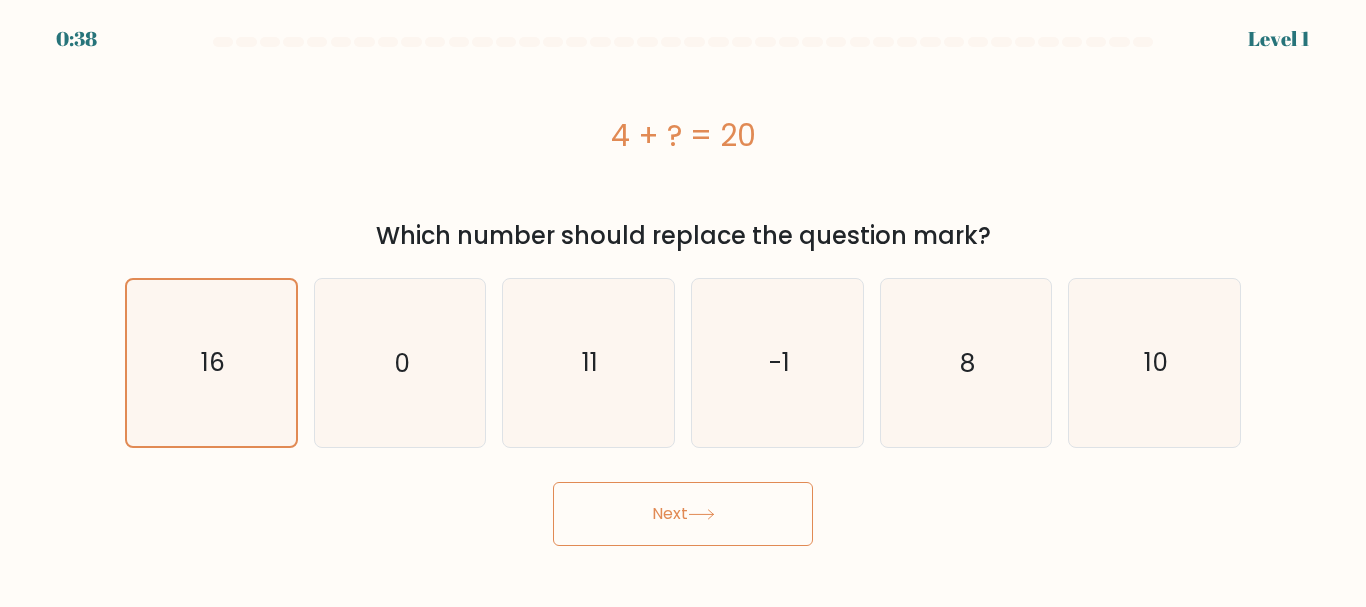 click on "Next" at bounding box center (683, 514) 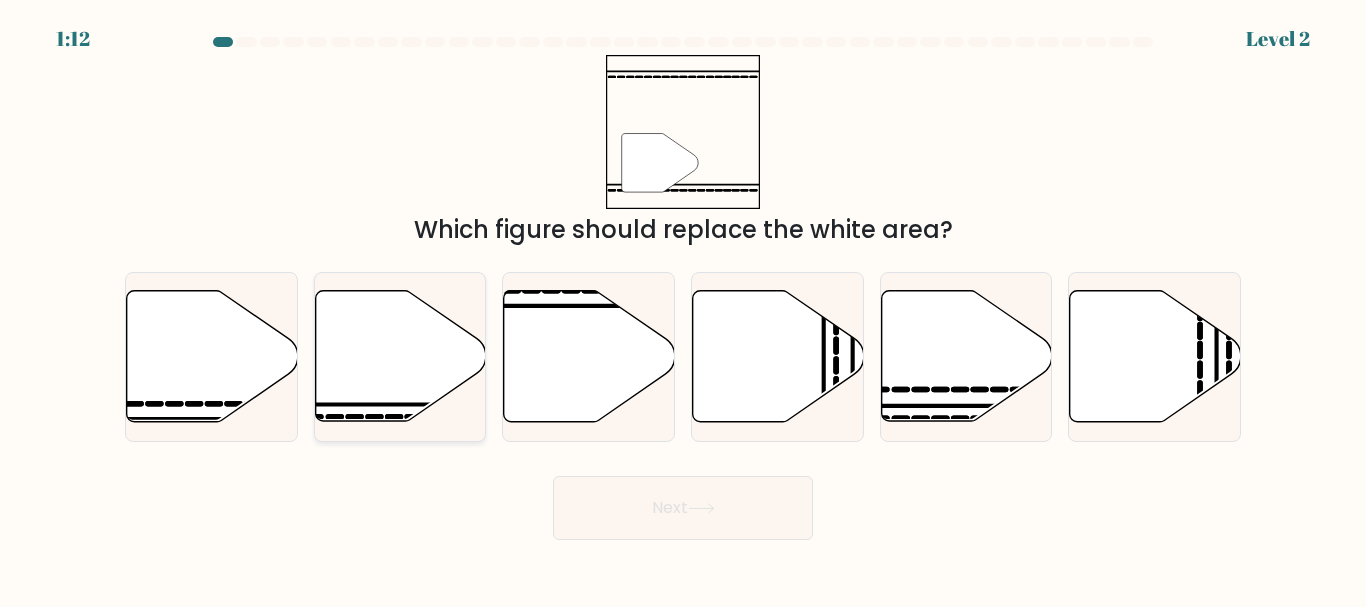 click 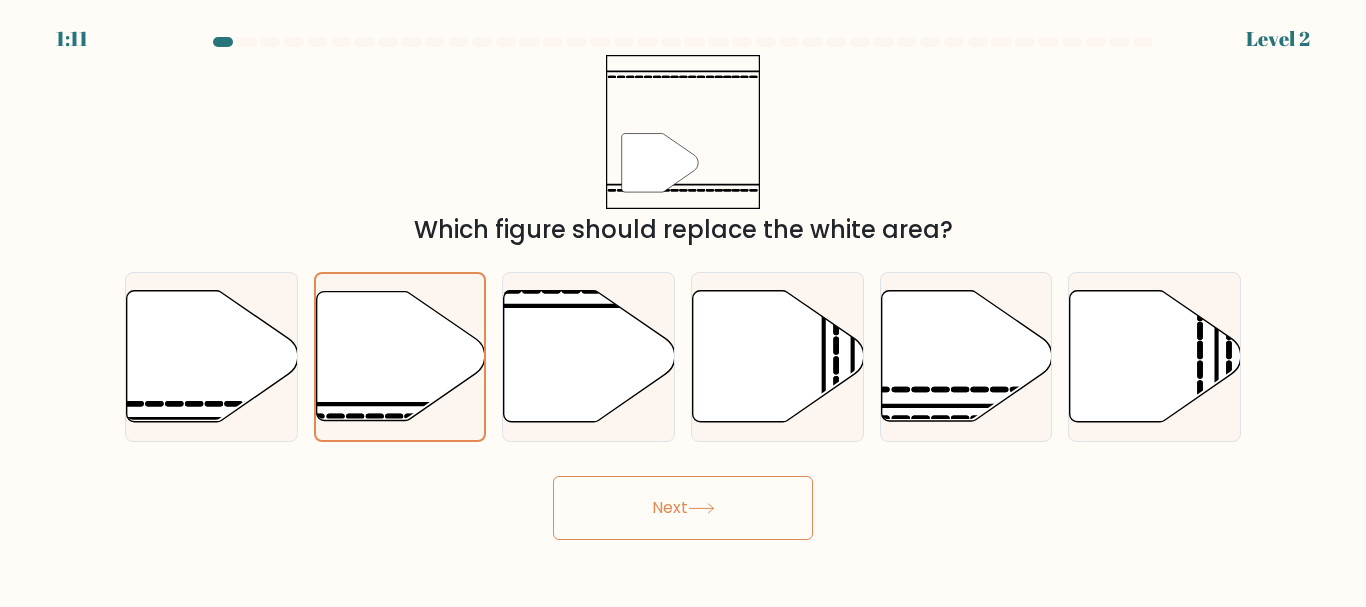 click on "Next" at bounding box center [683, 508] 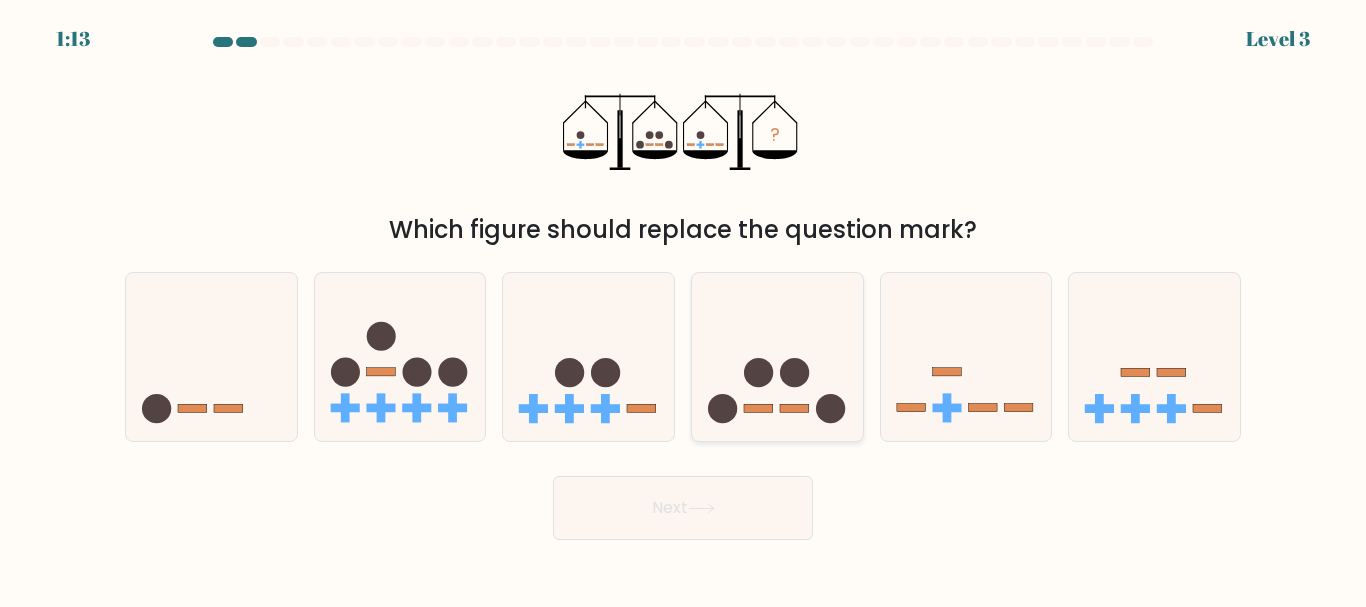 click 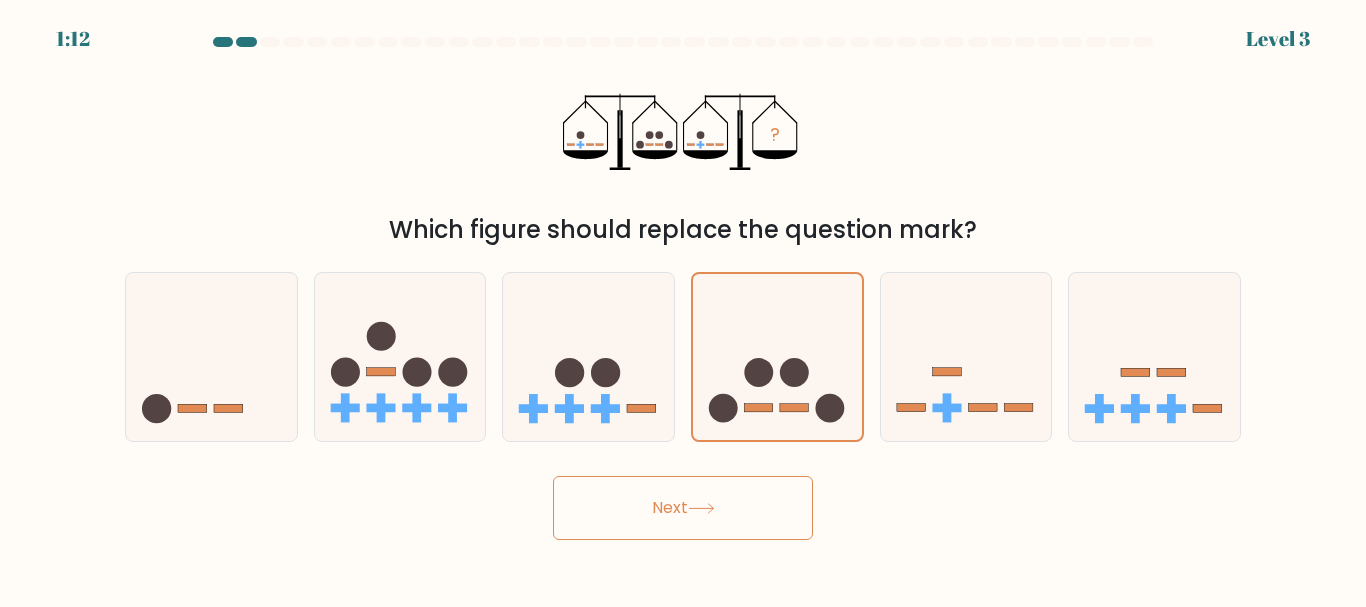 click 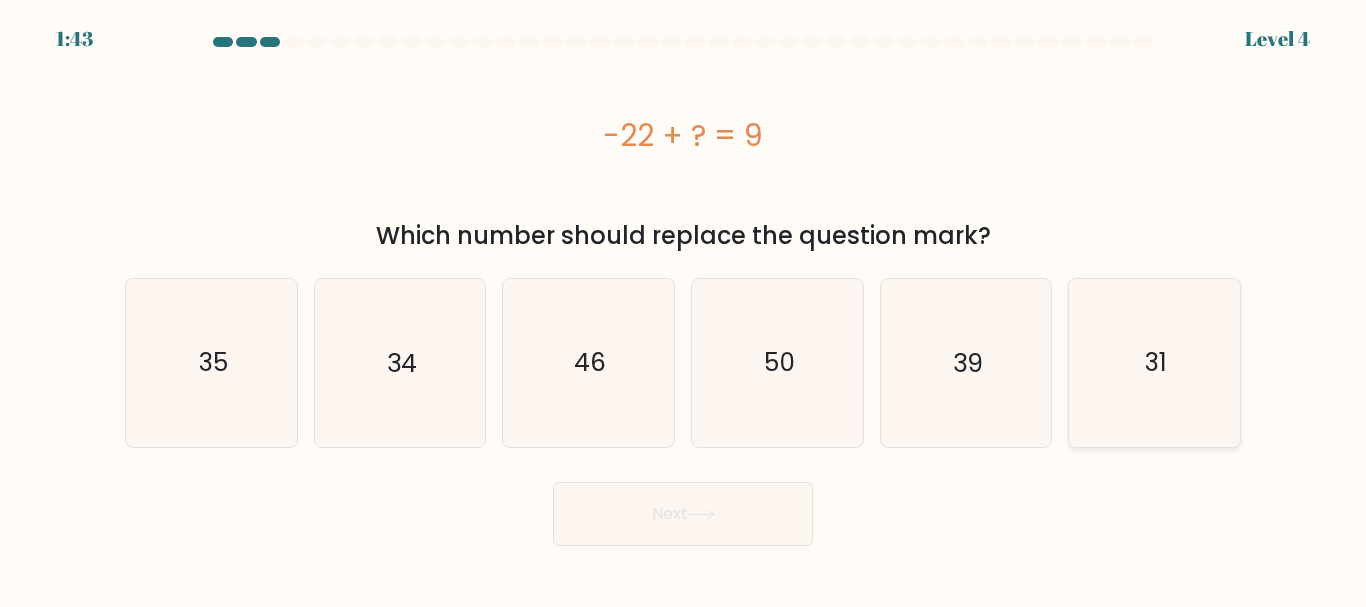 click on "31" 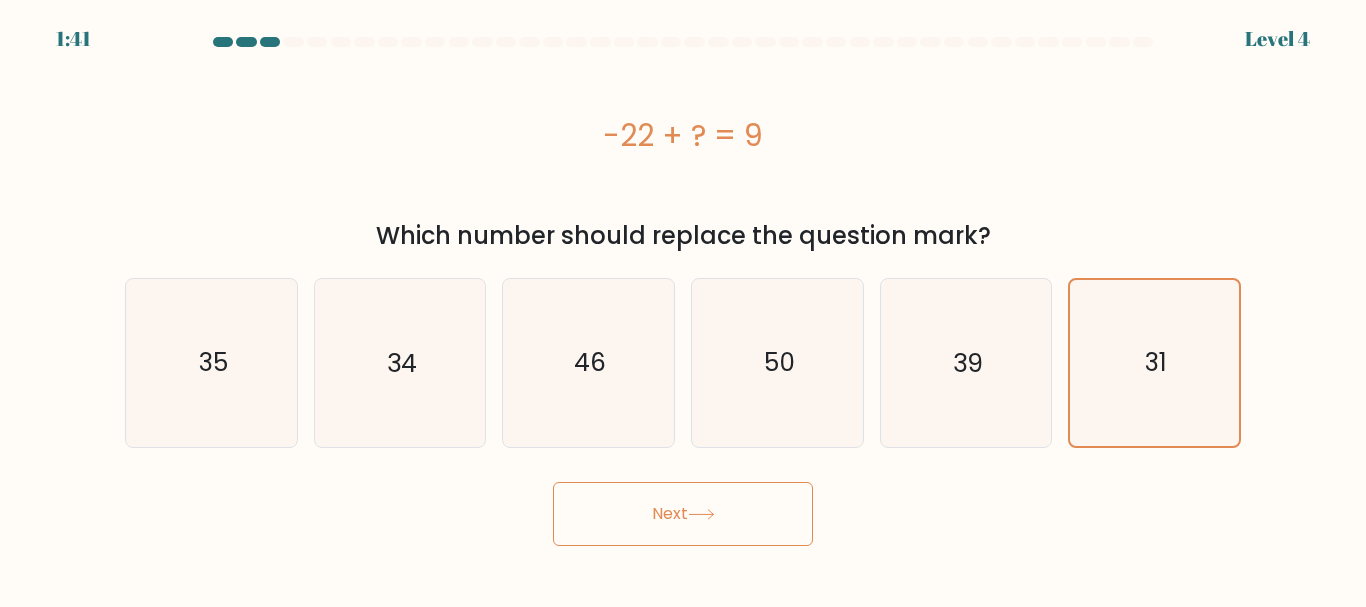 click on "Next" at bounding box center [683, 514] 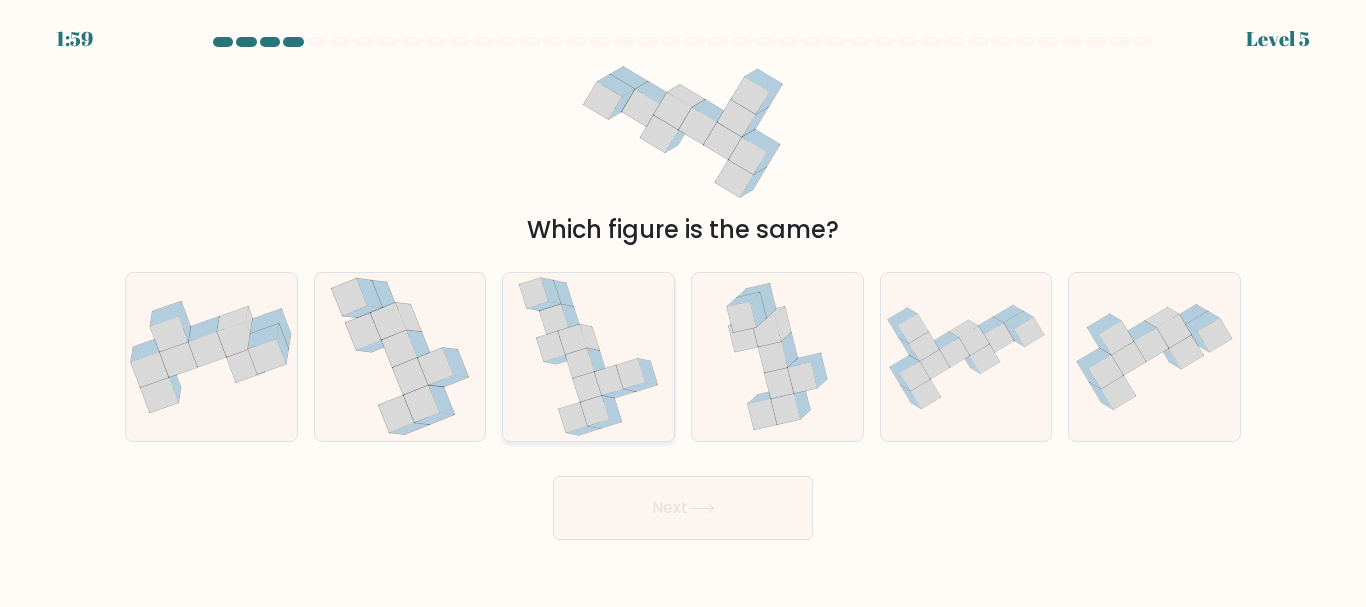 click 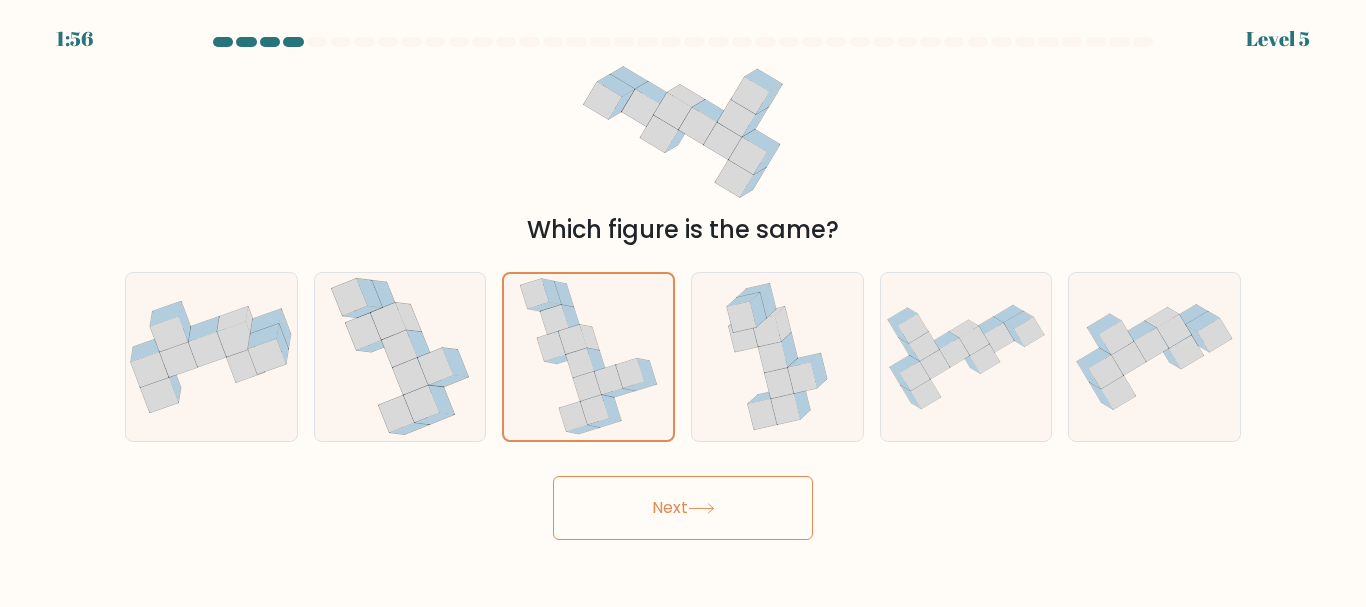 click on "Next" at bounding box center (683, 508) 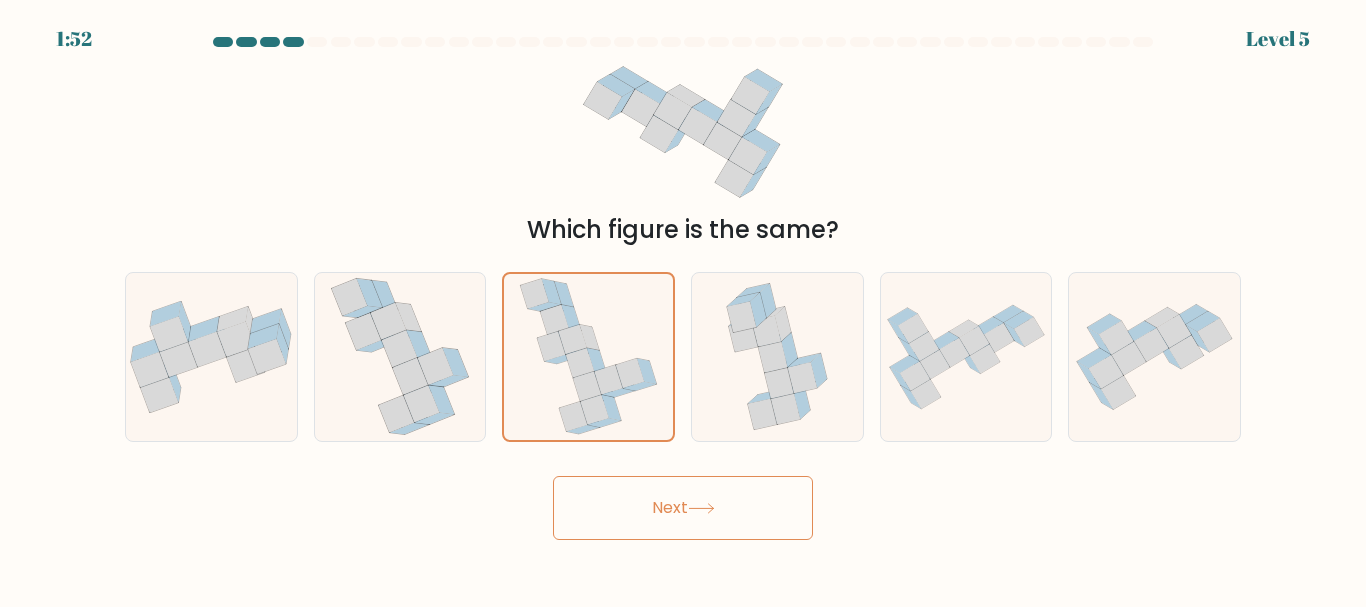 click on "Next" at bounding box center (683, 508) 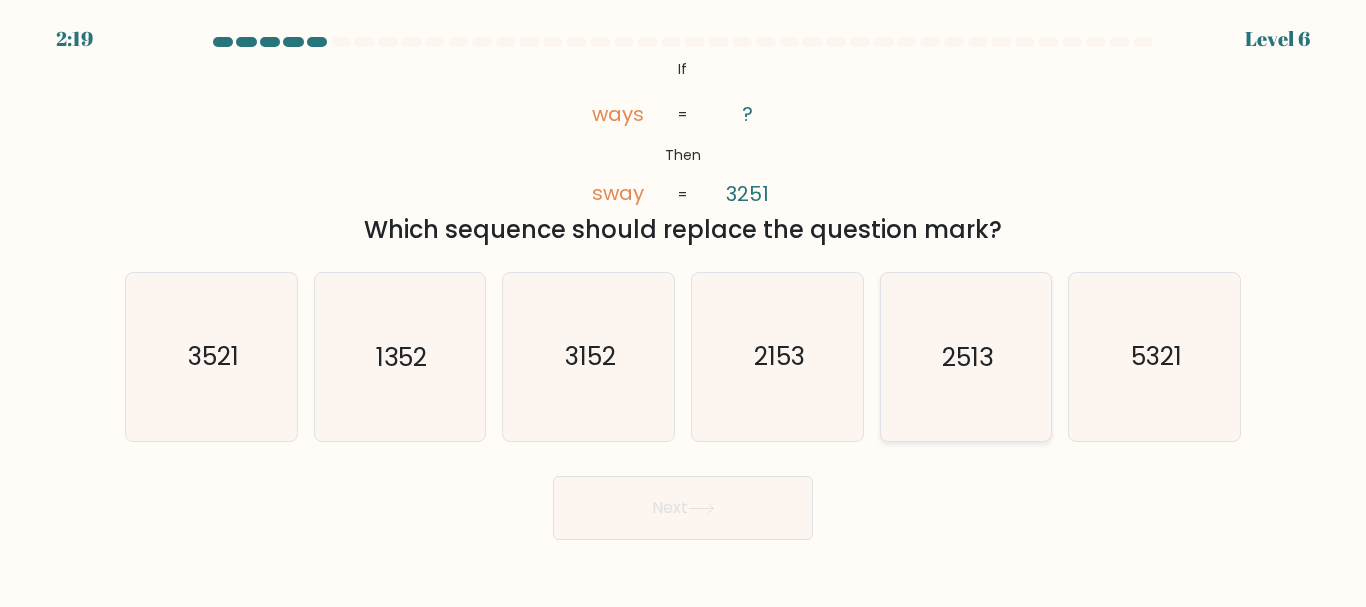 click on "2513" 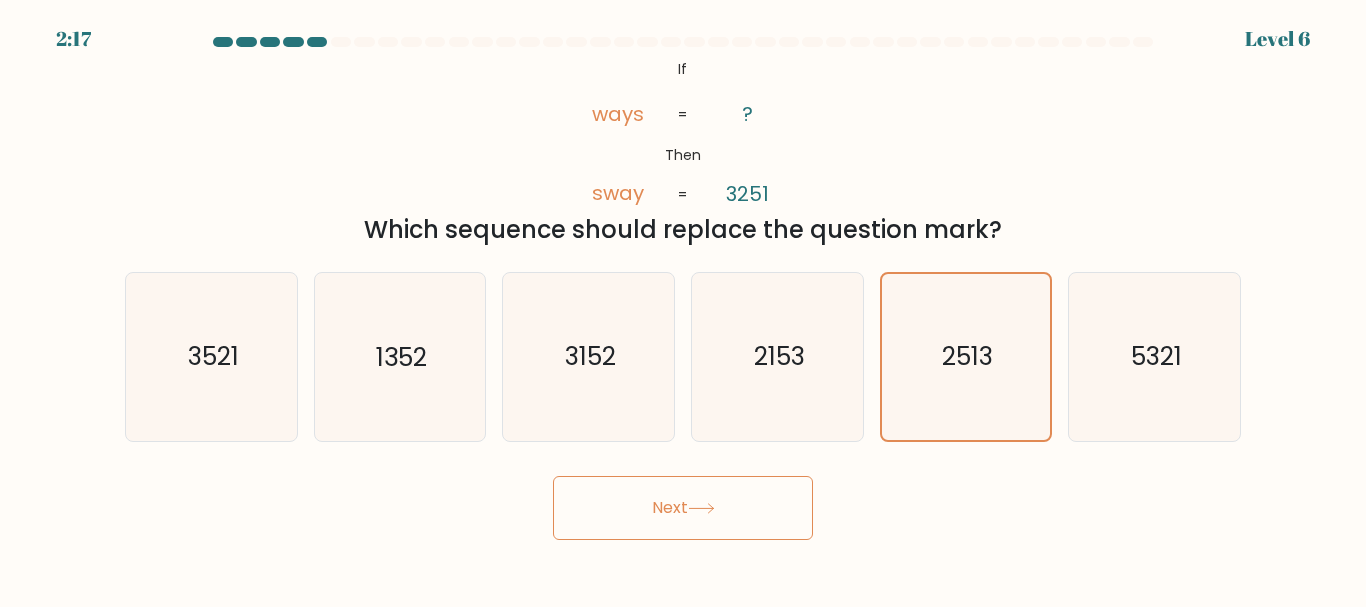 click on "Next" at bounding box center (683, 508) 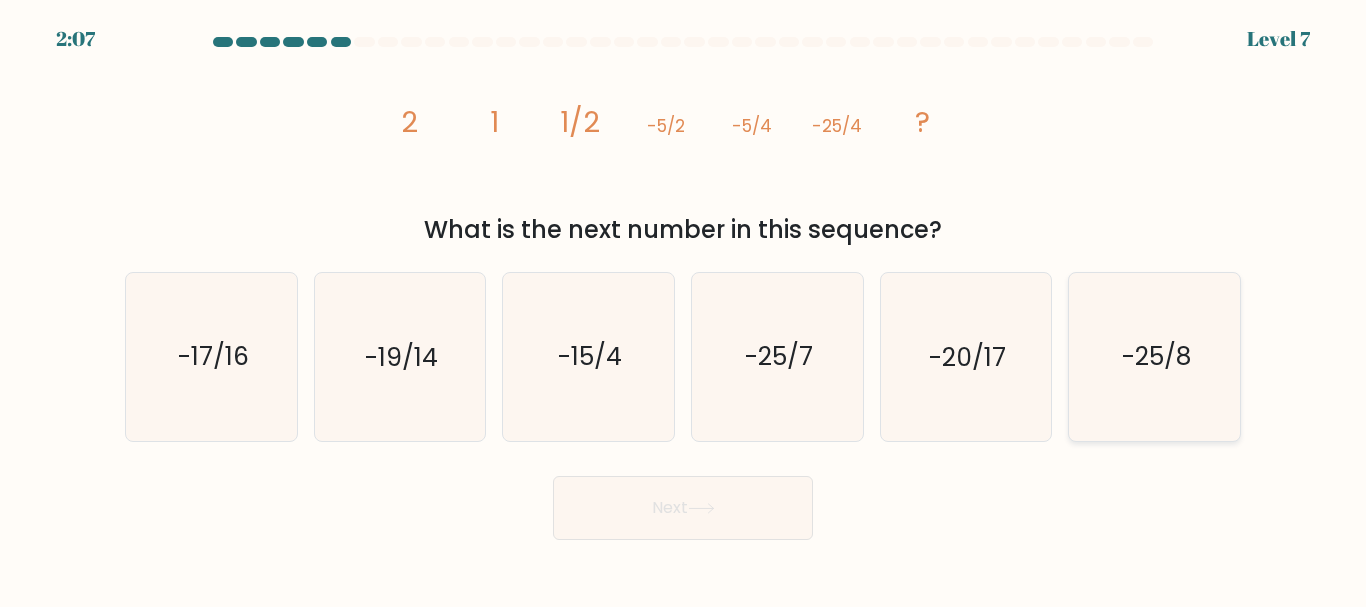 click on "-25/8" 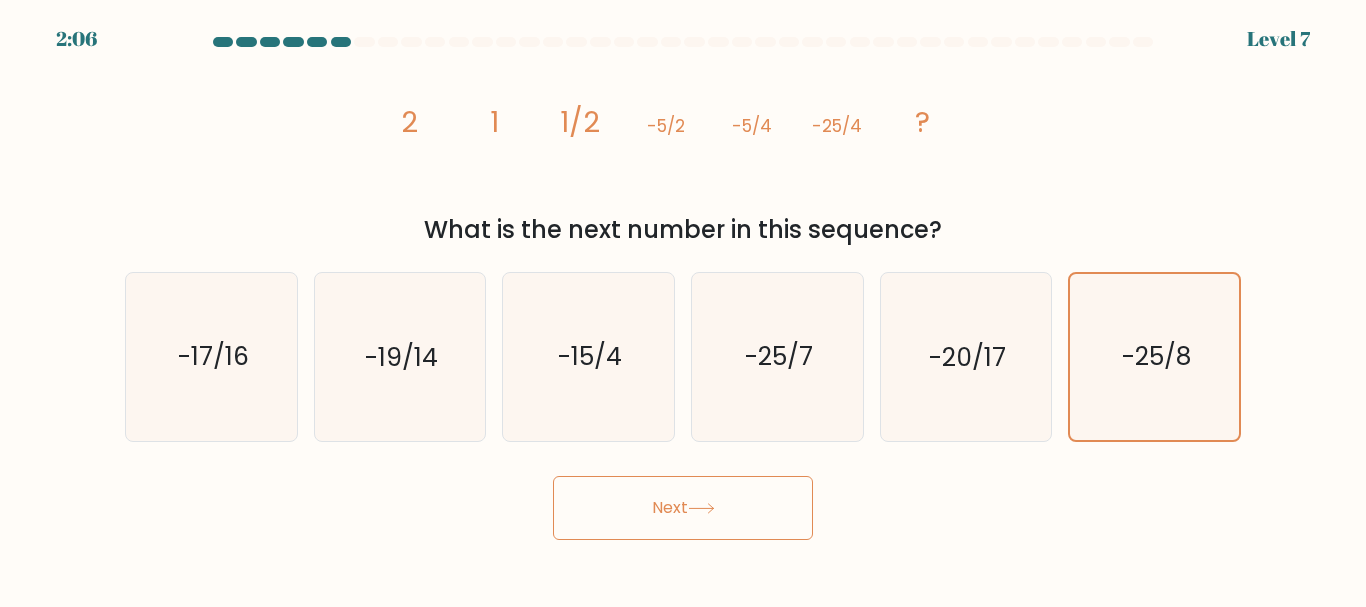 click on "Next" at bounding box center [683, 508] 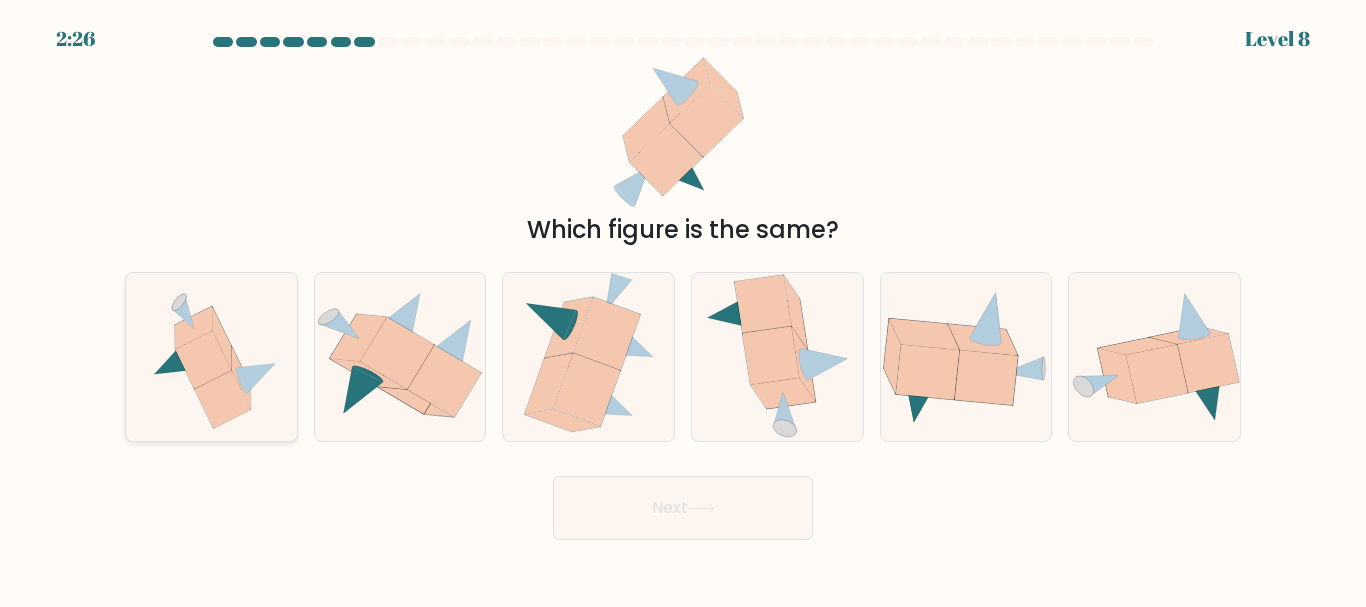 click 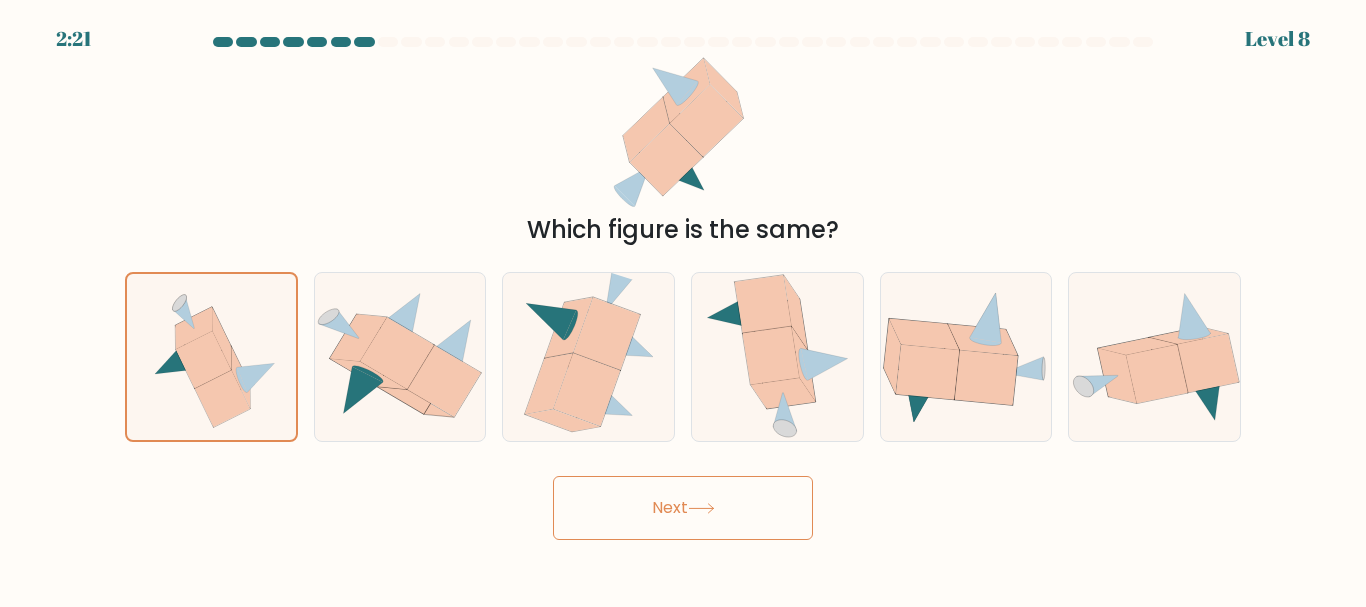 click 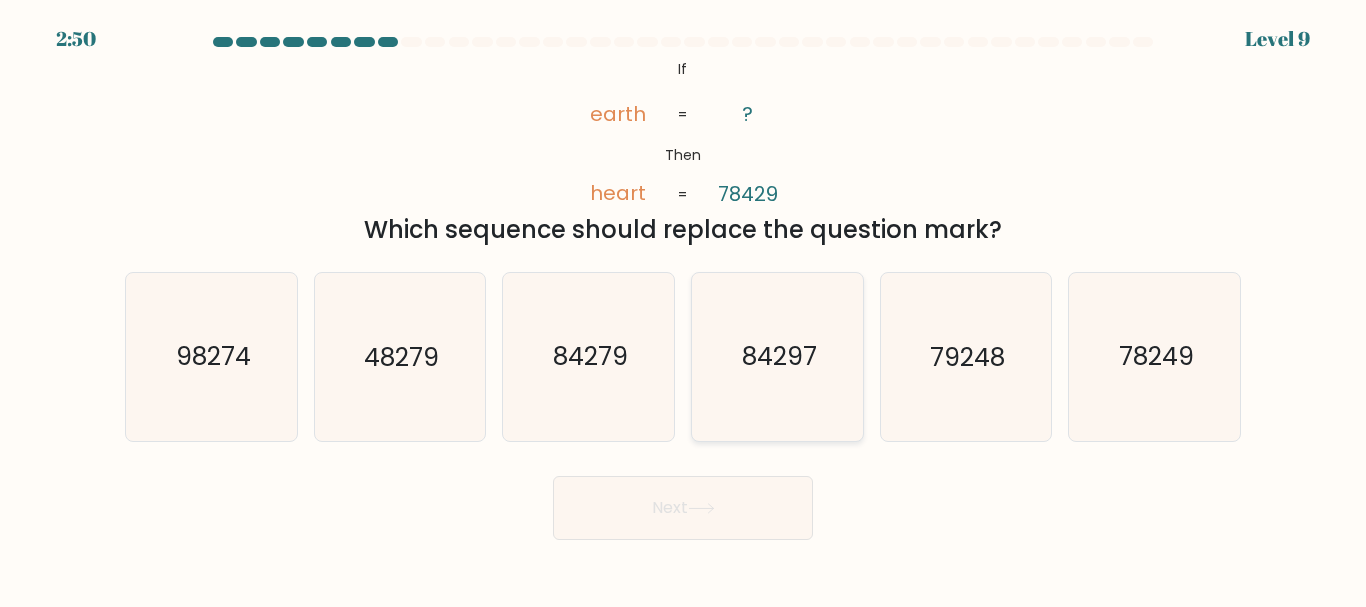 click on "84297" 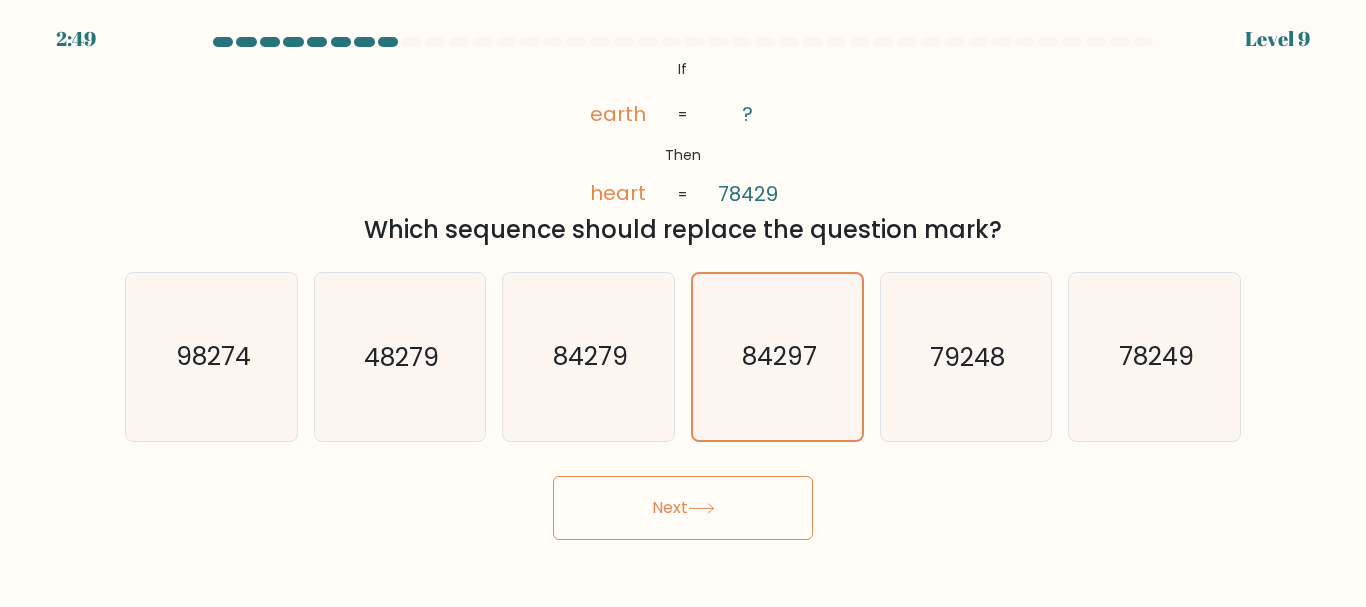click on "Next" at bounding box center (683, 508) 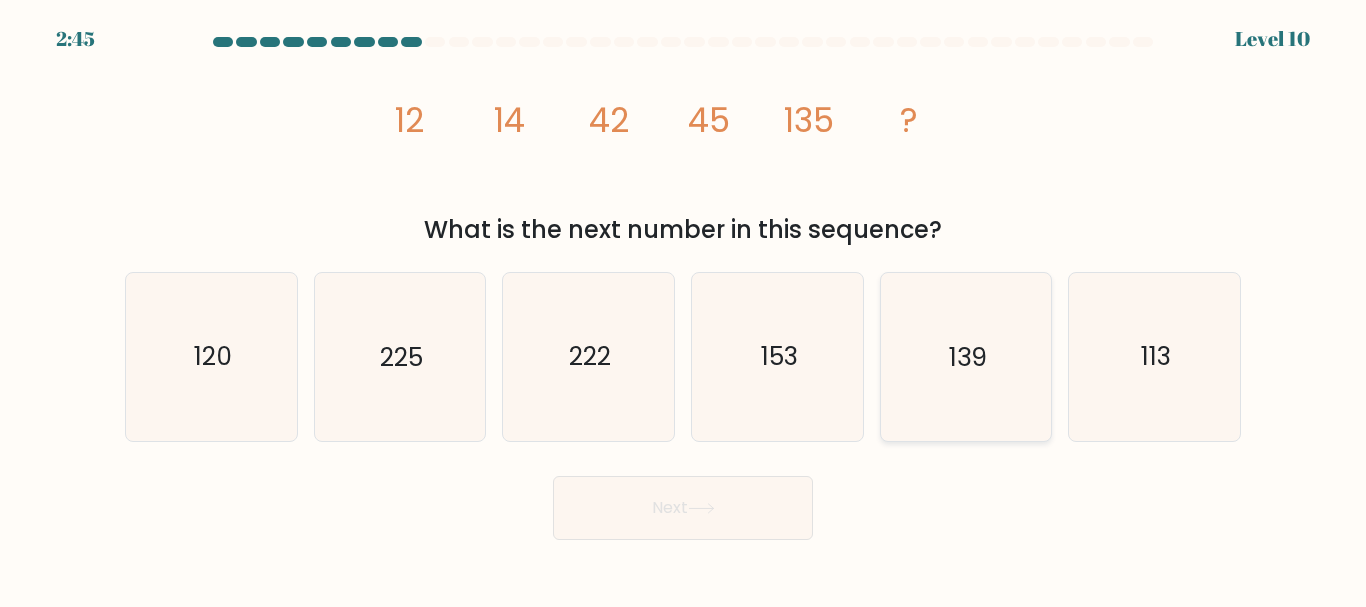click on "139" 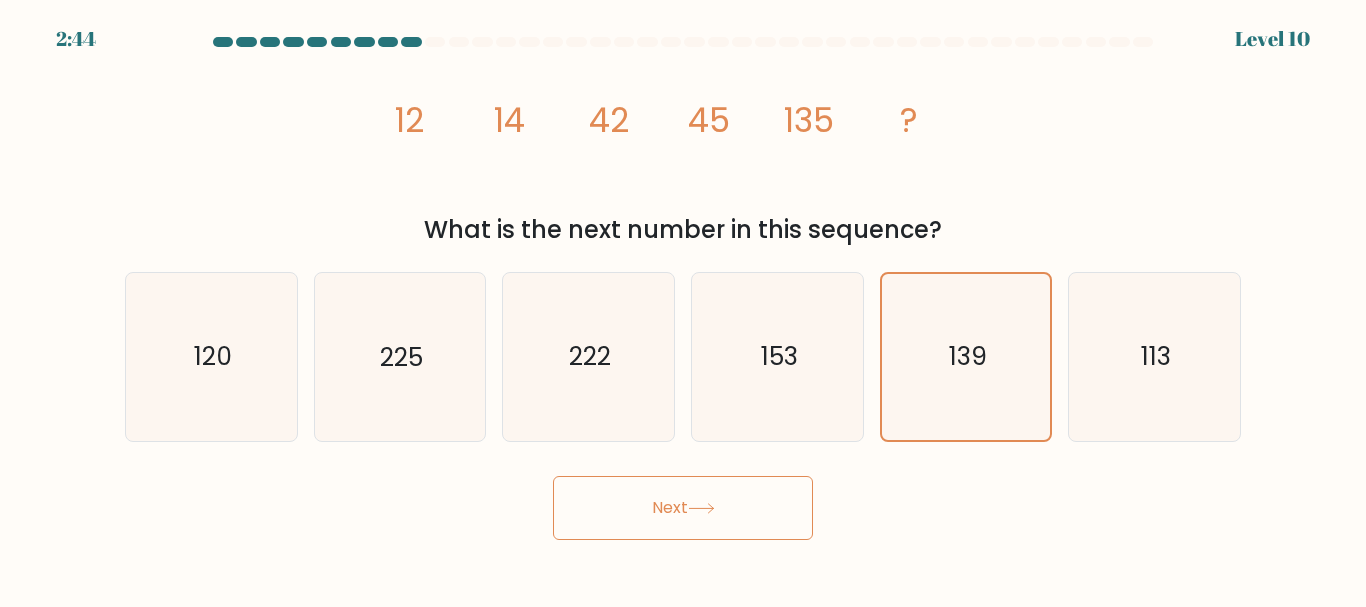 click on "Next" at bounding box center [683, 508] 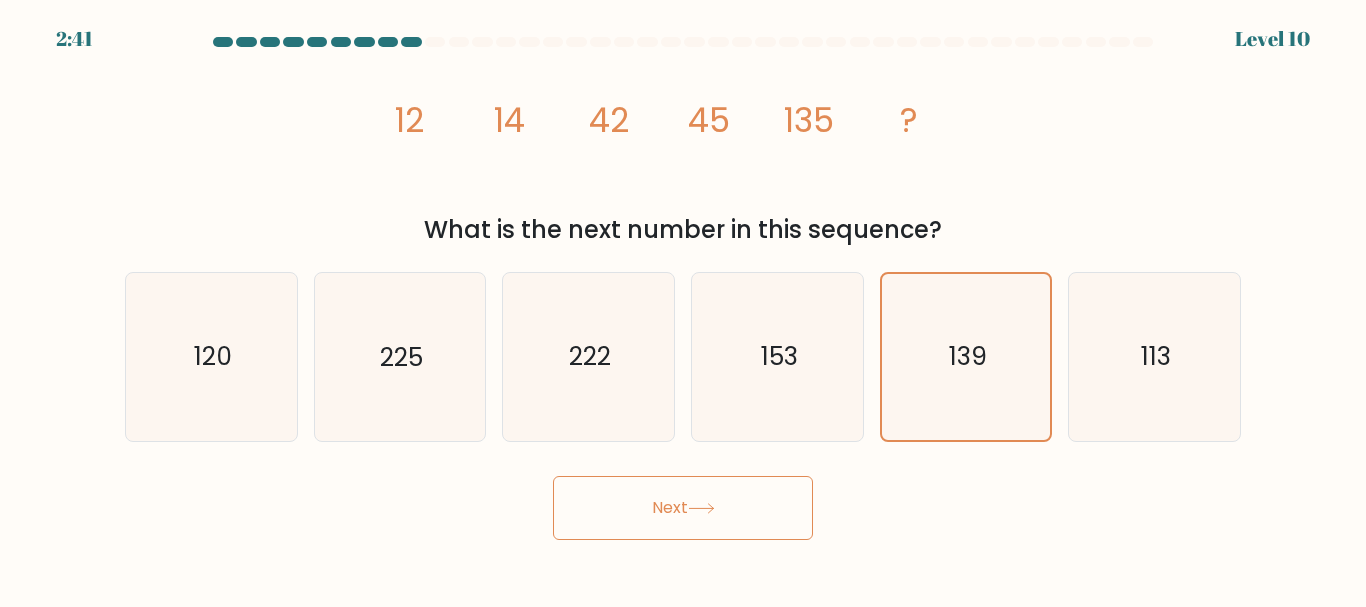 click on "Next" at bounding box center [683, 508] 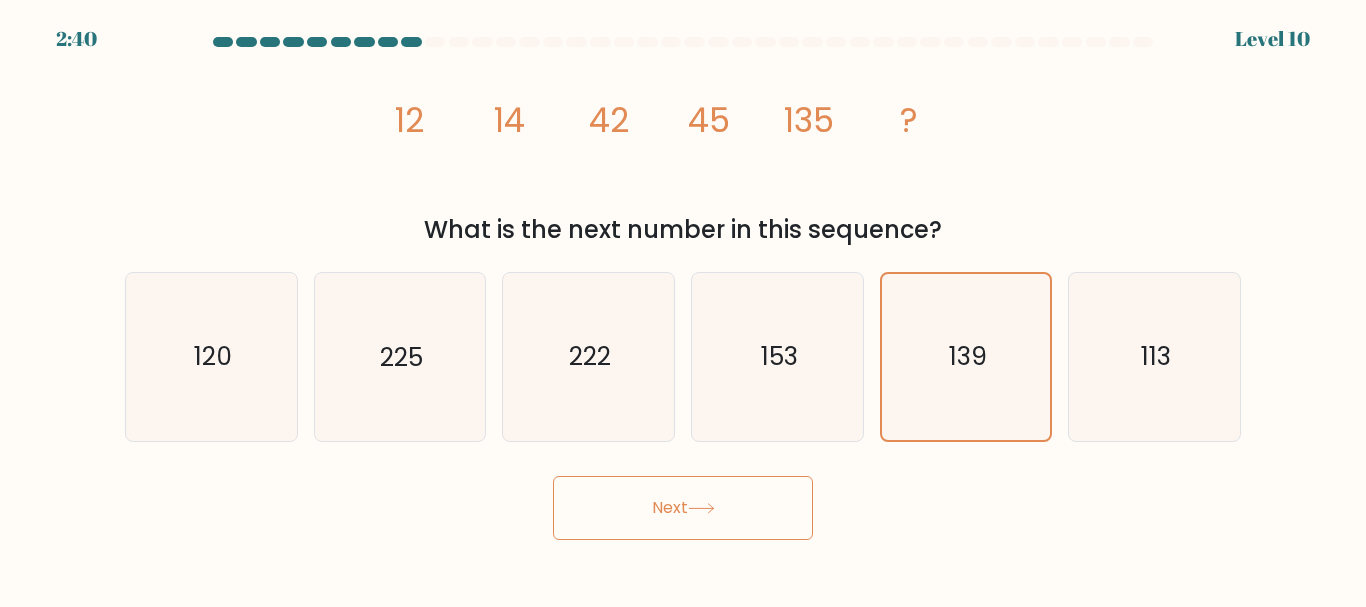 click 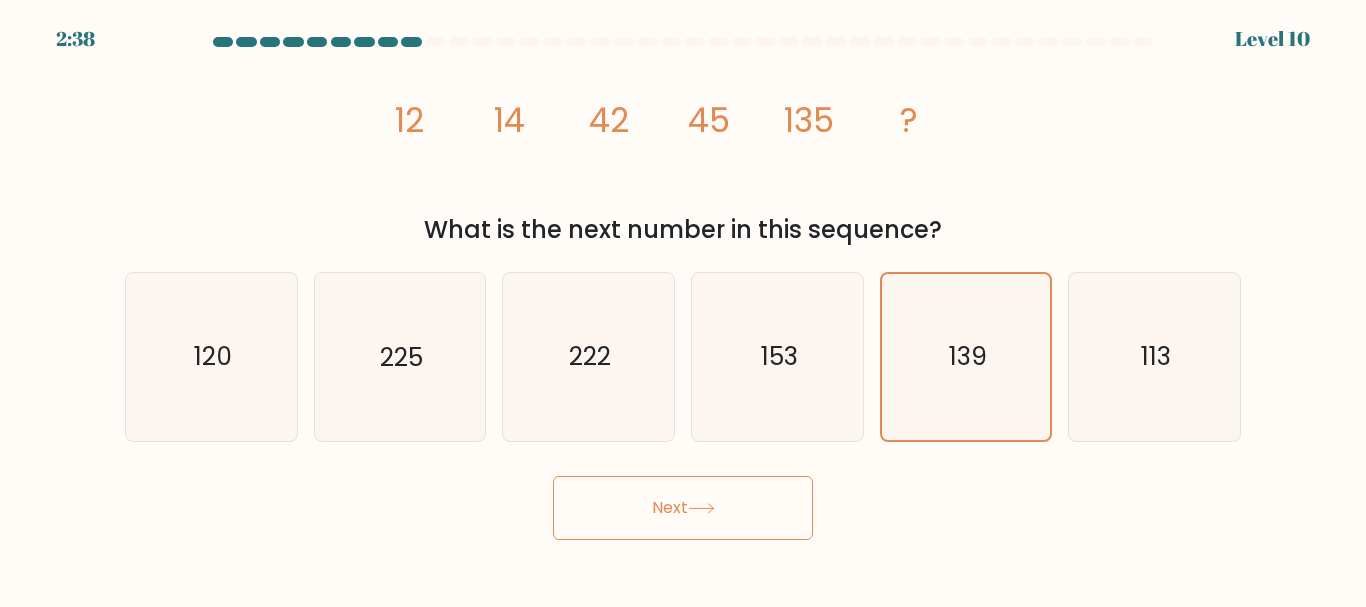 click on "Next" at bounding box center (683, 508) 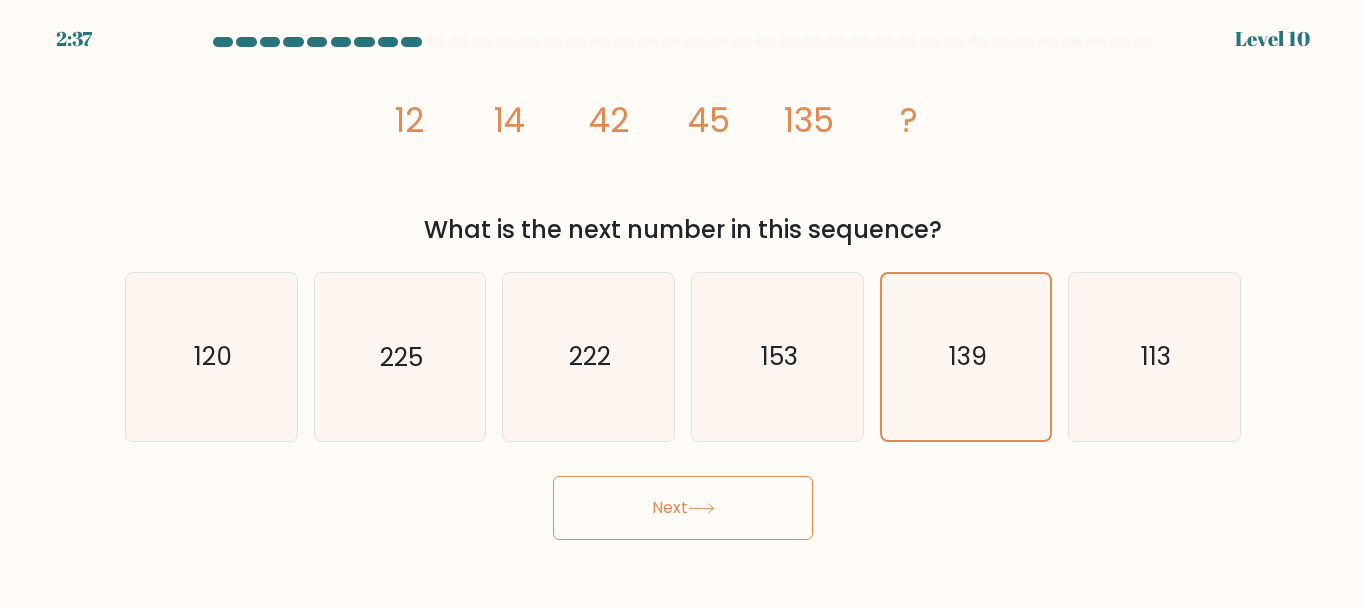 click on "Next" at bounding box center (683, 508) 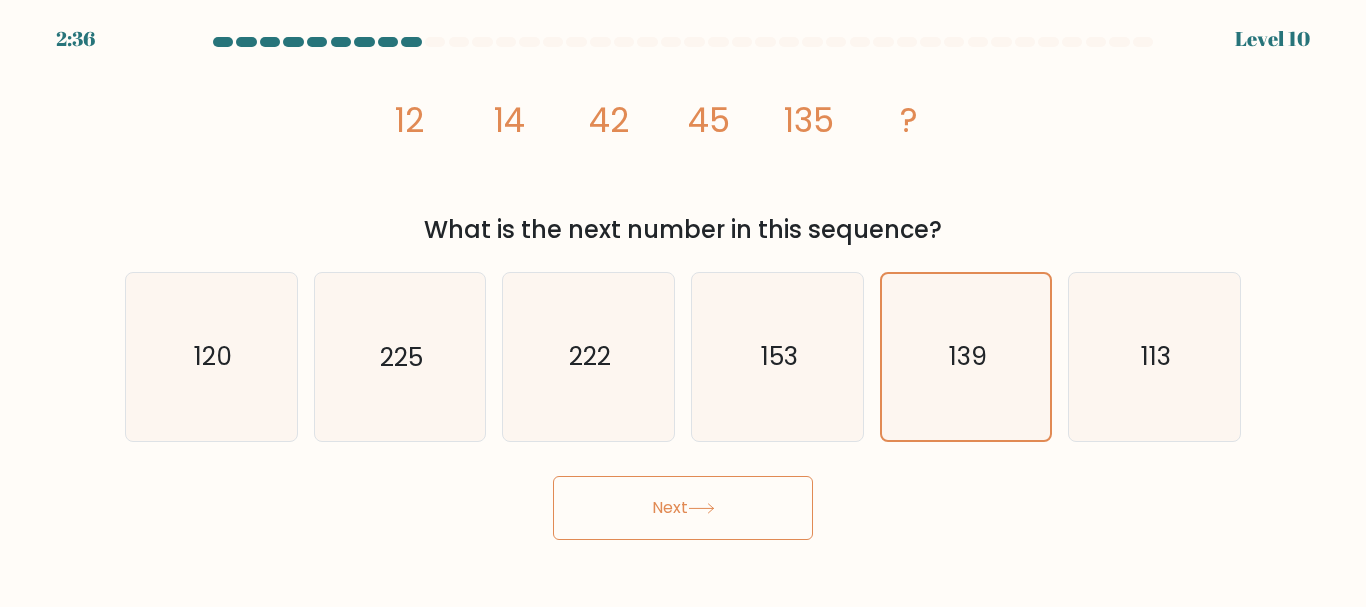 click on "Next" at bounding box center (683, 508) 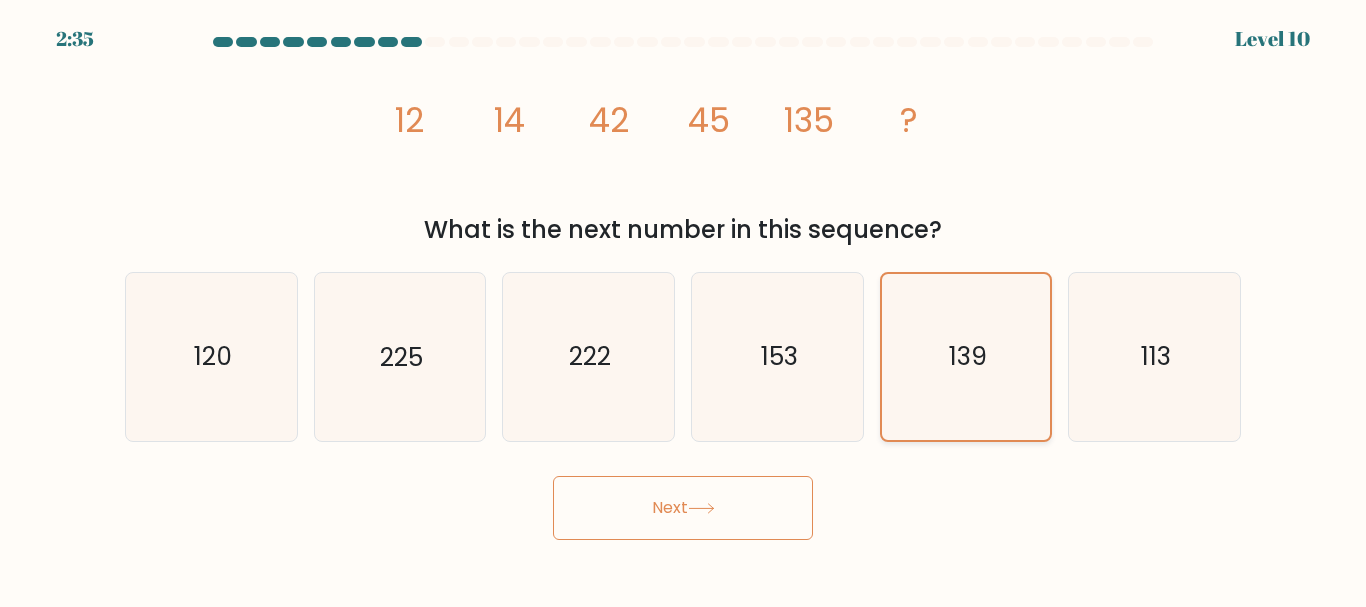 drag, startPoint x: 709, startPoint y: 493, endPoint x: 962, endPoint y: 394, distance: 271.67996 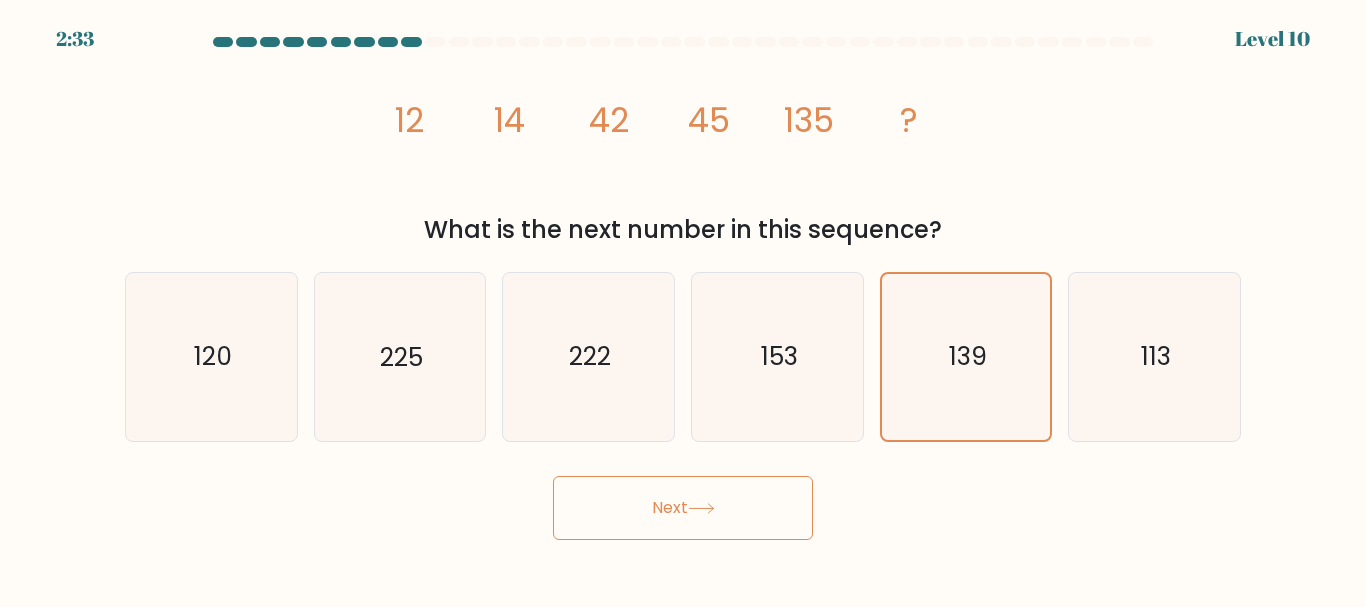 click 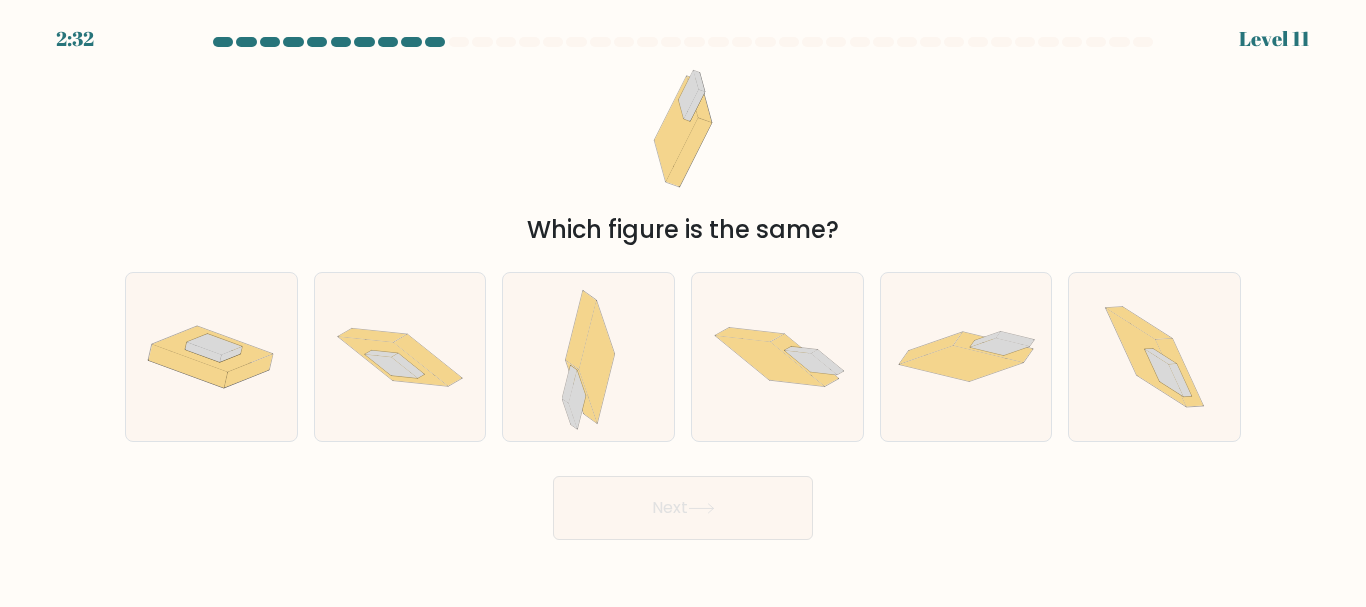 click 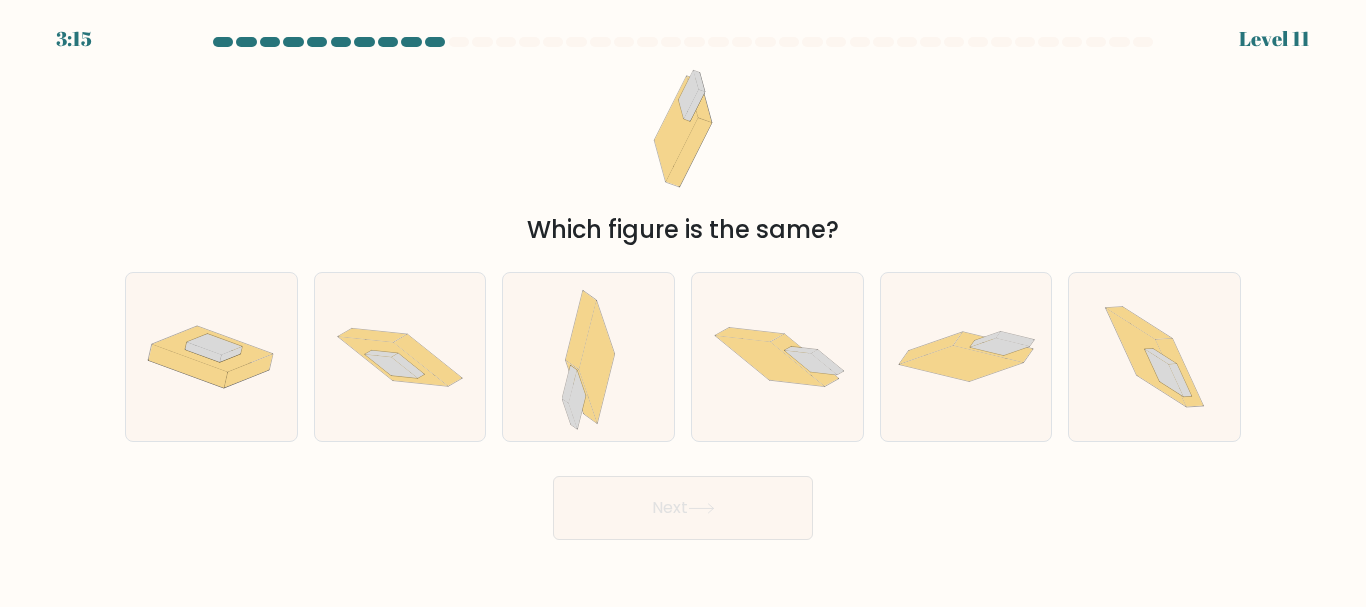 click on "Which figure is the same?" at bounding box center [683, 230] 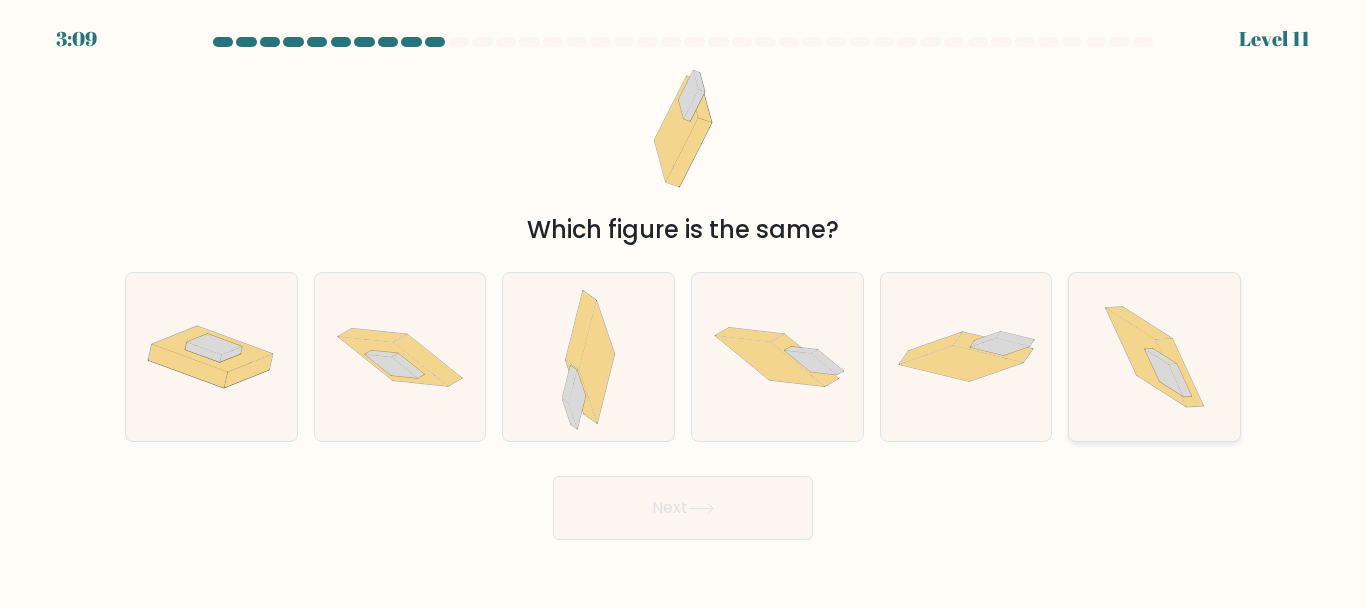 click 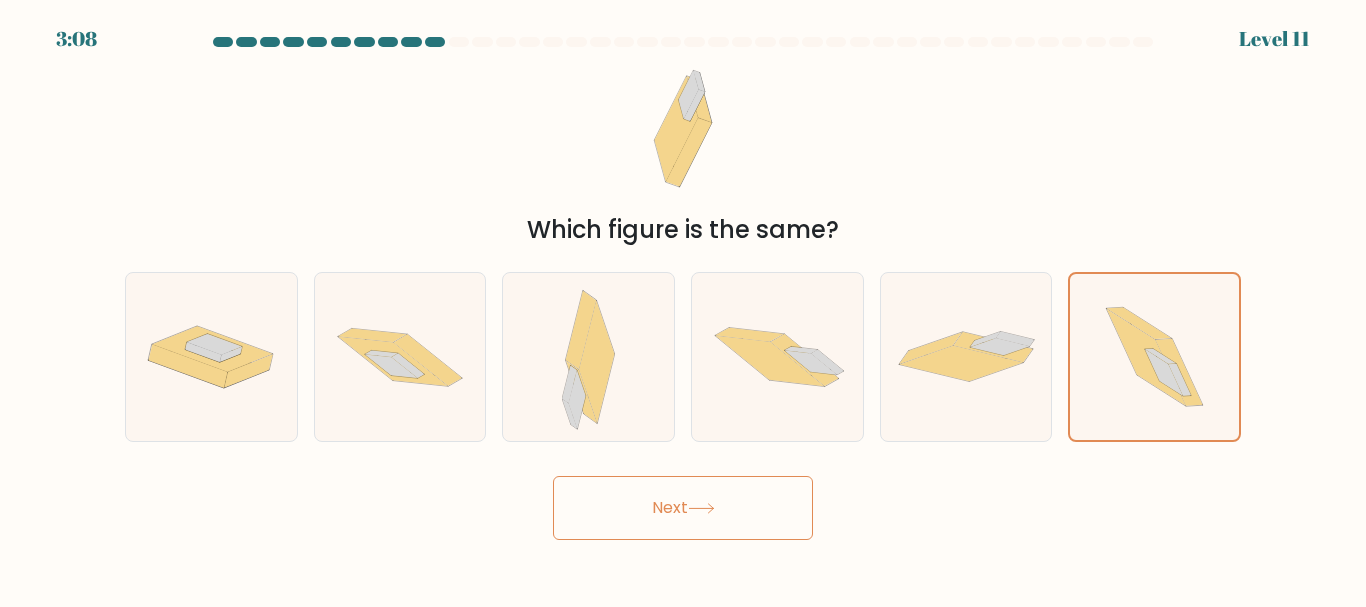click on "Next" at bounding box center [683, 508] 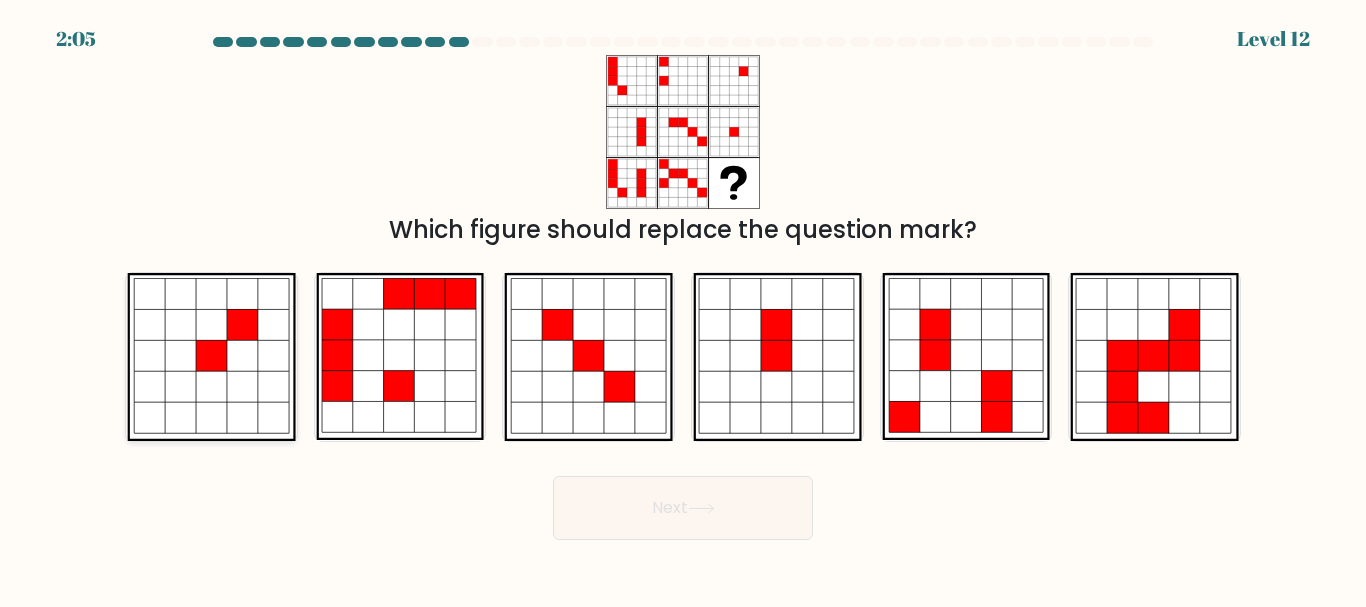 click 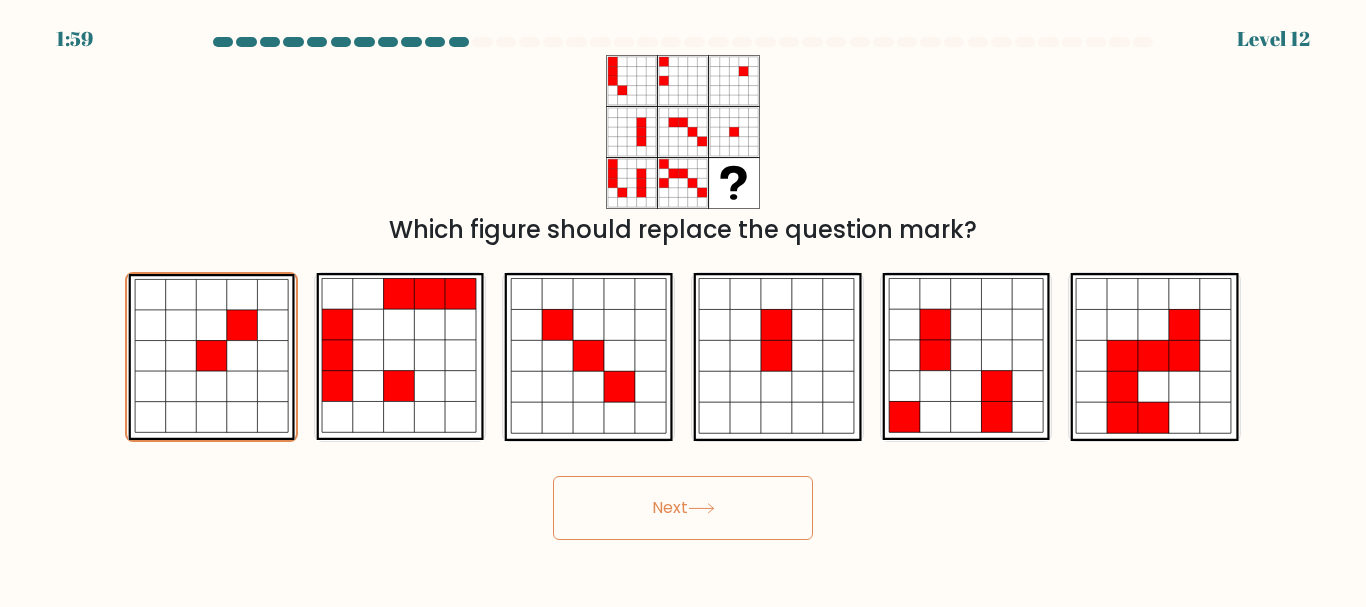 click 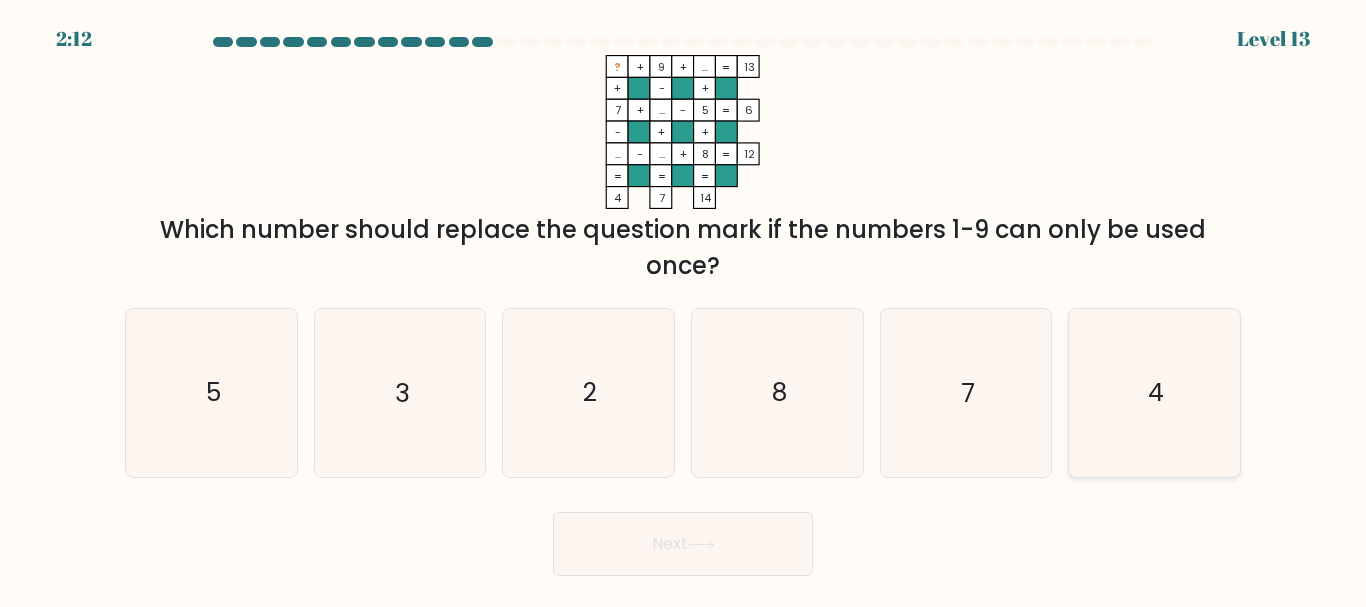 click on "4" 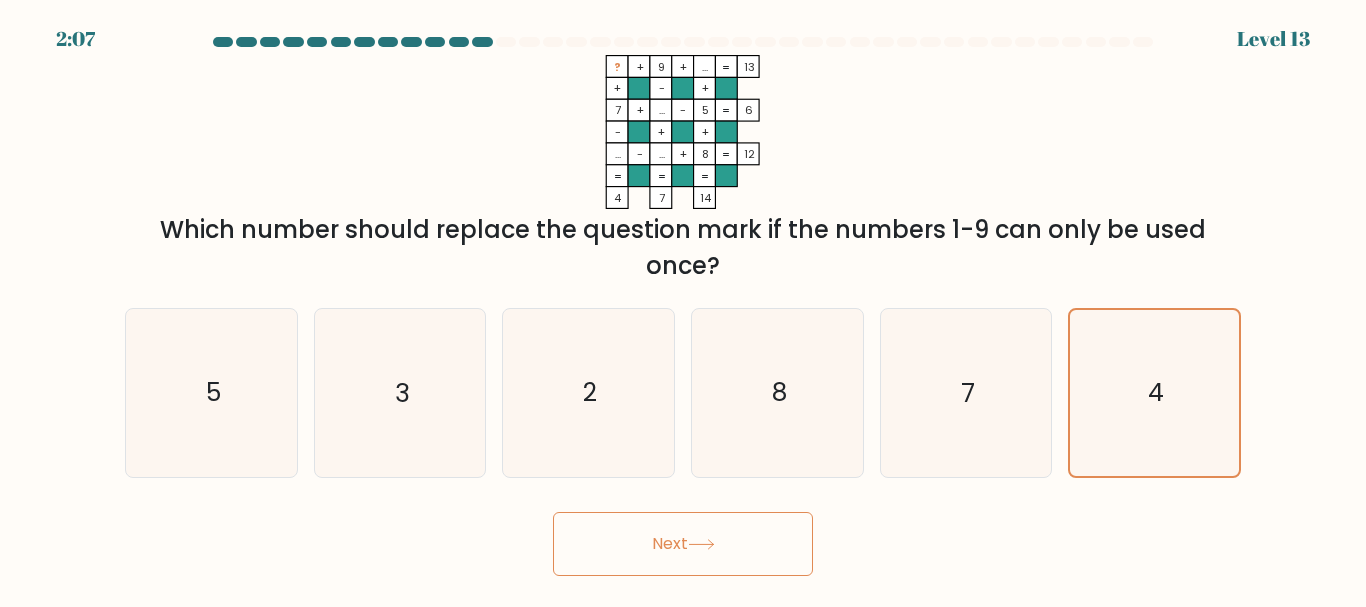 click on "Next" at bounding box center (683, 544) 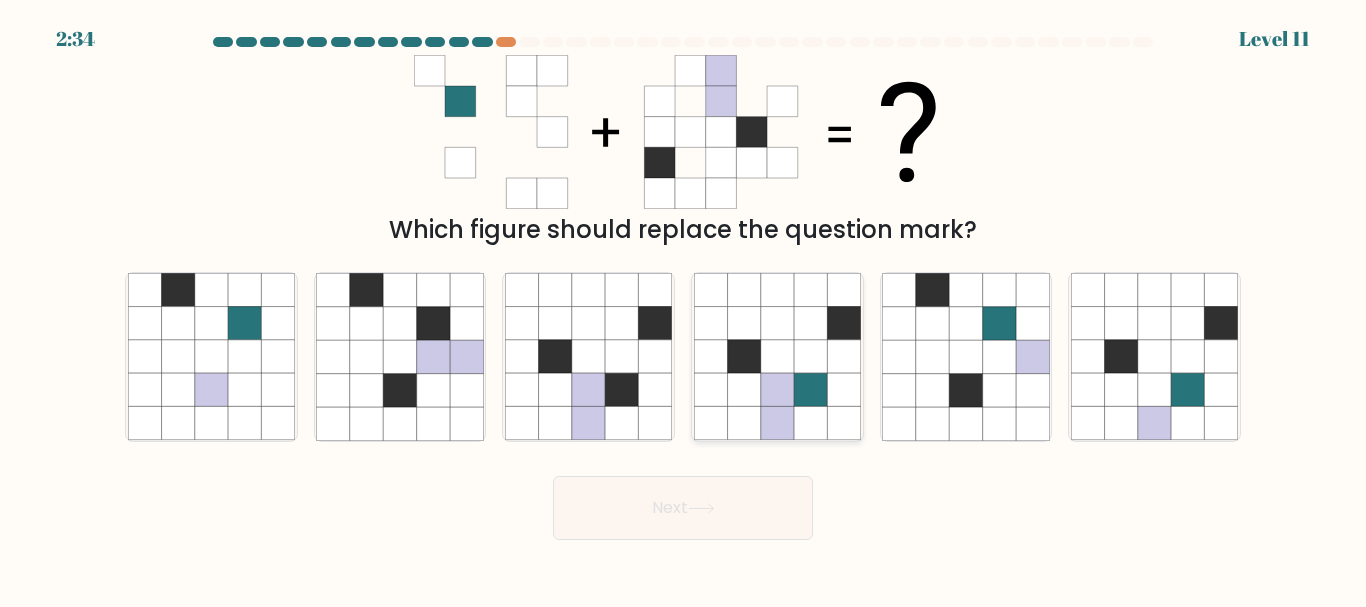 click 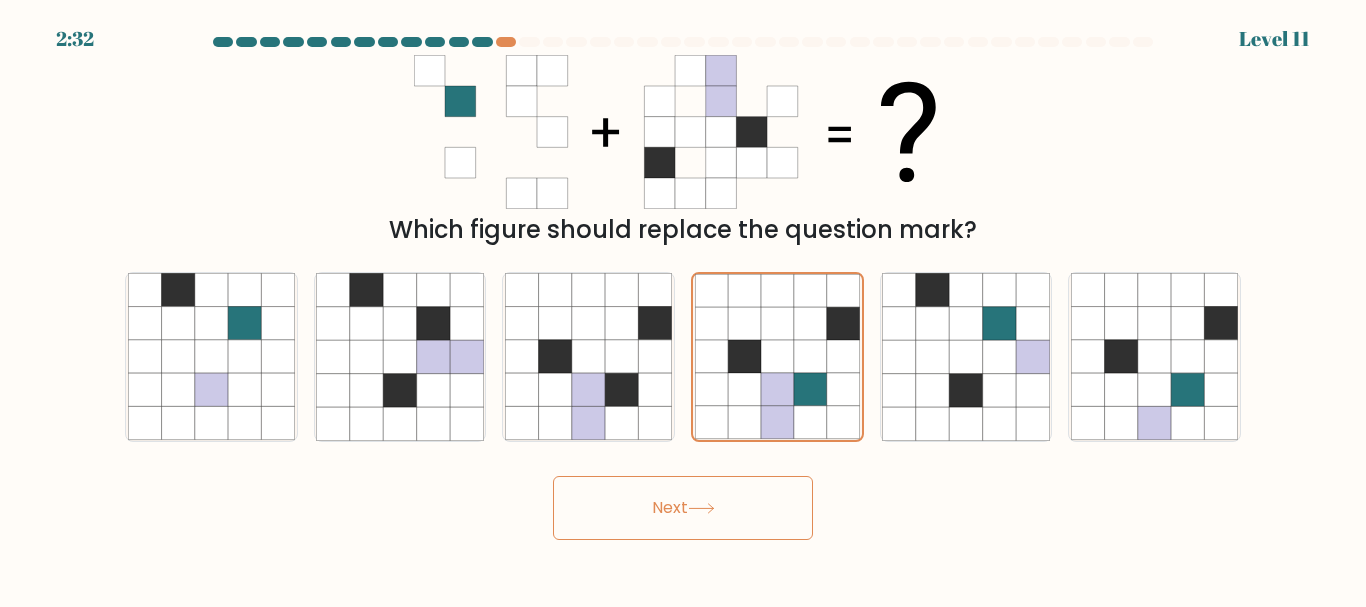click on "Next" at bounding box center [683, 508] 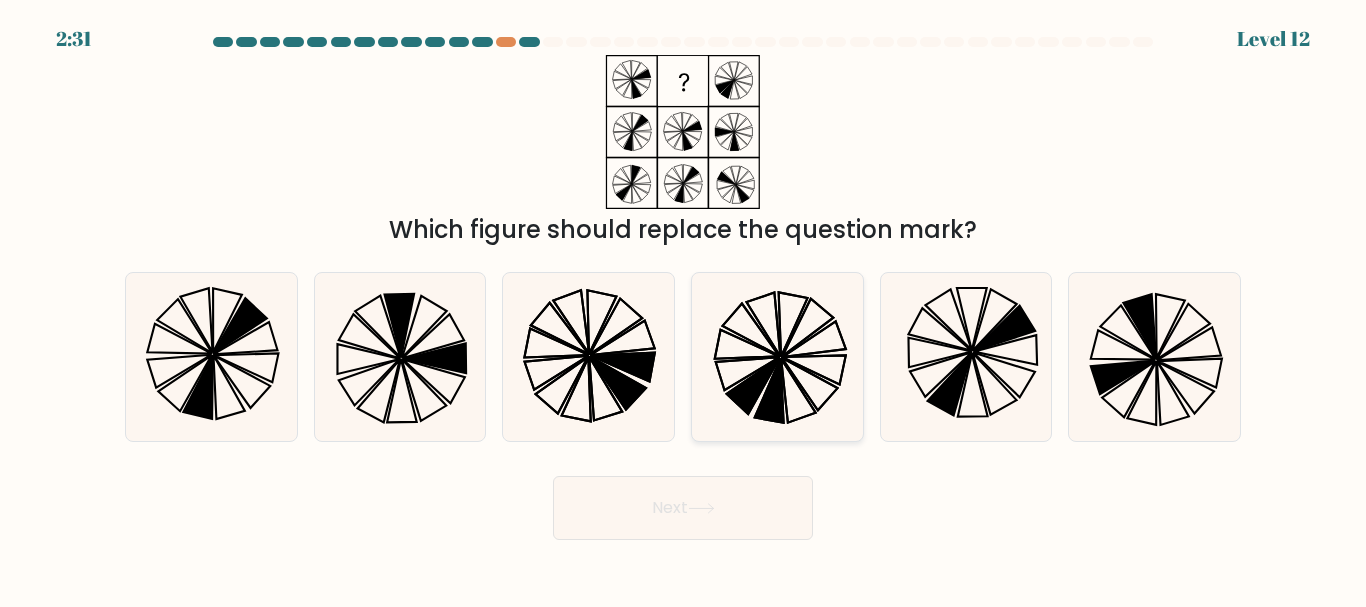 click 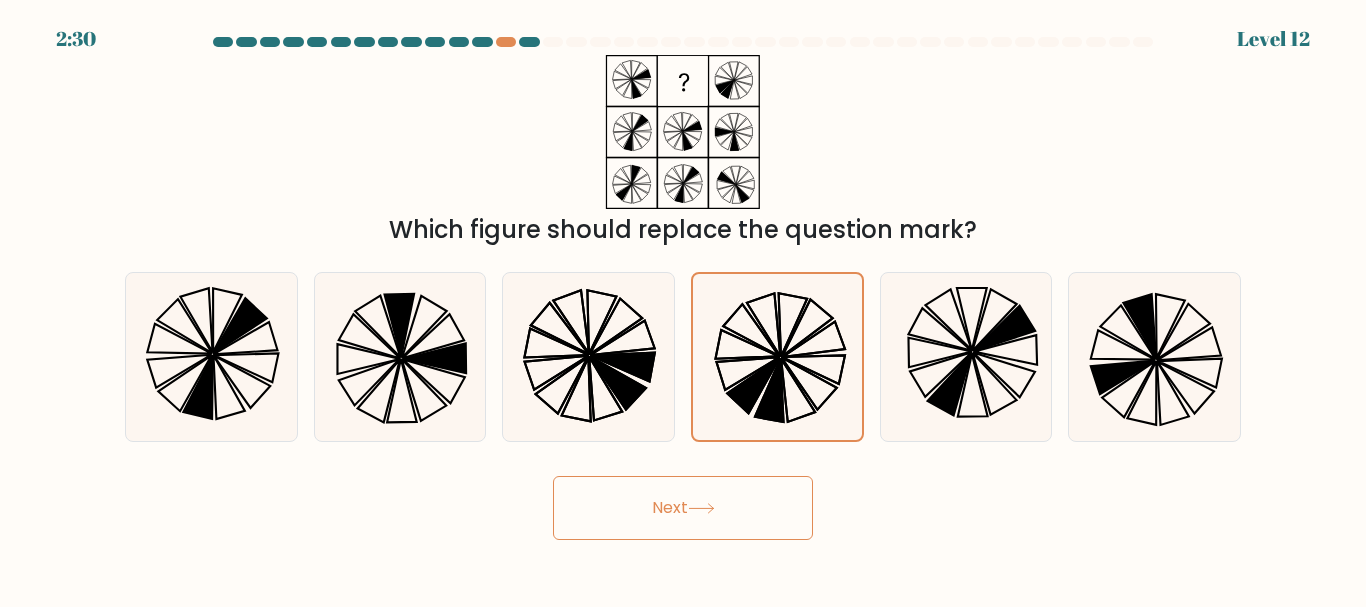 click on "Next" at bounding box center (683, 508) 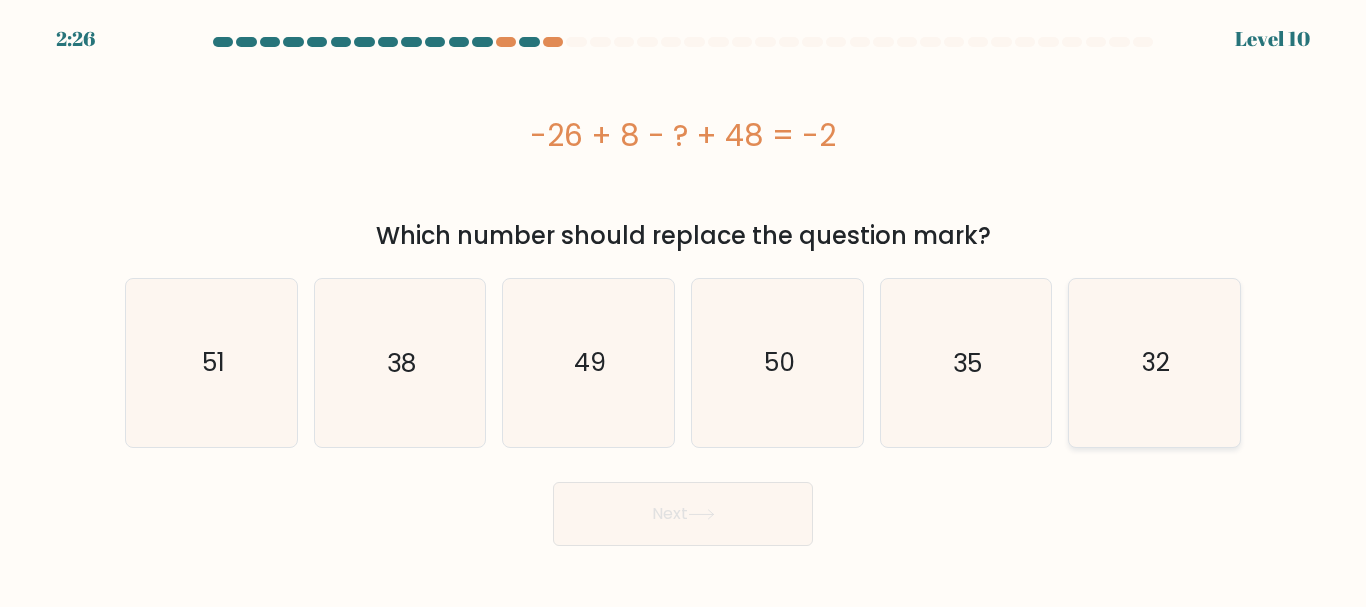 click on "32" 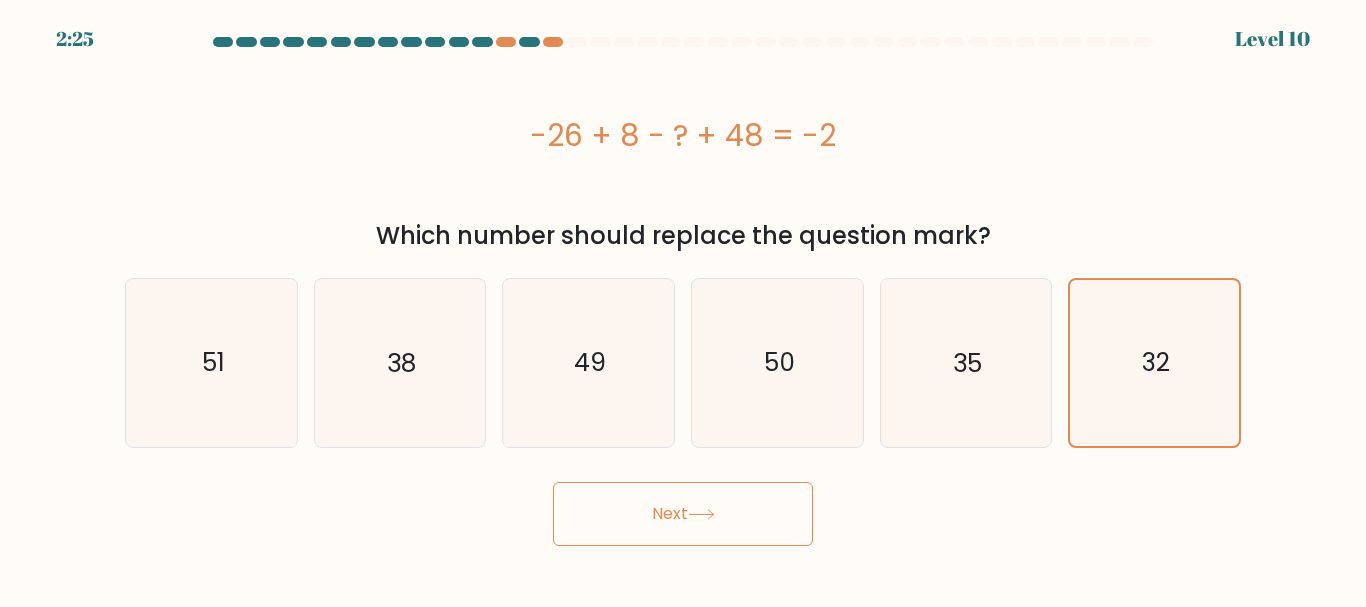click on "Next" at bounding box center [683, 514] 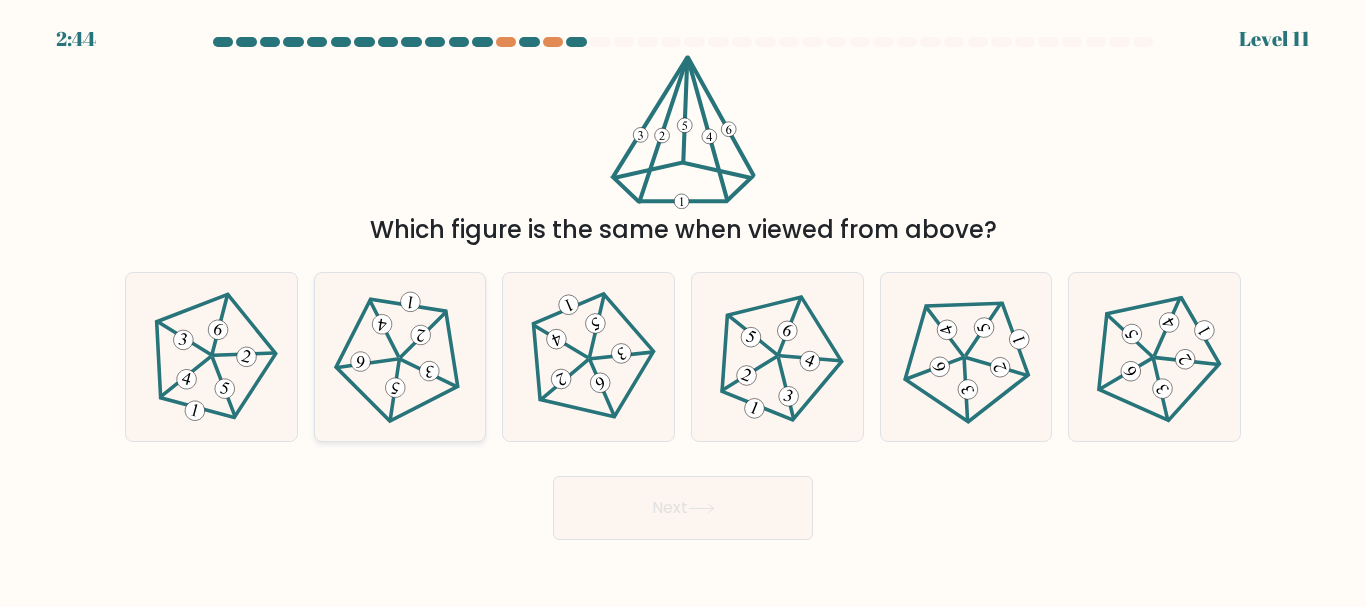 click 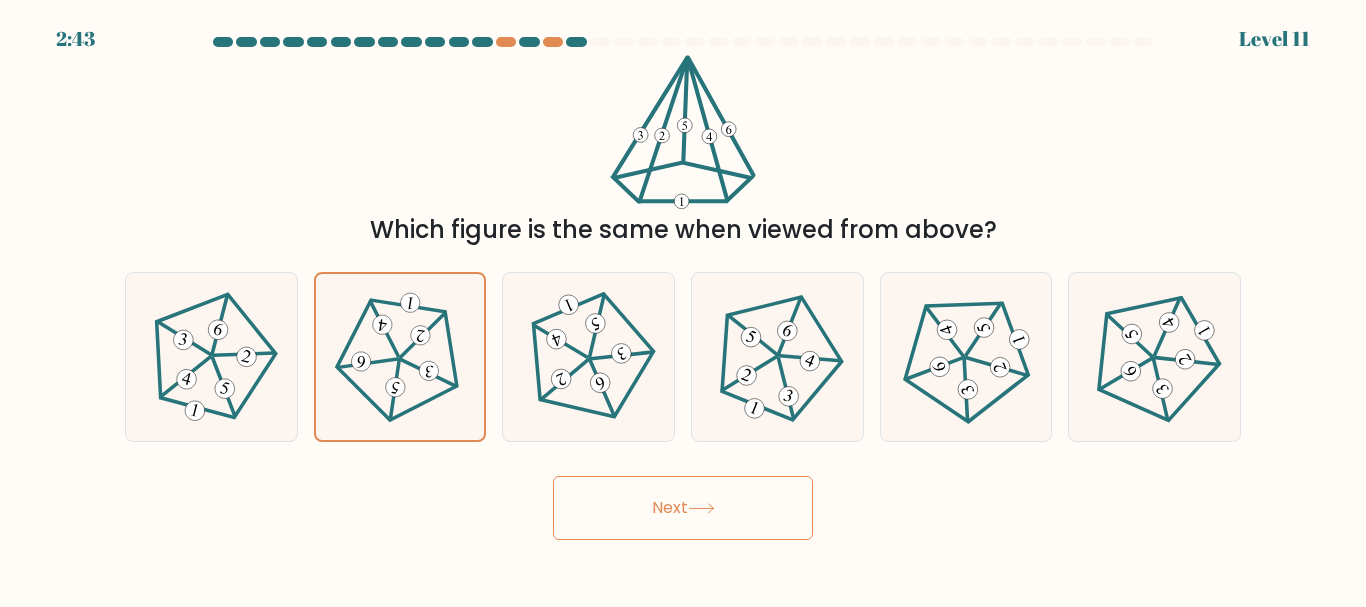 click on "Next" at bounding box center (683, 508) 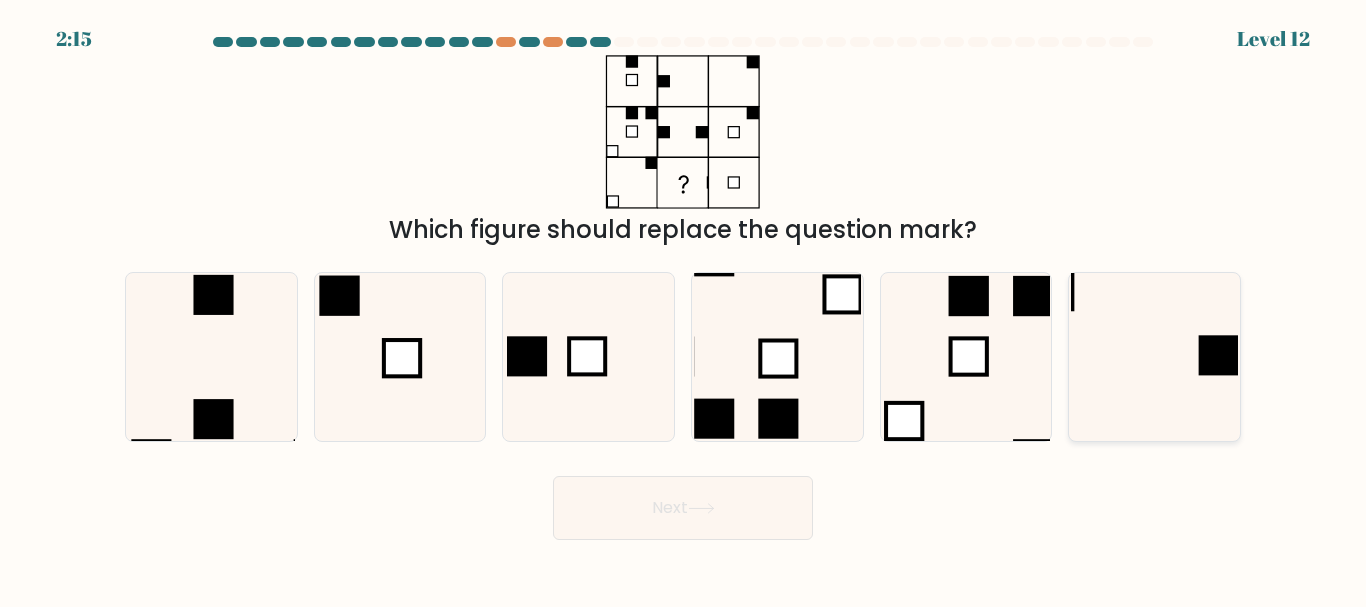 click 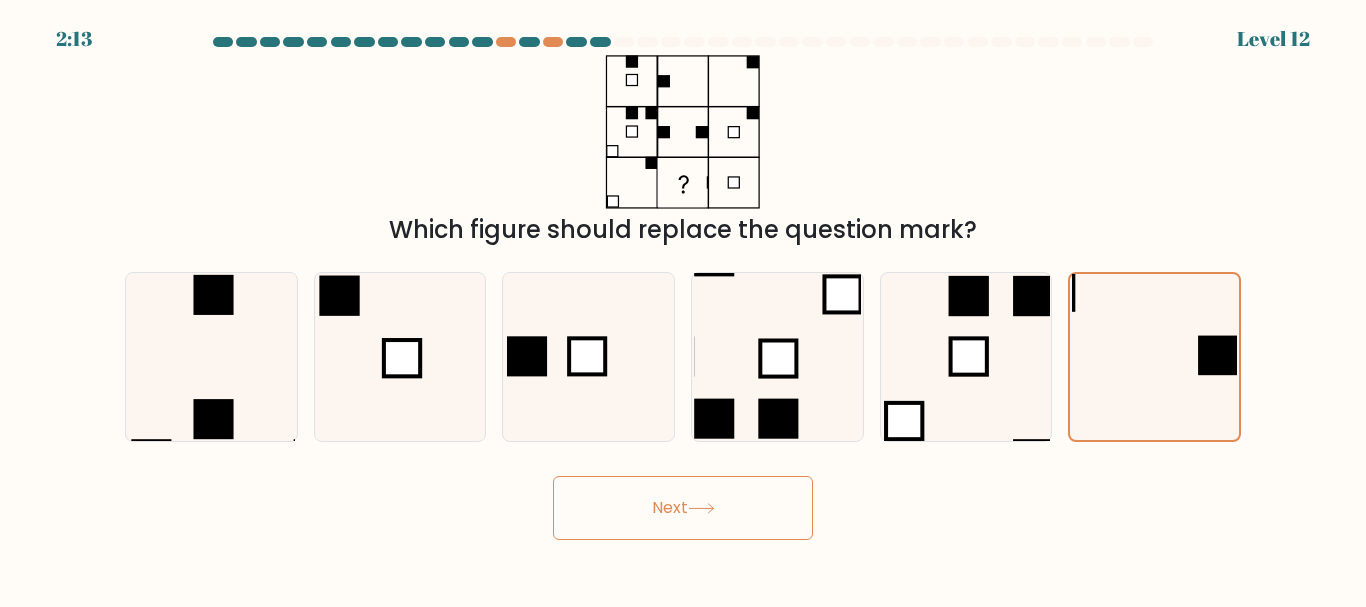 click on "Next" at bounding box center [683, 508] 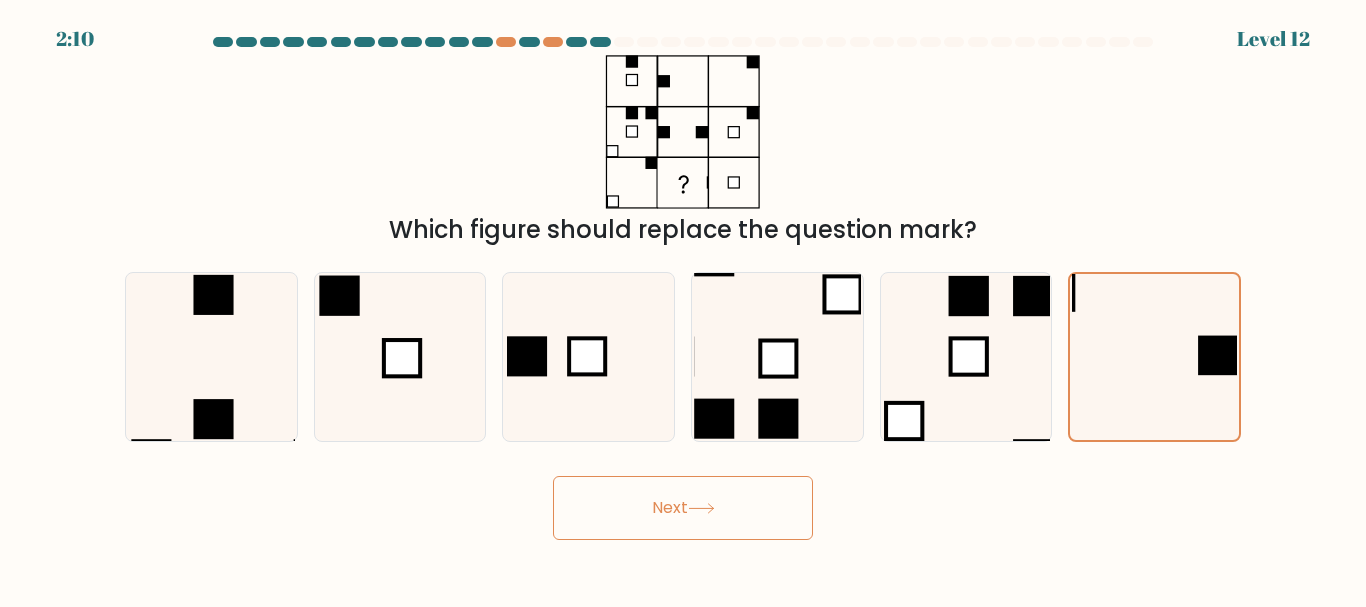 click on "Next" at bounding box center [683, 508] 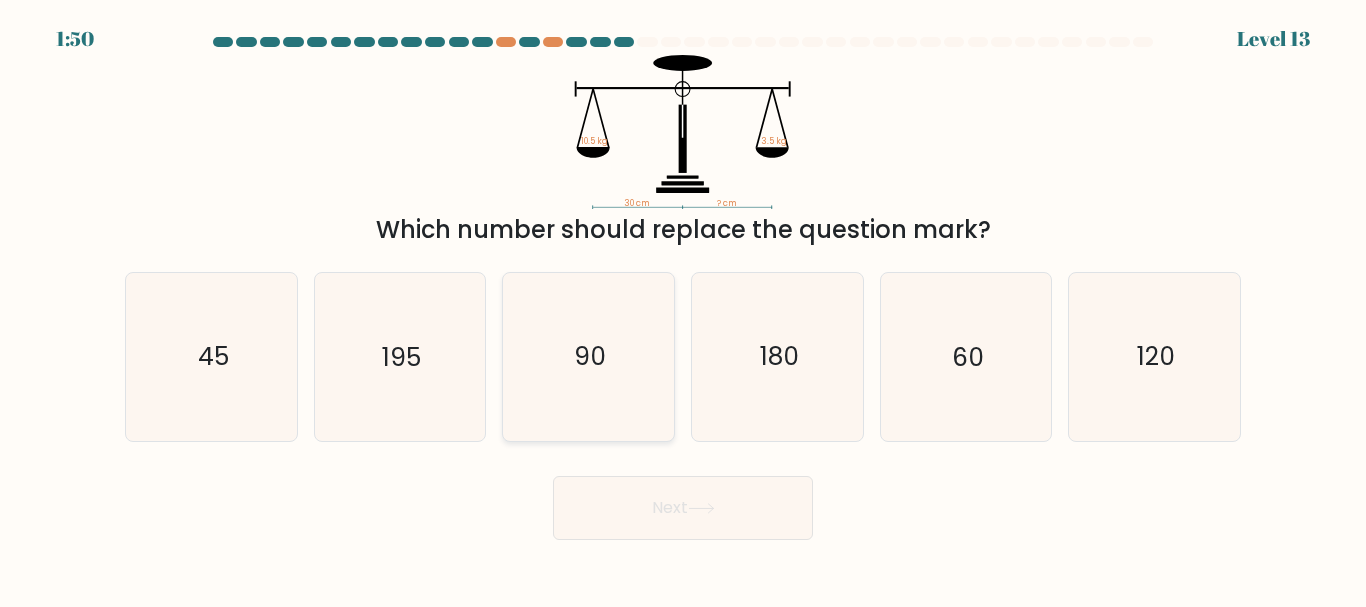 click on "90" 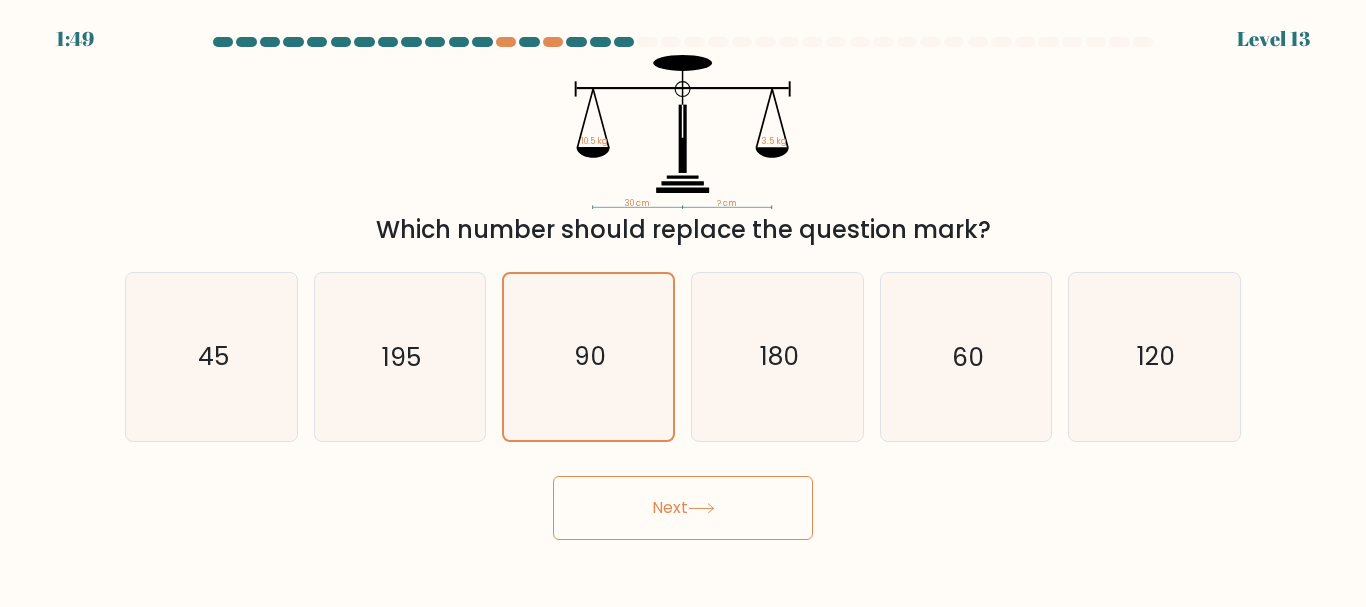 click on "Next" at bounding box center [683, 508] 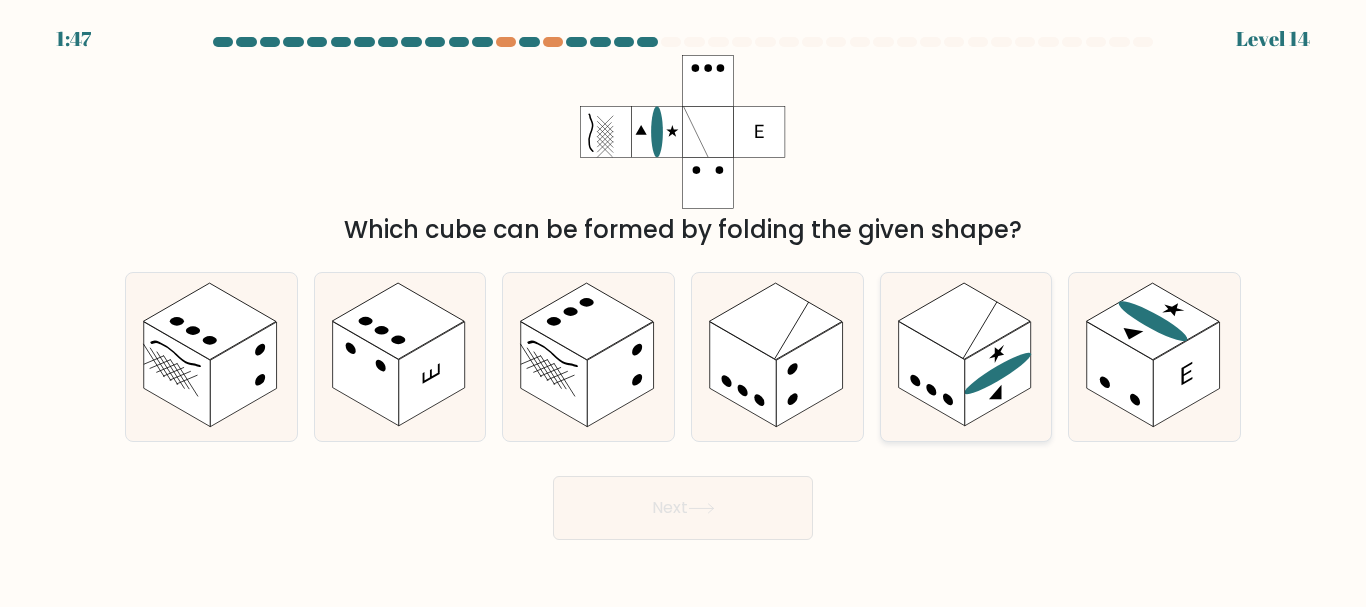 click 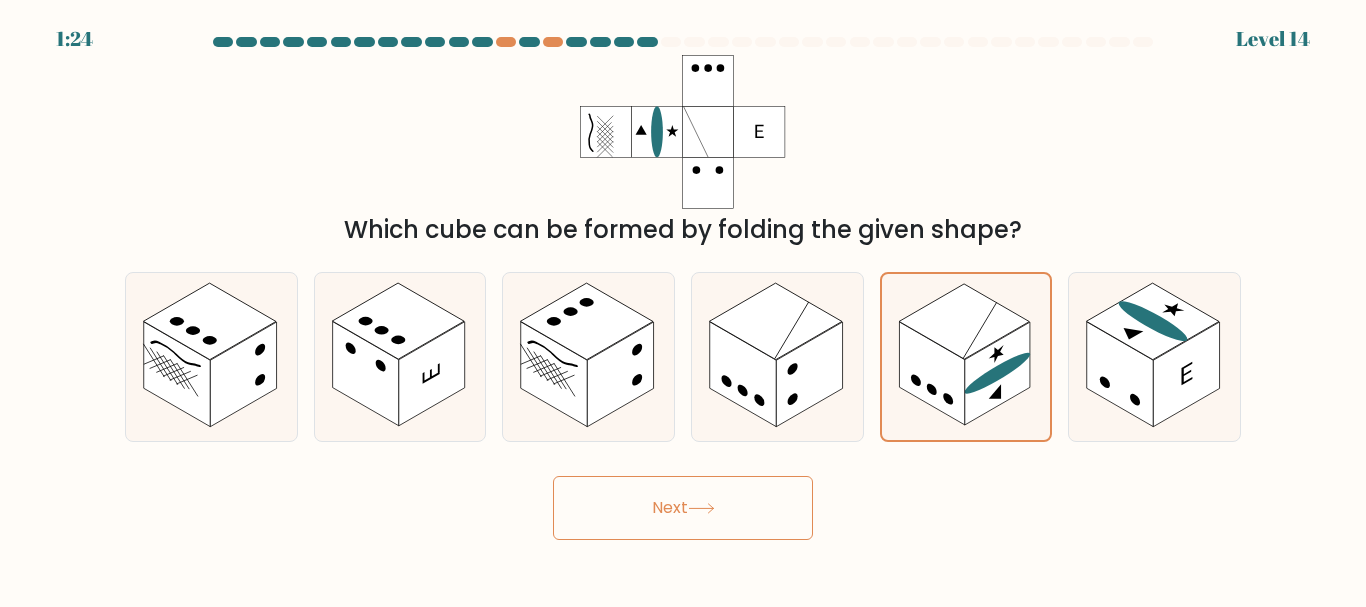 click on "Next" at bounding box center [683, 508] 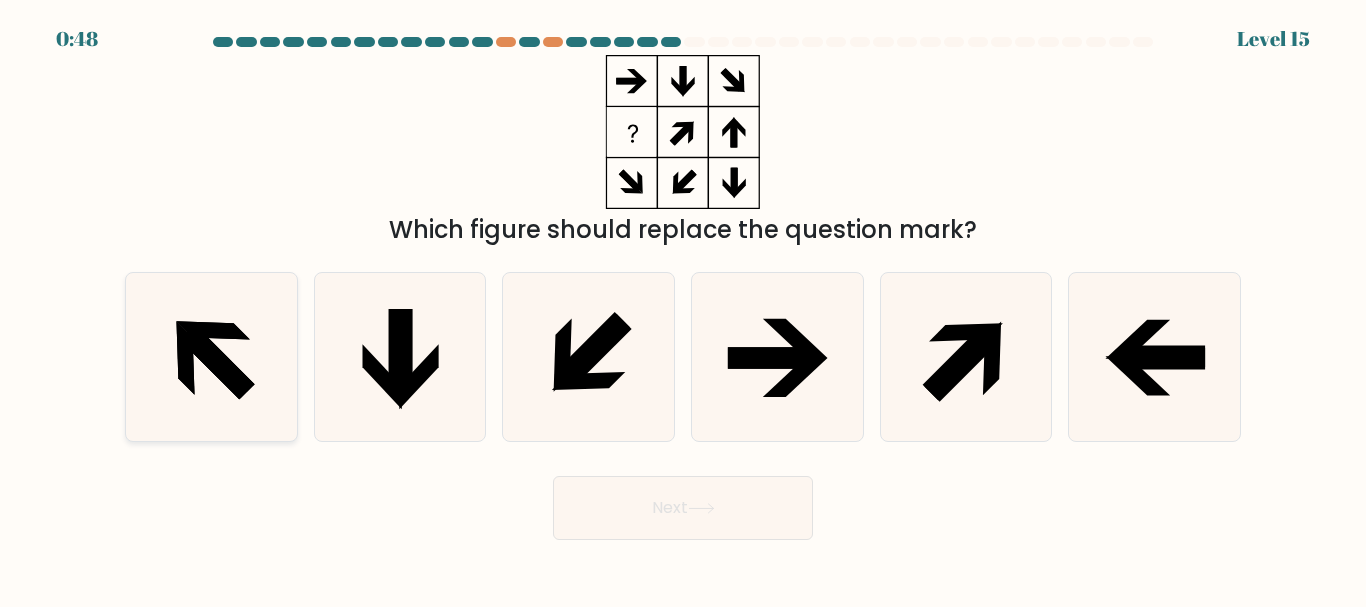 click 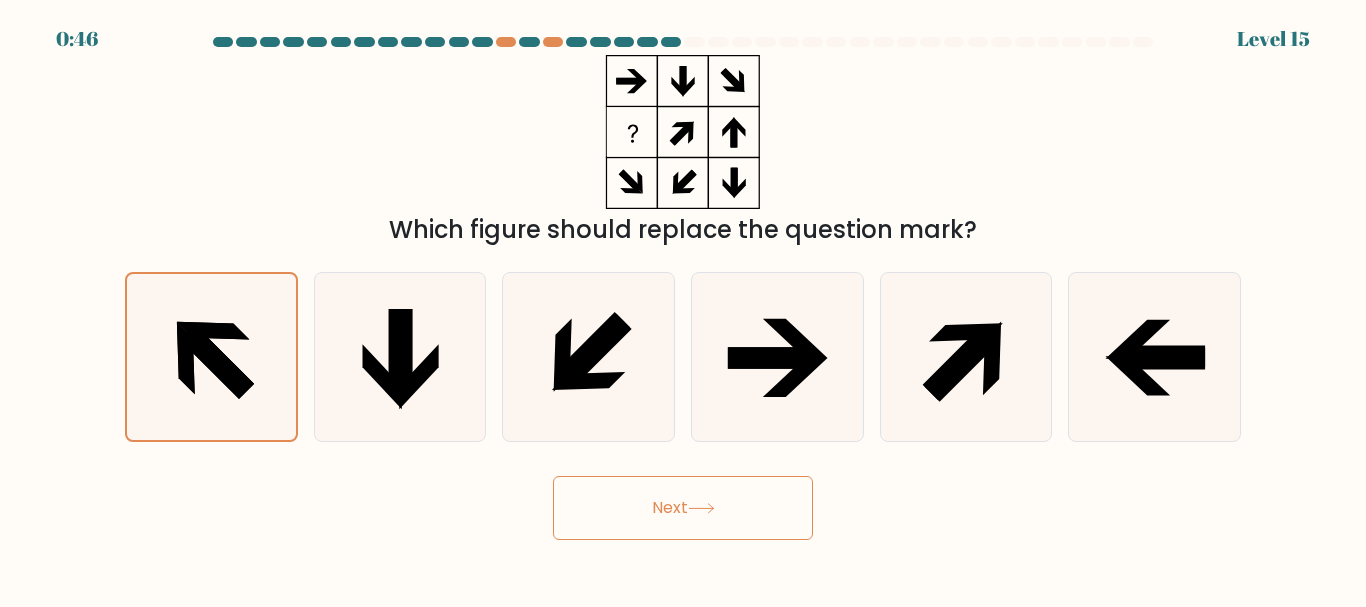 click on "Next" at bounding box center [683, 508] 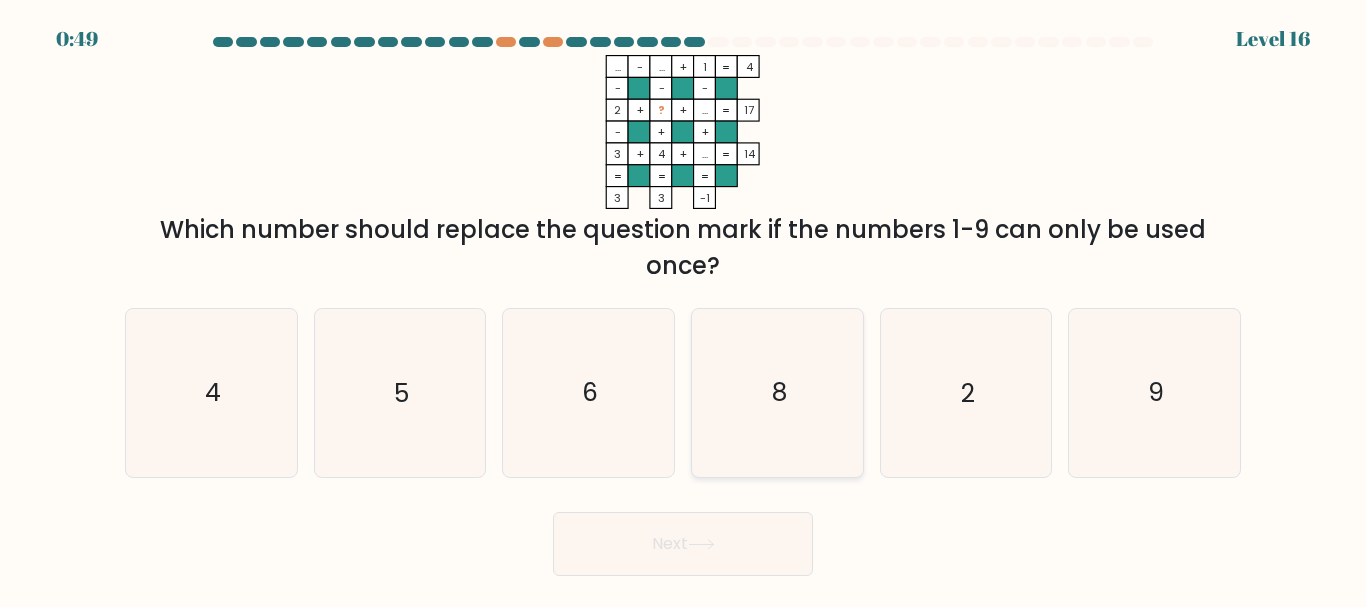 click on "8" 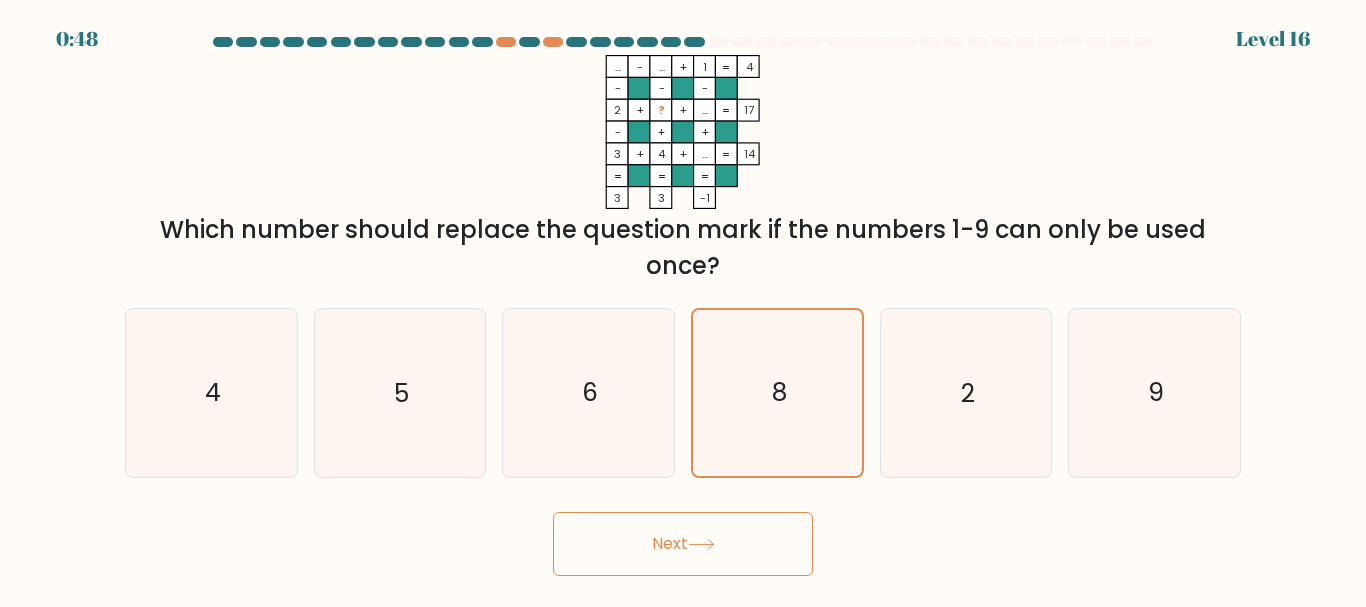 click on "Next" at bounding box center [683, 544] 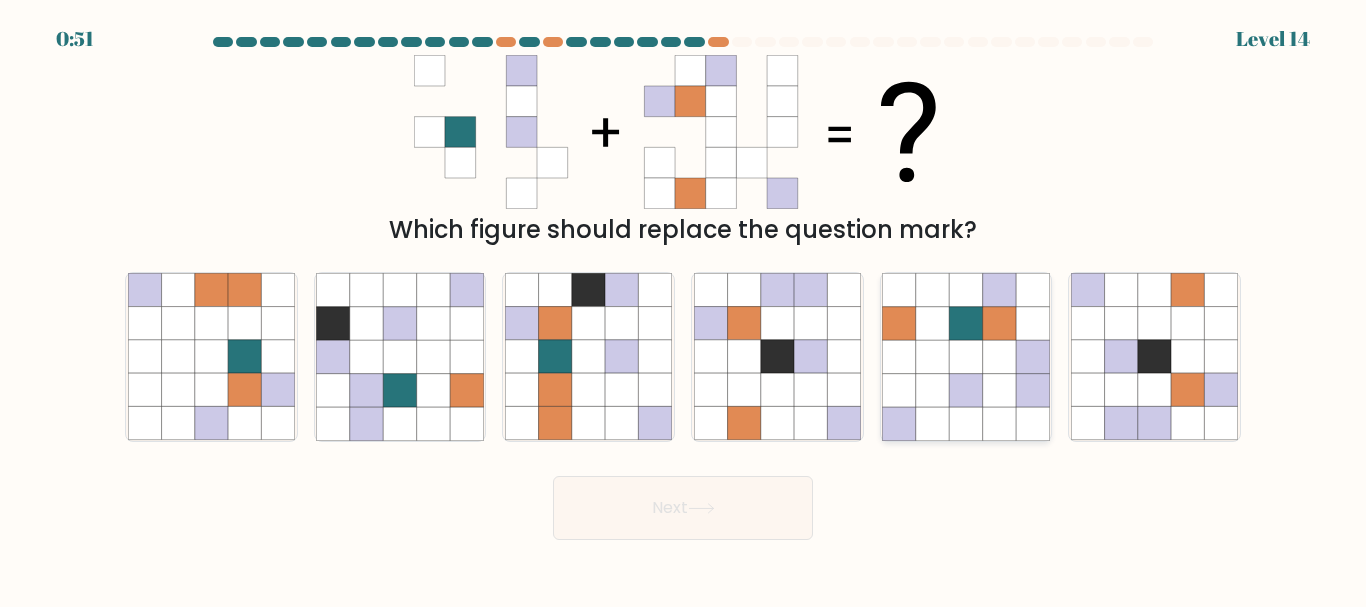 click 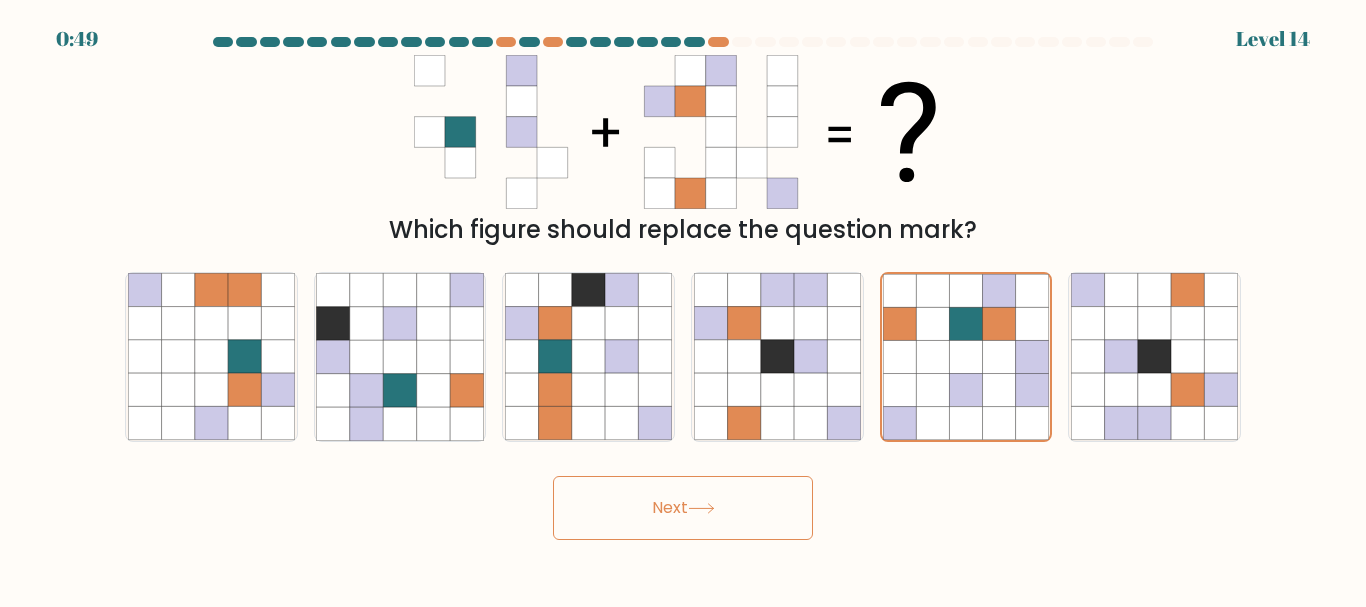 click 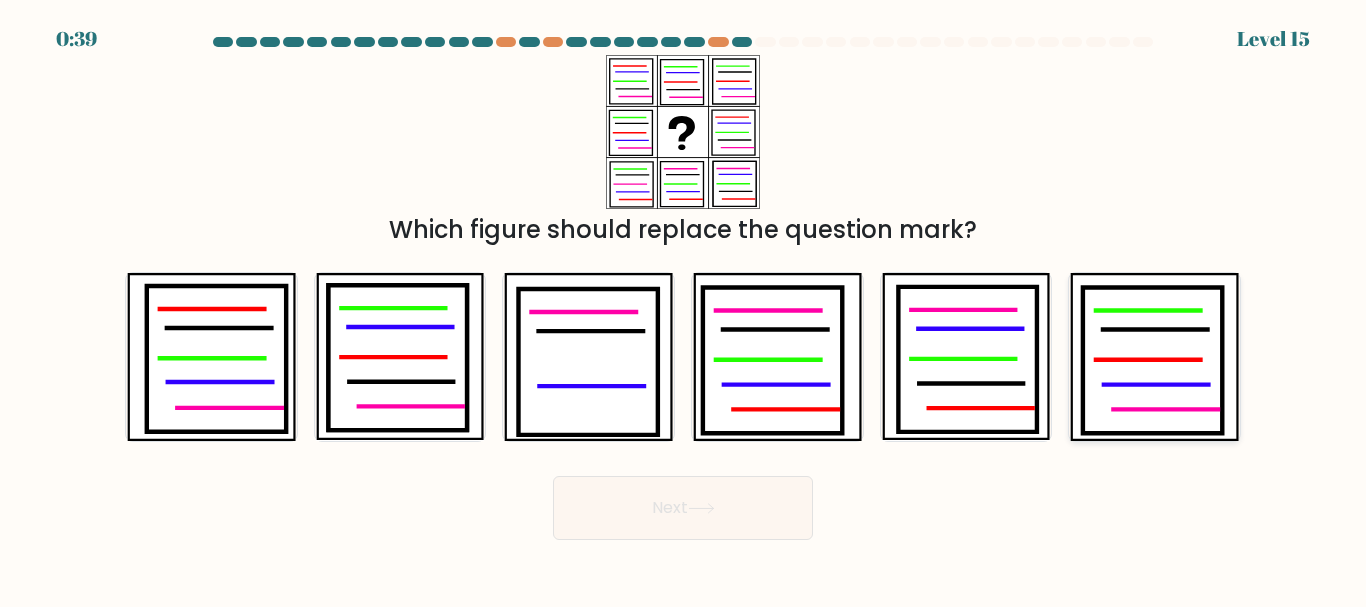 click 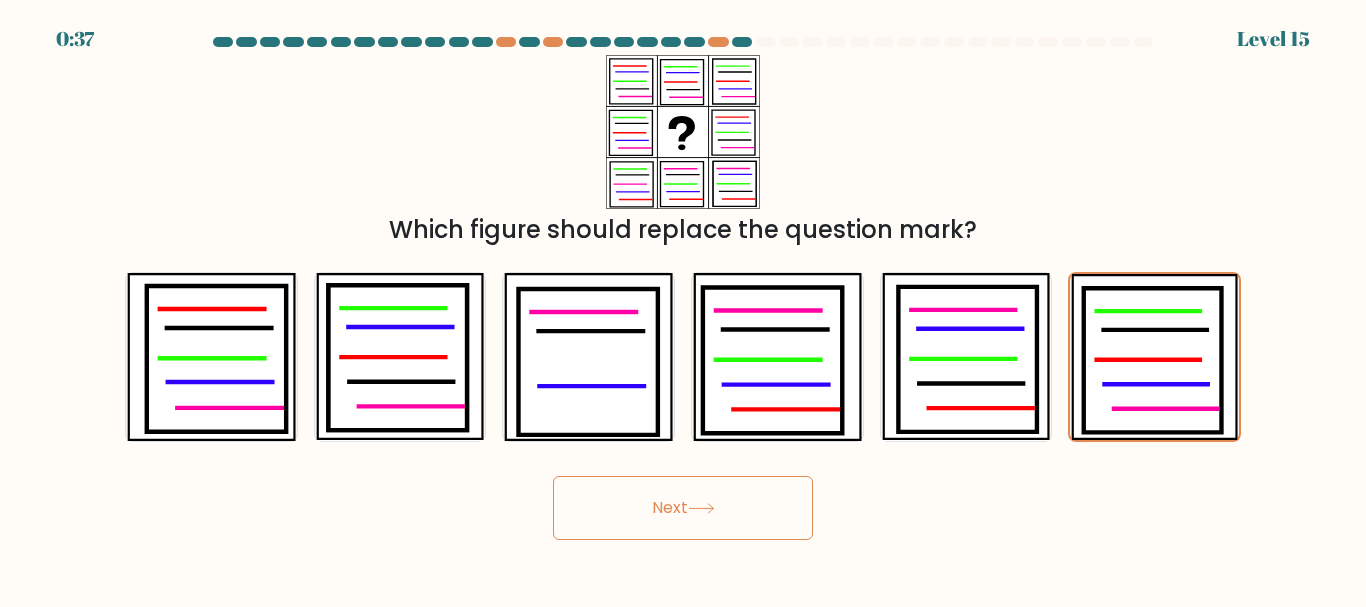 click on "Next" at bounding box center [683, 508] 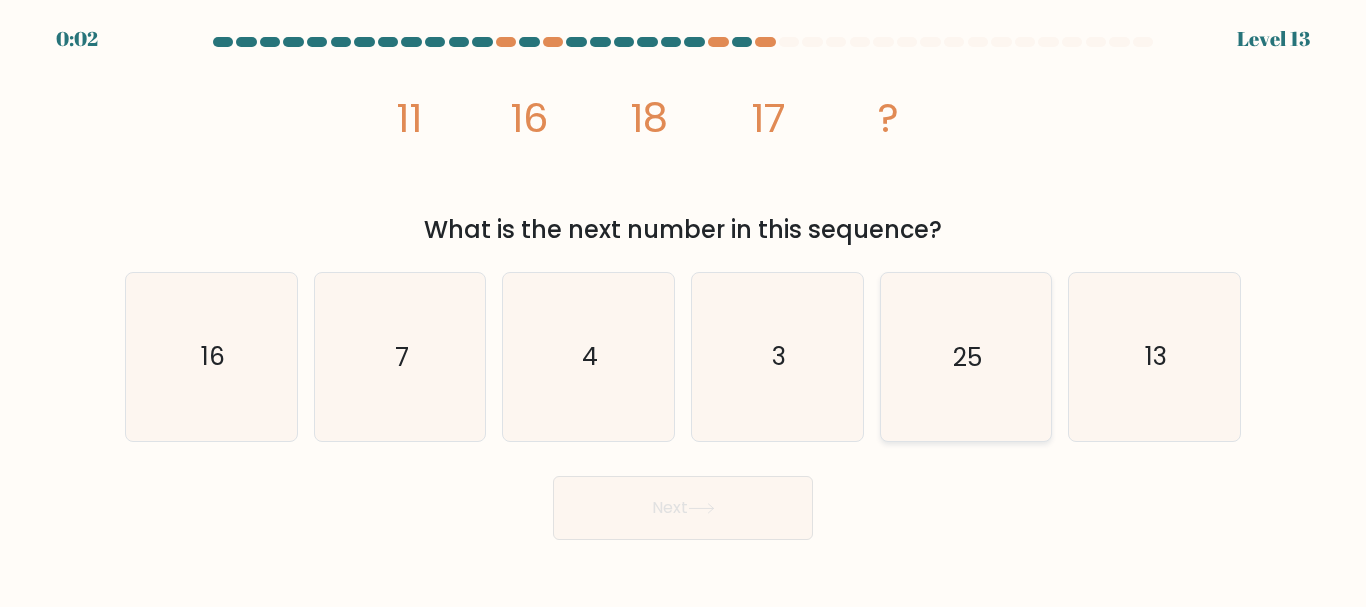 click on "25" 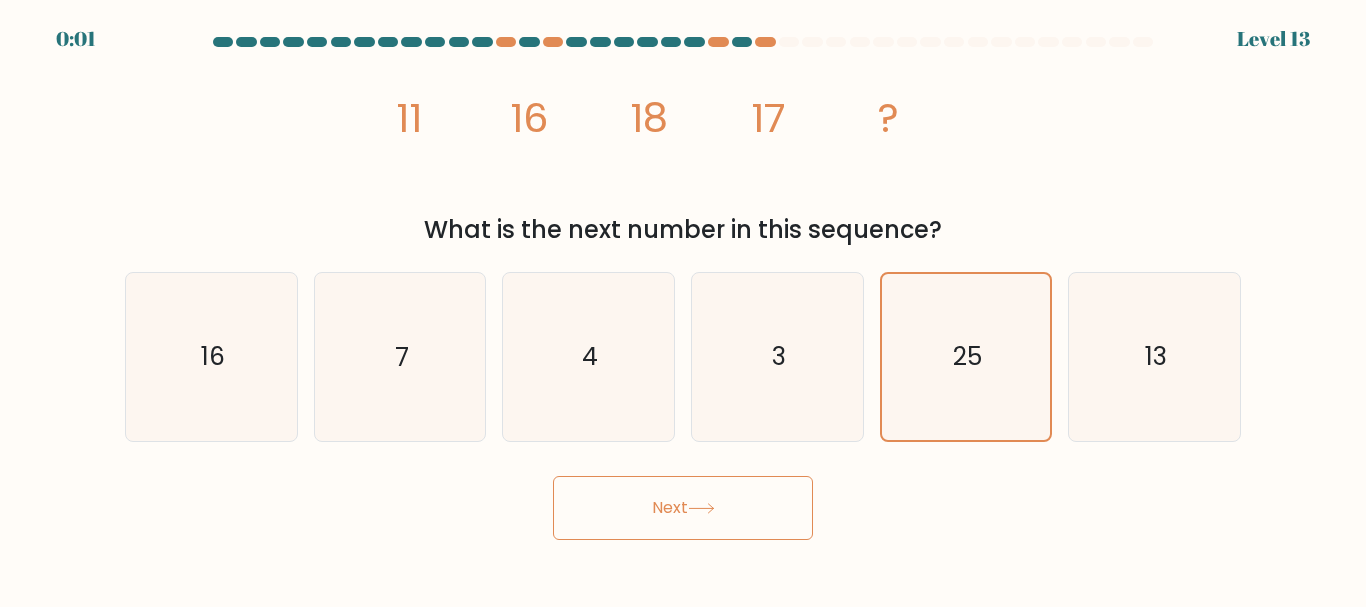 click 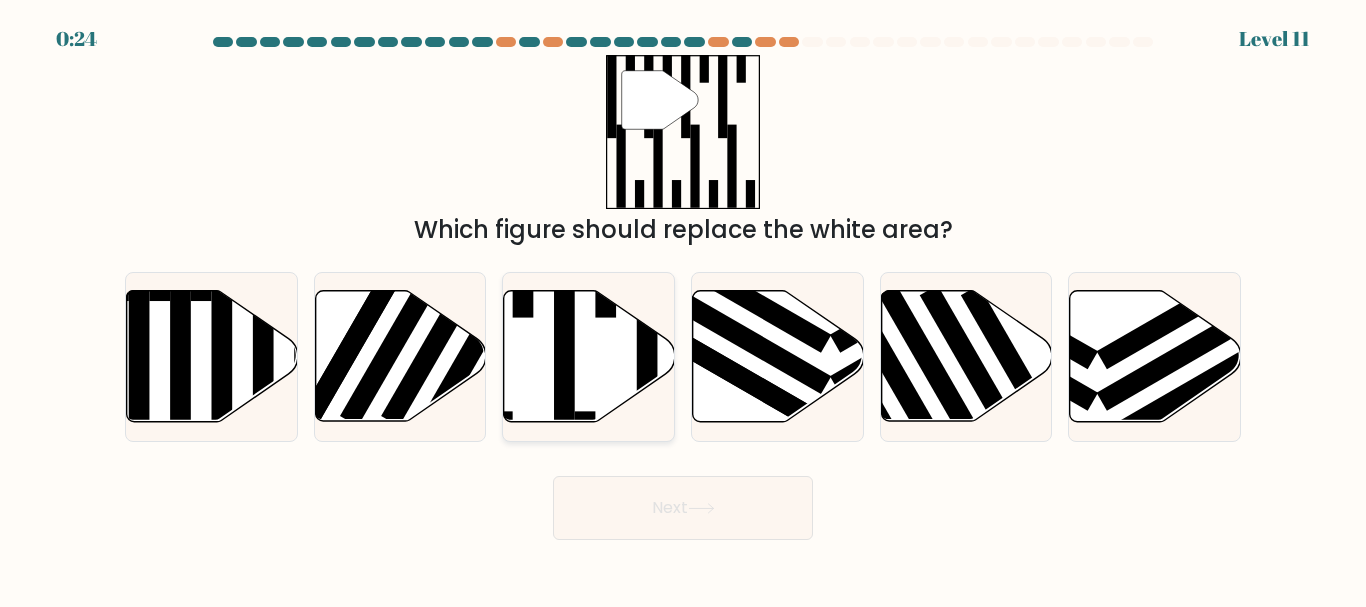 click 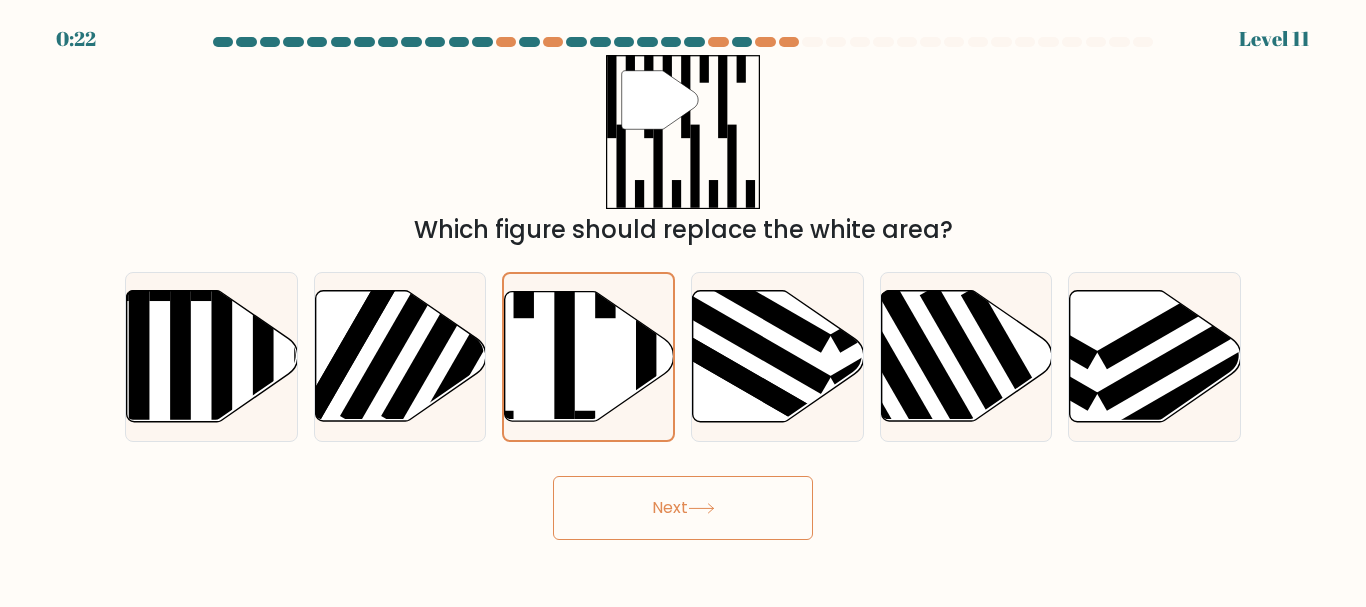 click on "Next" at bounding box center [683, 508] 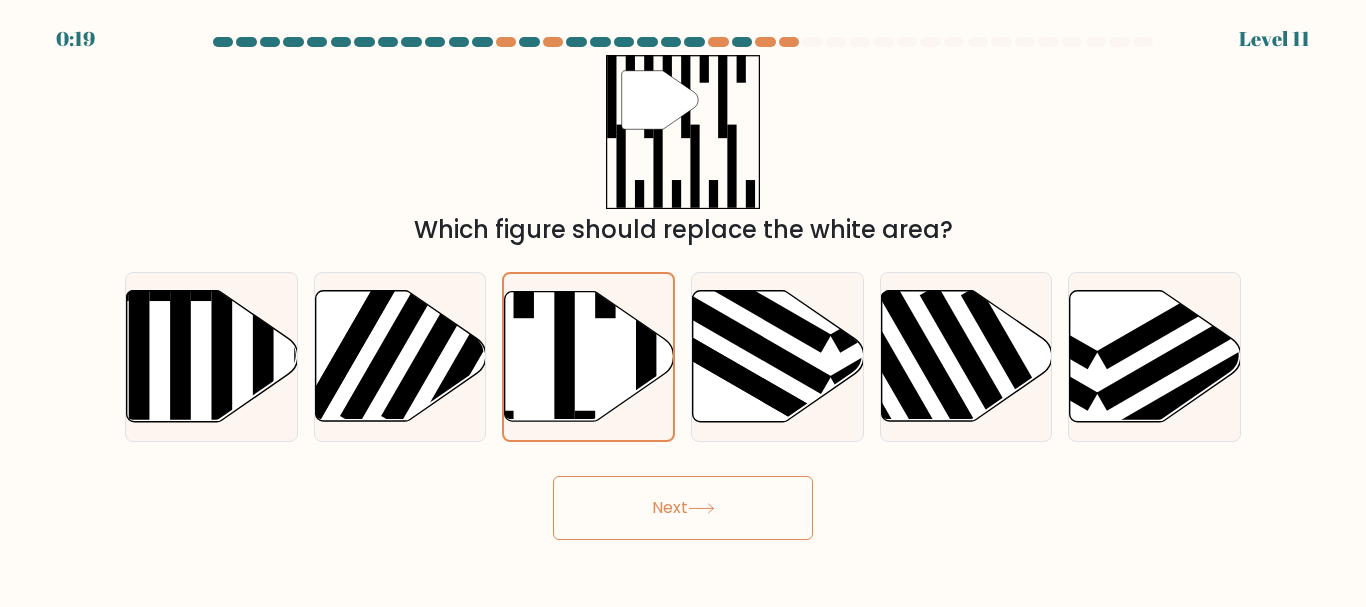 click on "Next" at bounding box center [683, 508] 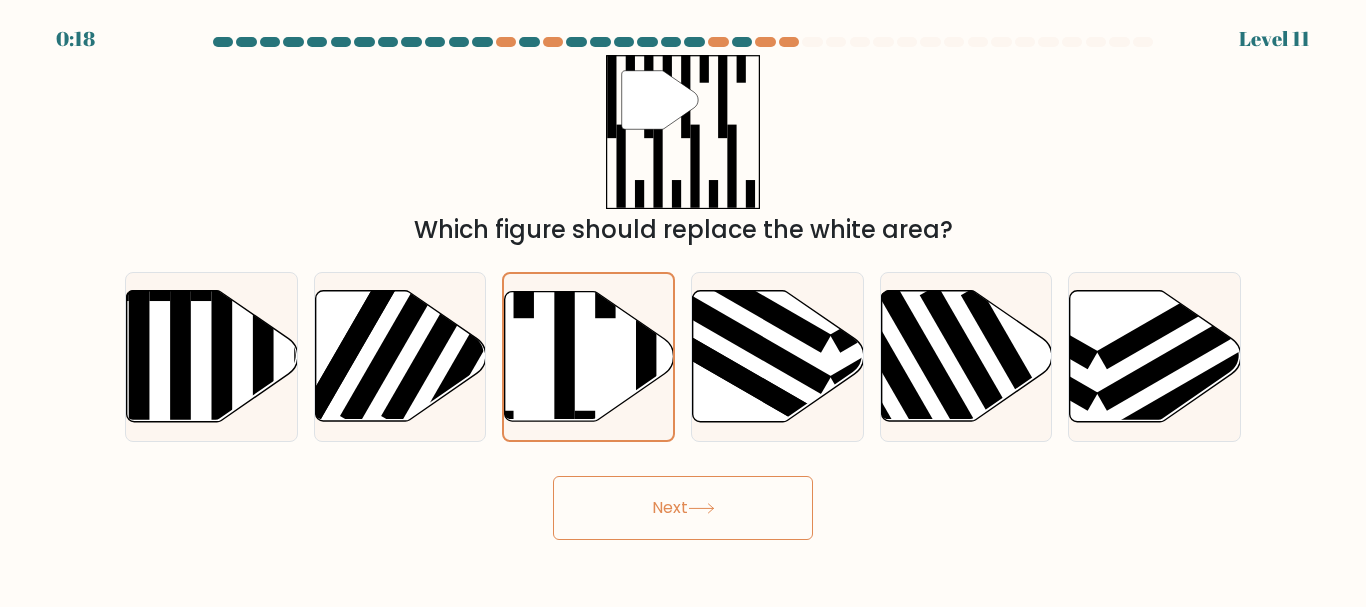 click on "Next" at bounding box center (683, 508) 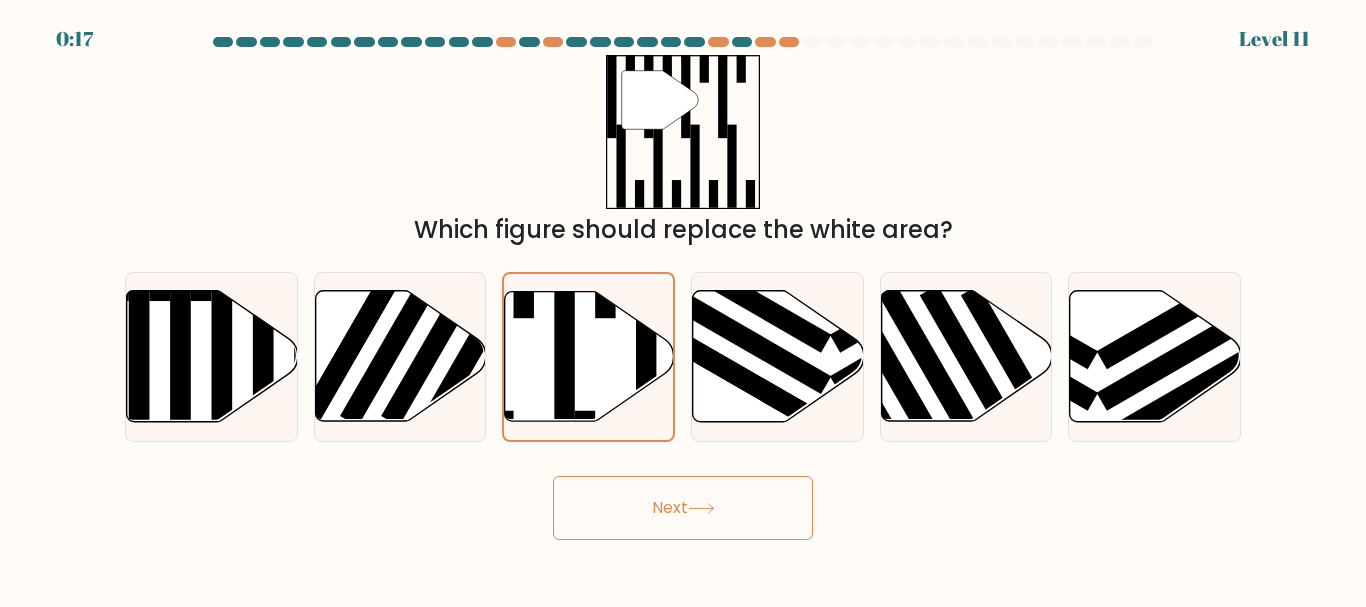 click on "Next" at bounding box center [683, 508] 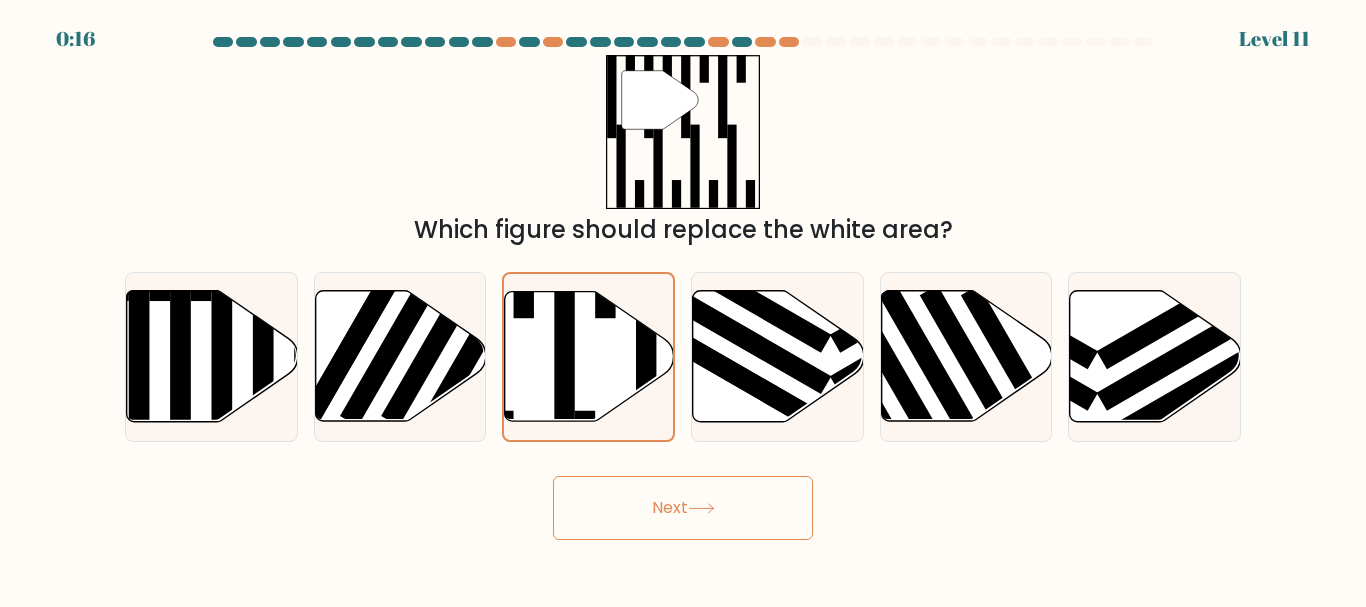 click 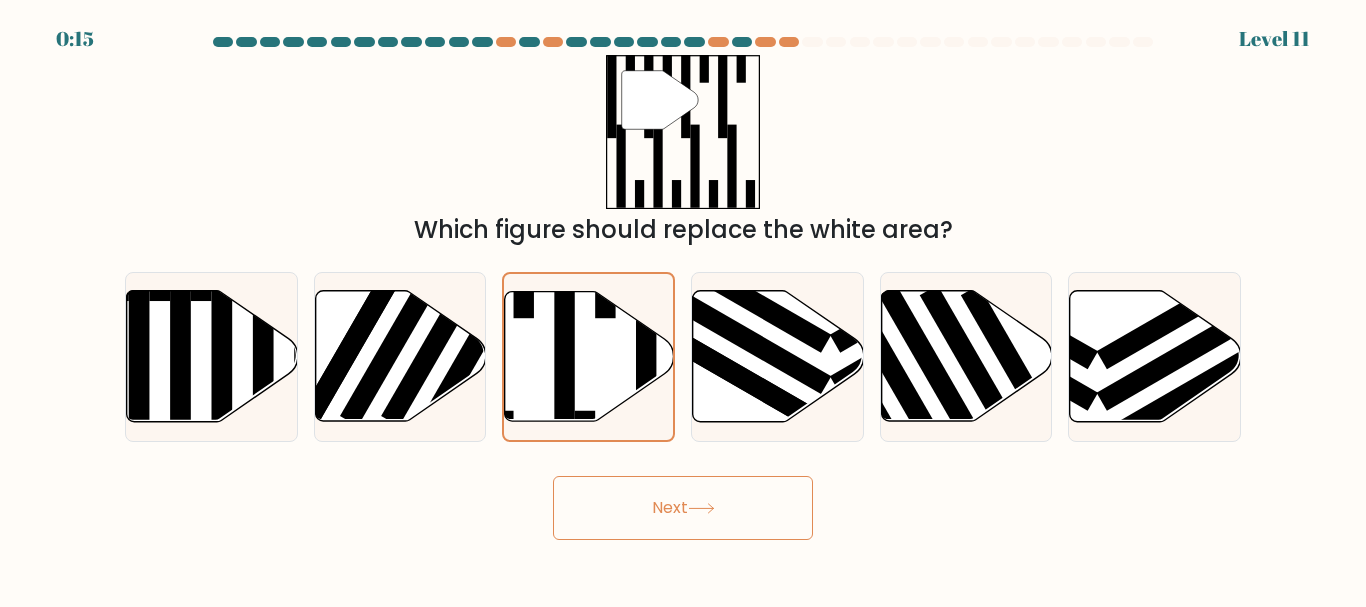 click 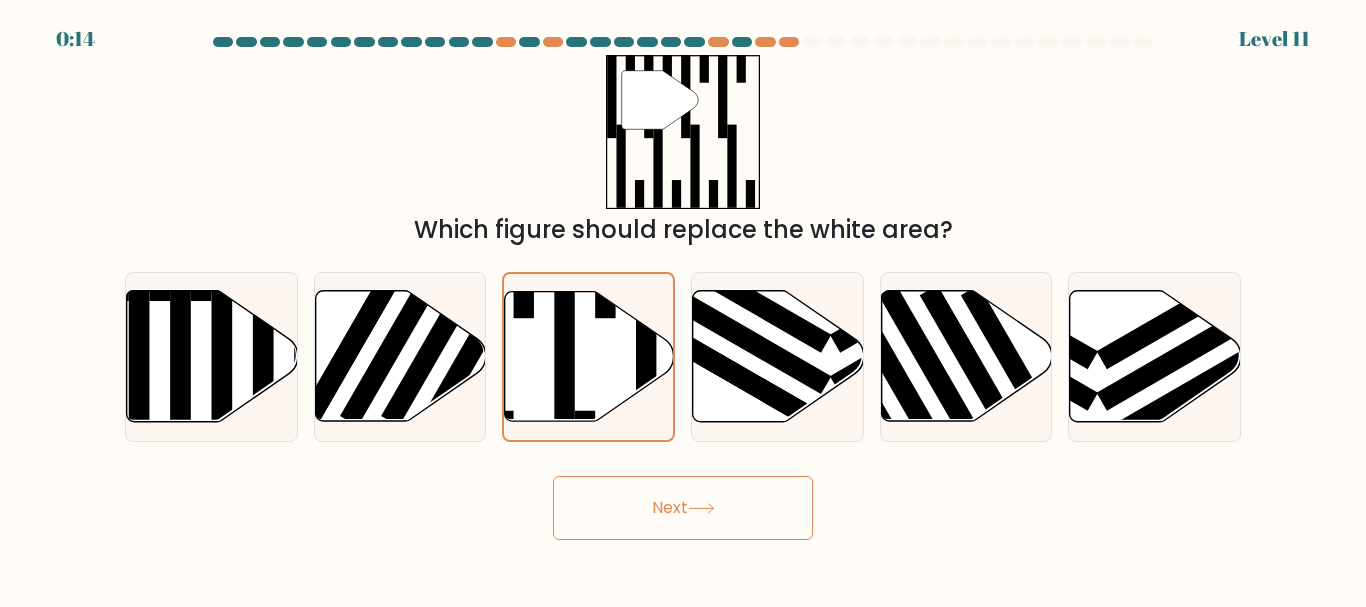click 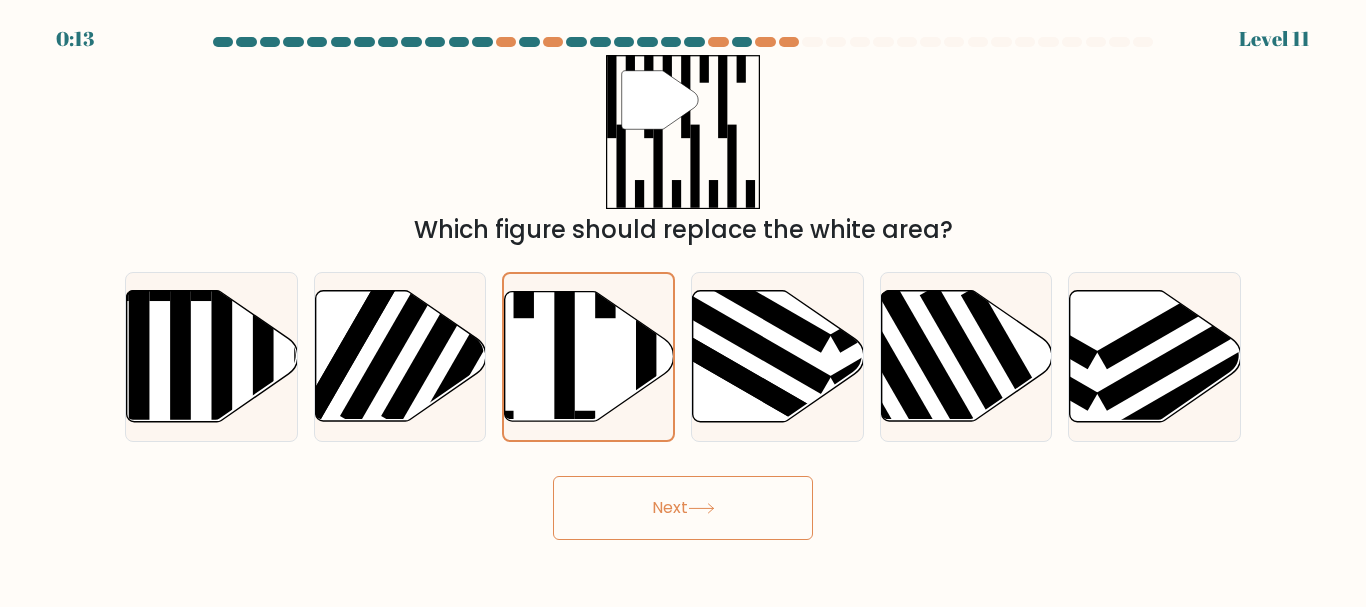 click on "Next" at bounding box center (683, 508) 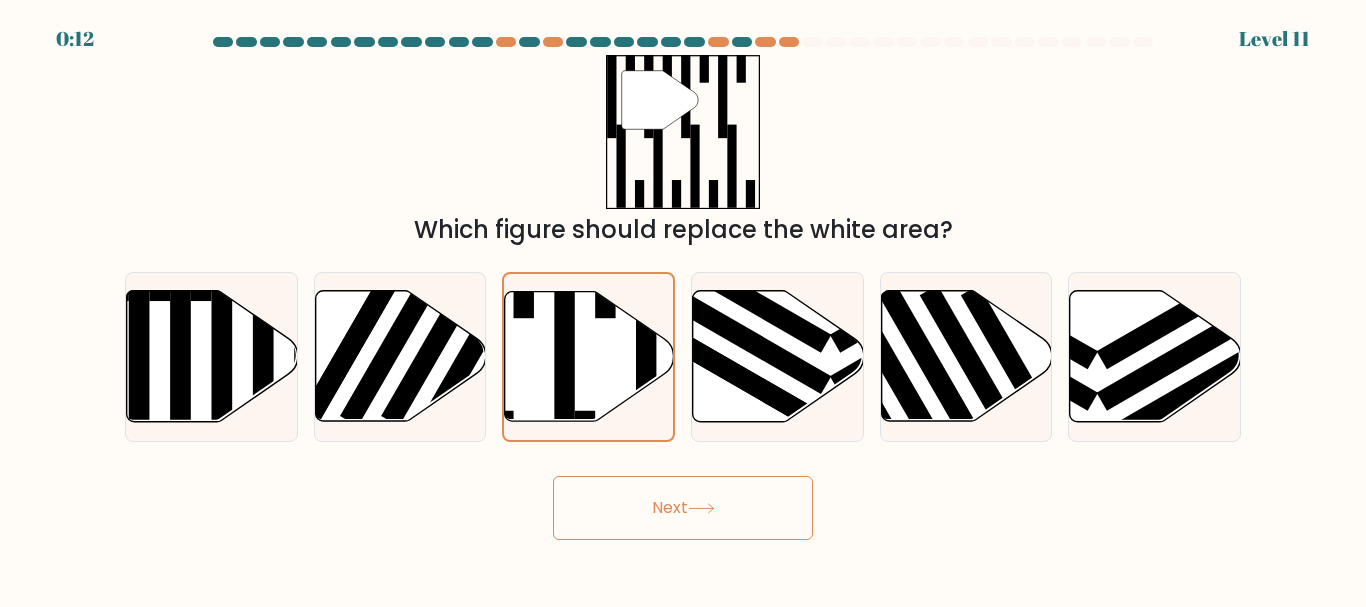 click on "Next" at bounding box center (683, 508) 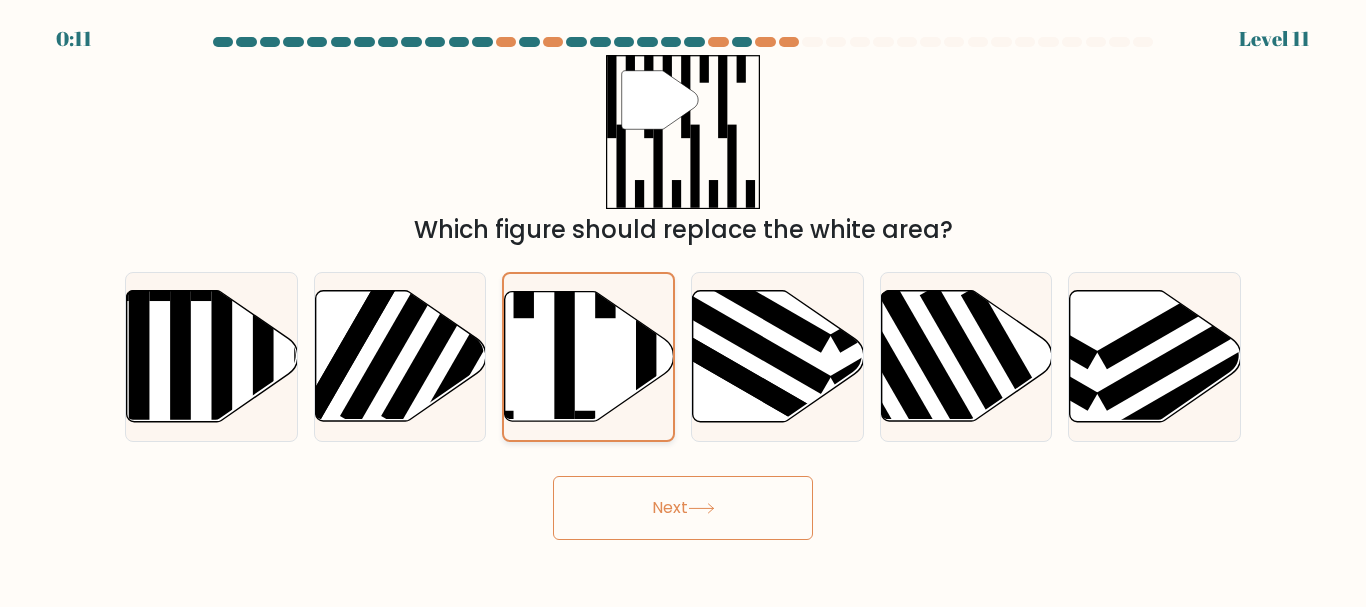 click 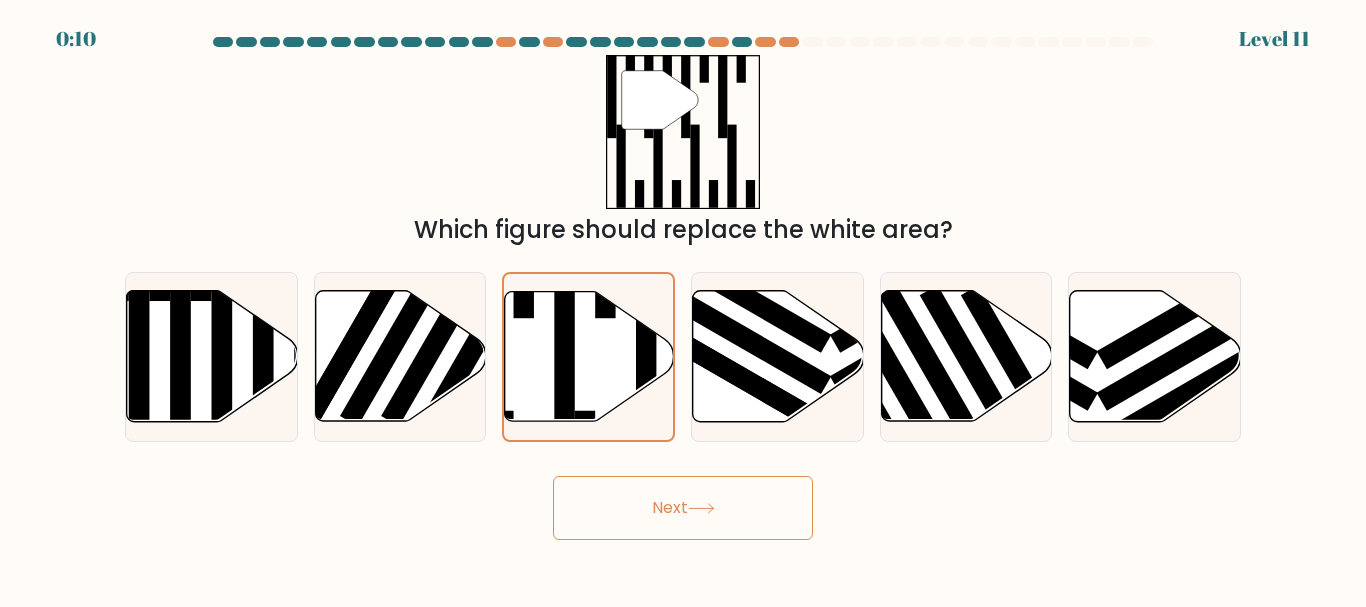 click on "Next" at bounding box center (683, 508) 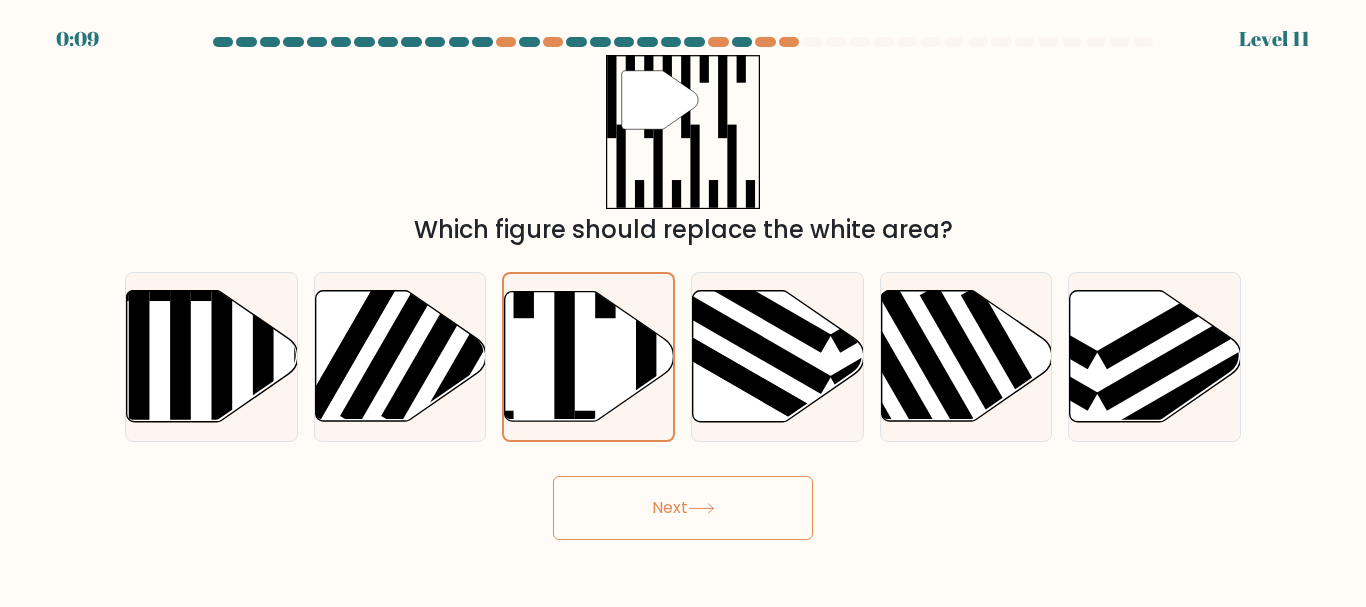 click on "Next" at bounding box center [683, 508] 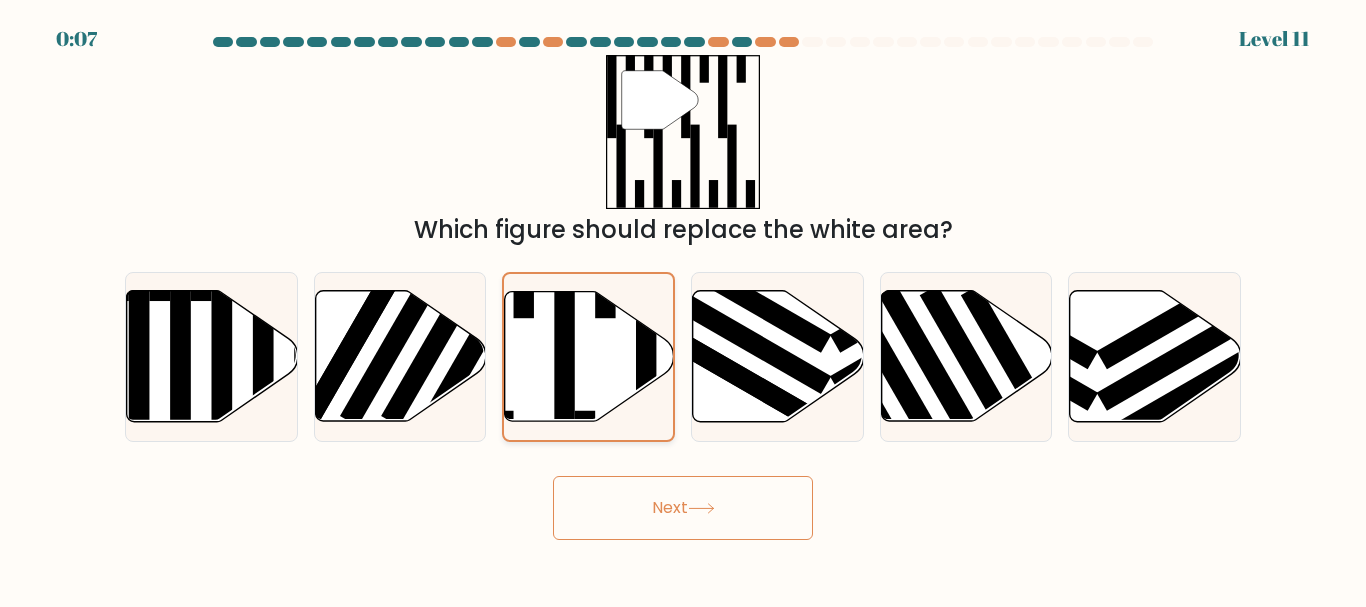 click 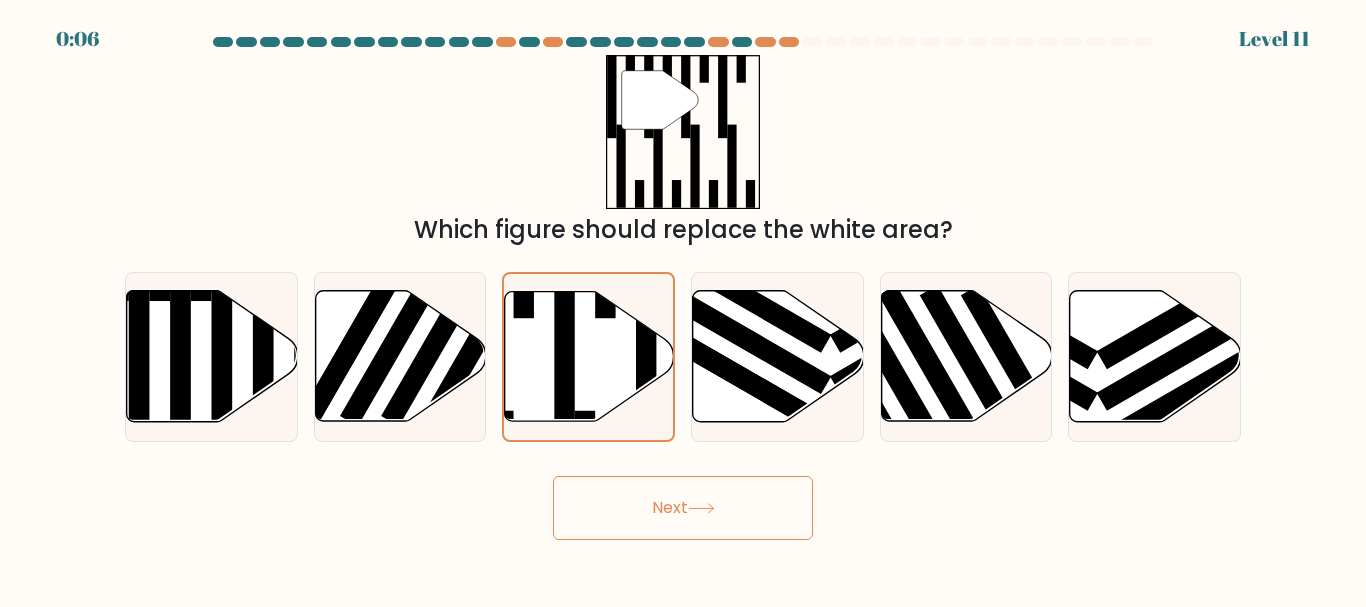 click on "Next" at bounding box center (683, 508) 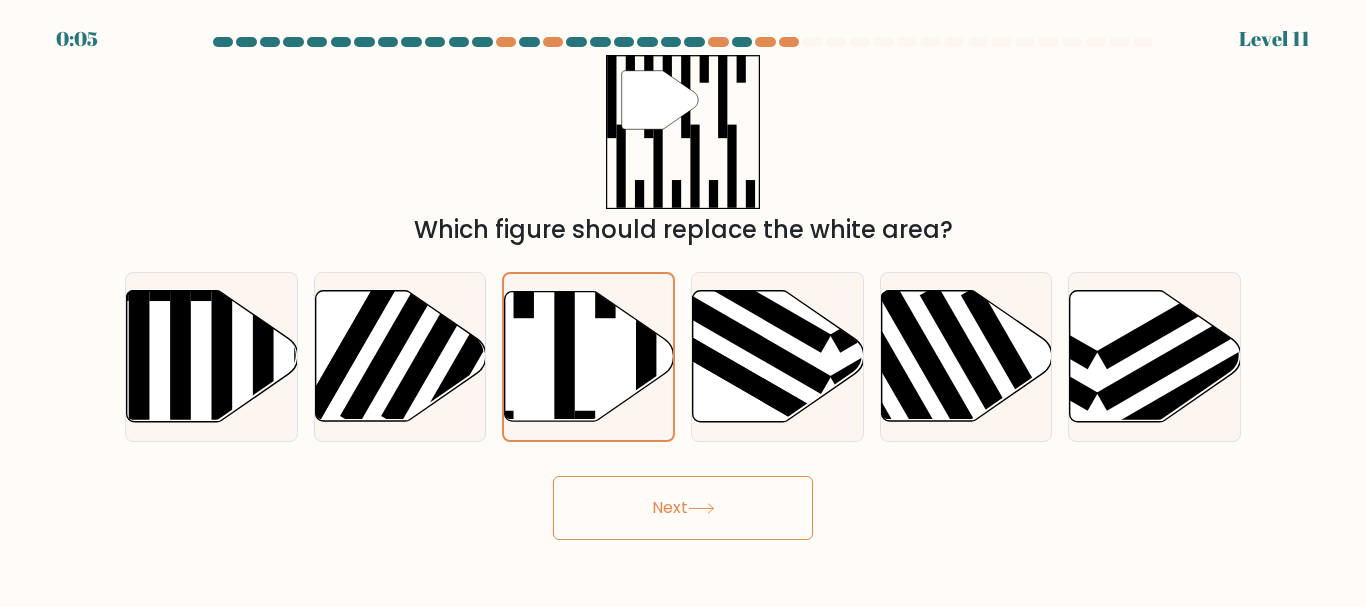 click on "Next" at bounding box center [683, 508] 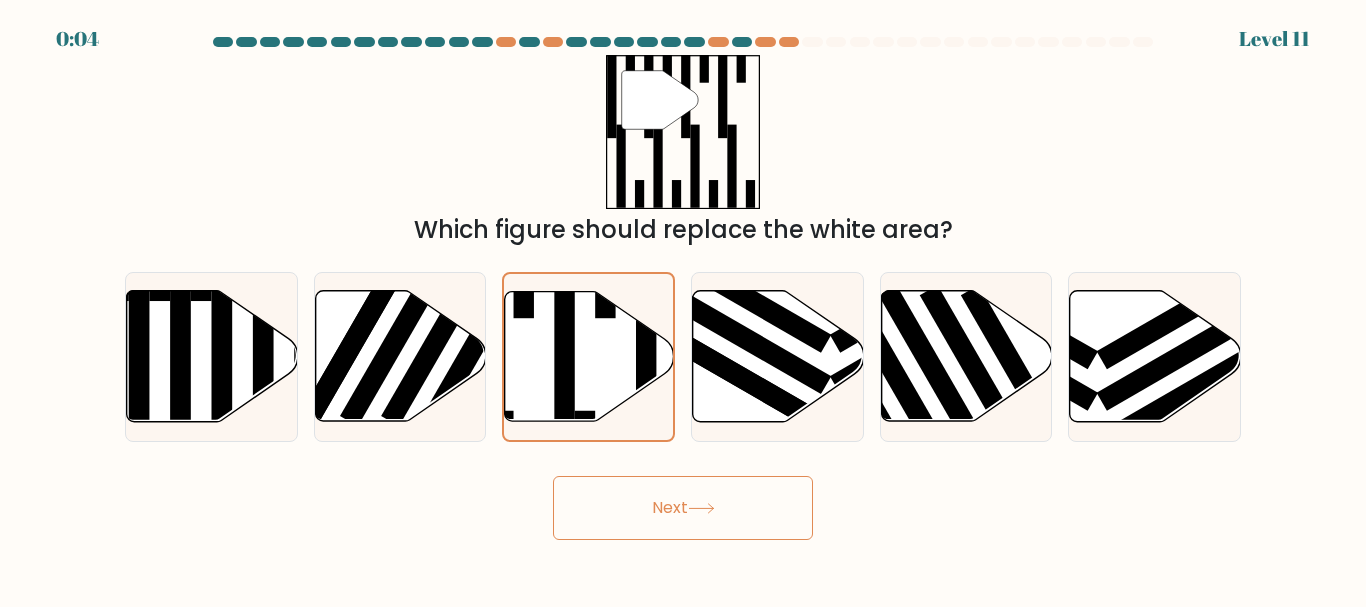click on "Next" at bounding box center (683, 508) 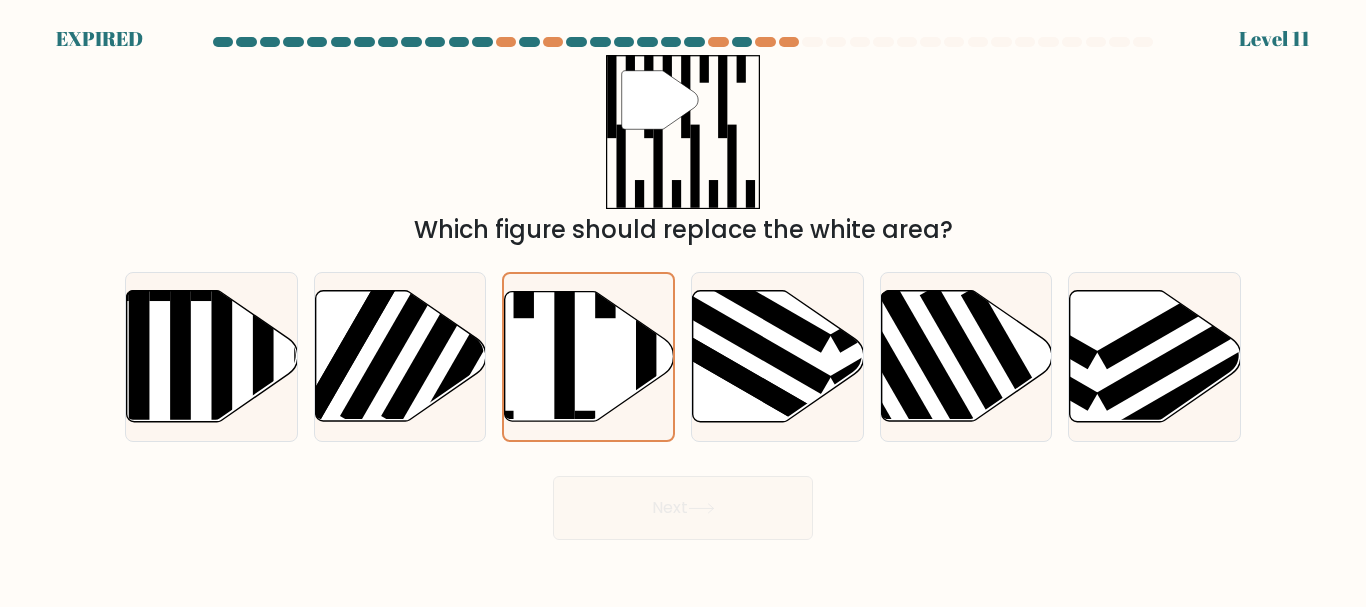 click on ""
Which figure should replace the white area?" at bounding box center (683, 151) 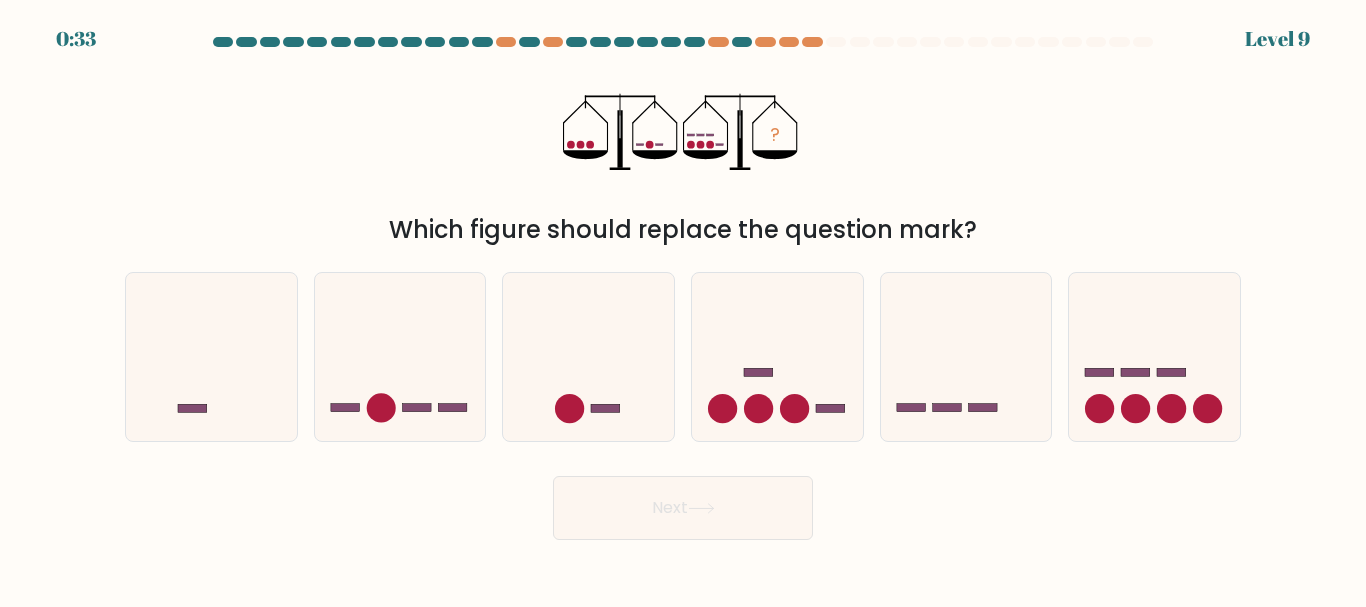 scroll, scrollTop: 0, scrollLeft: 0, axis: both 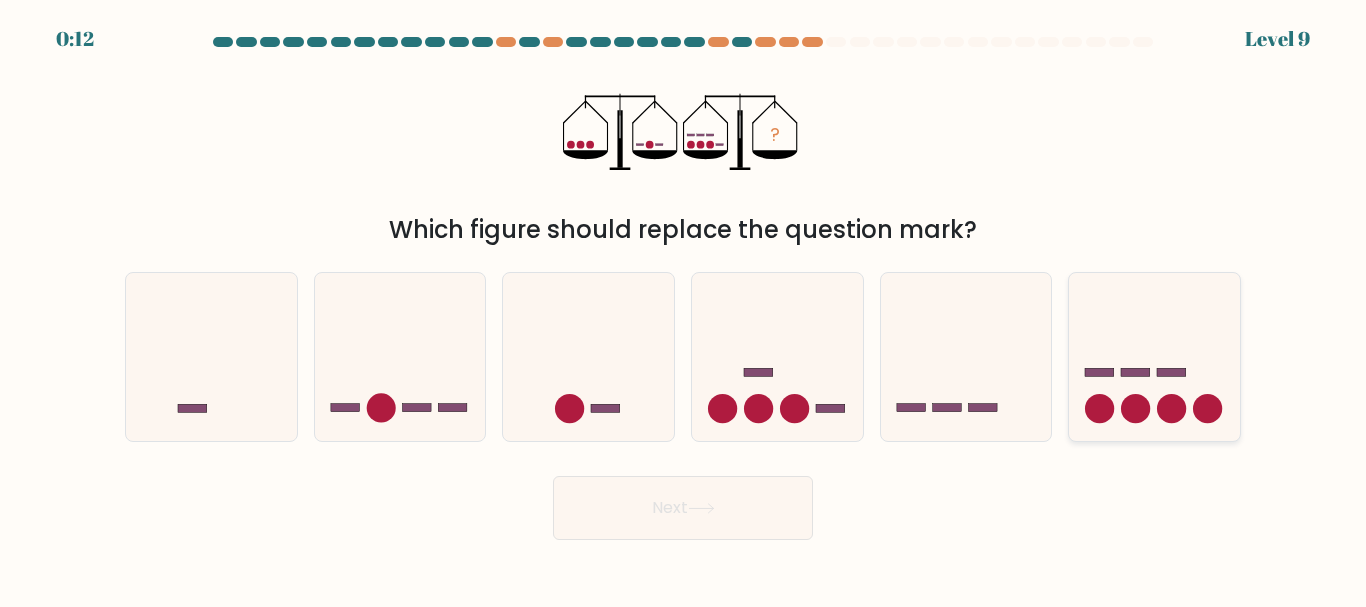 click 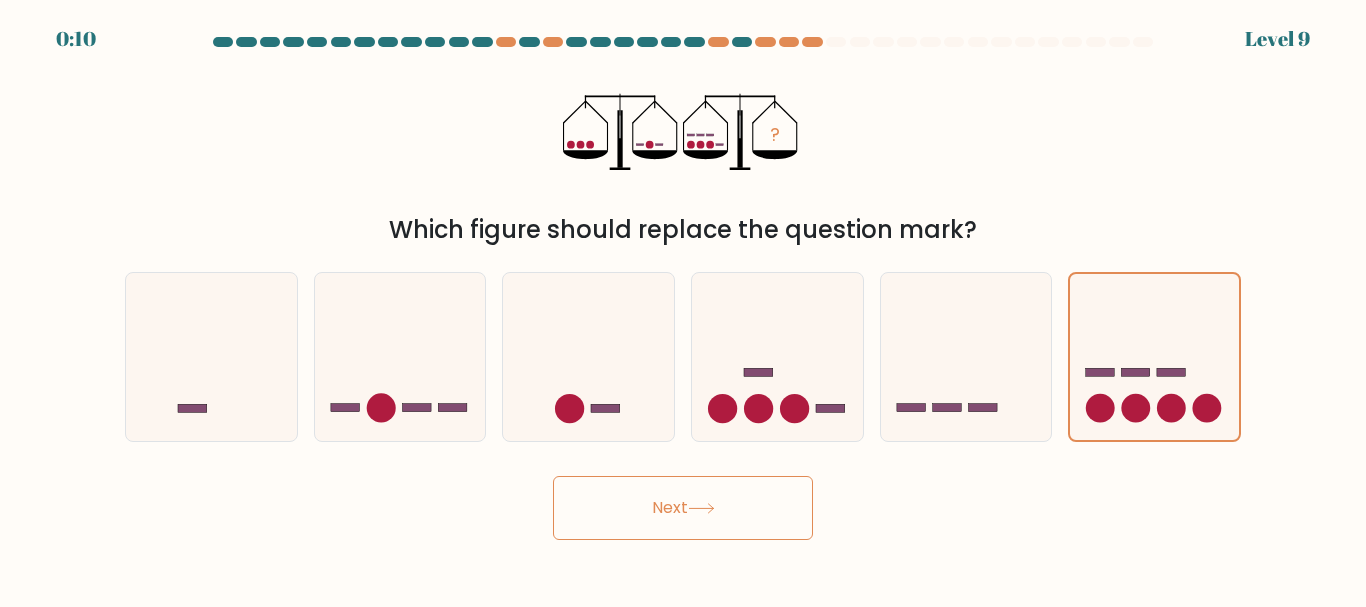 click on "Next" at bounding box center (683, 508) 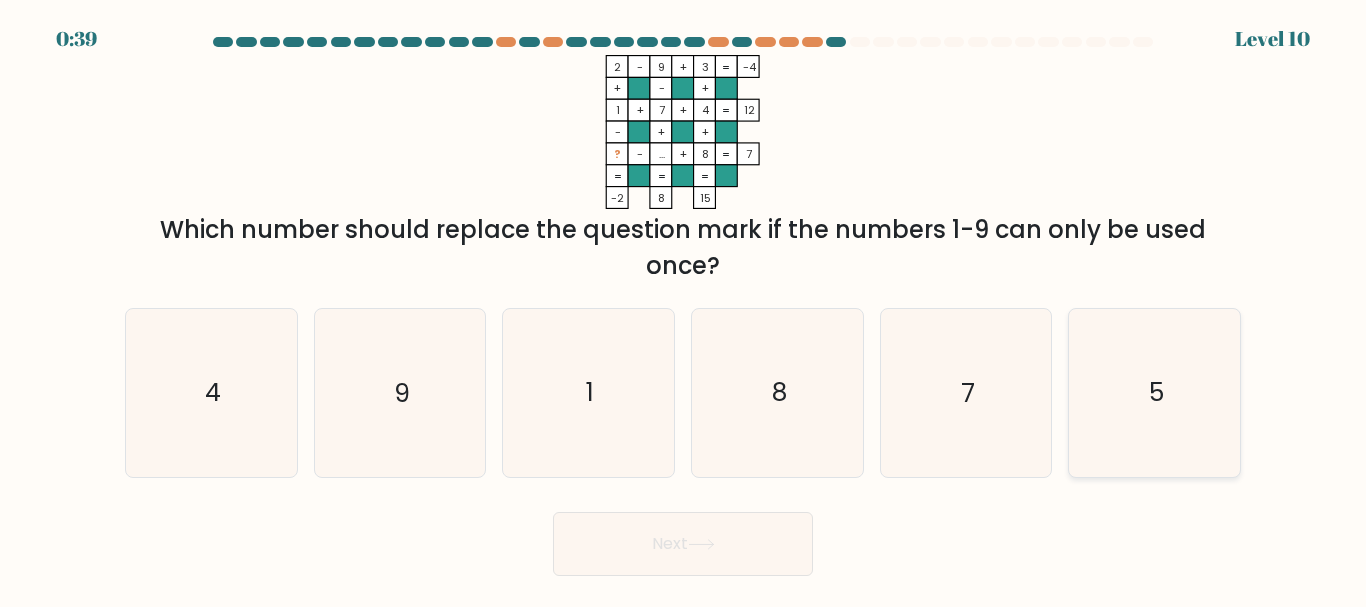 click on "5" 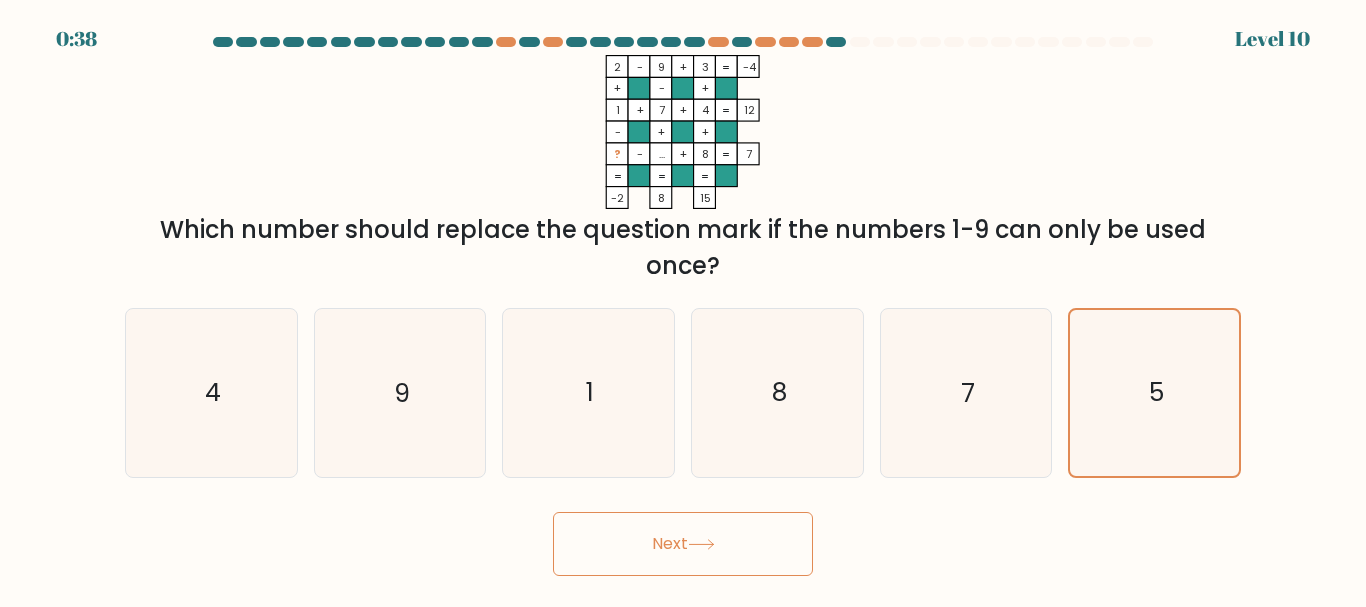 click on "Next" at bounding box center (683, 544) 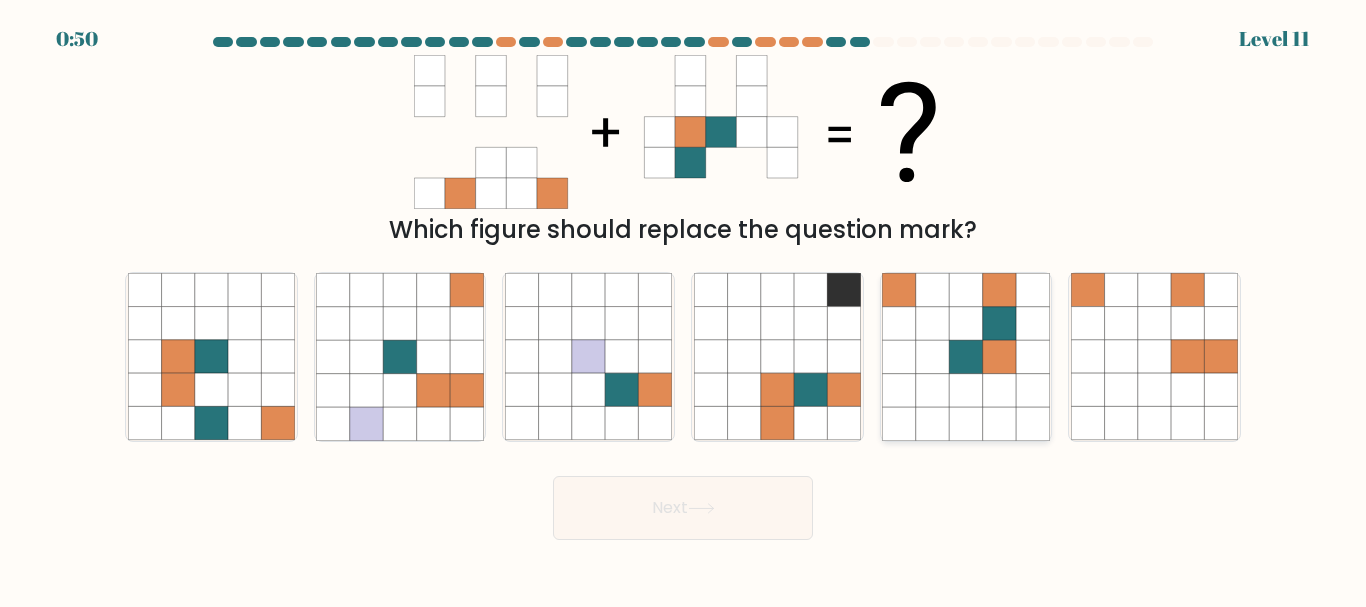click 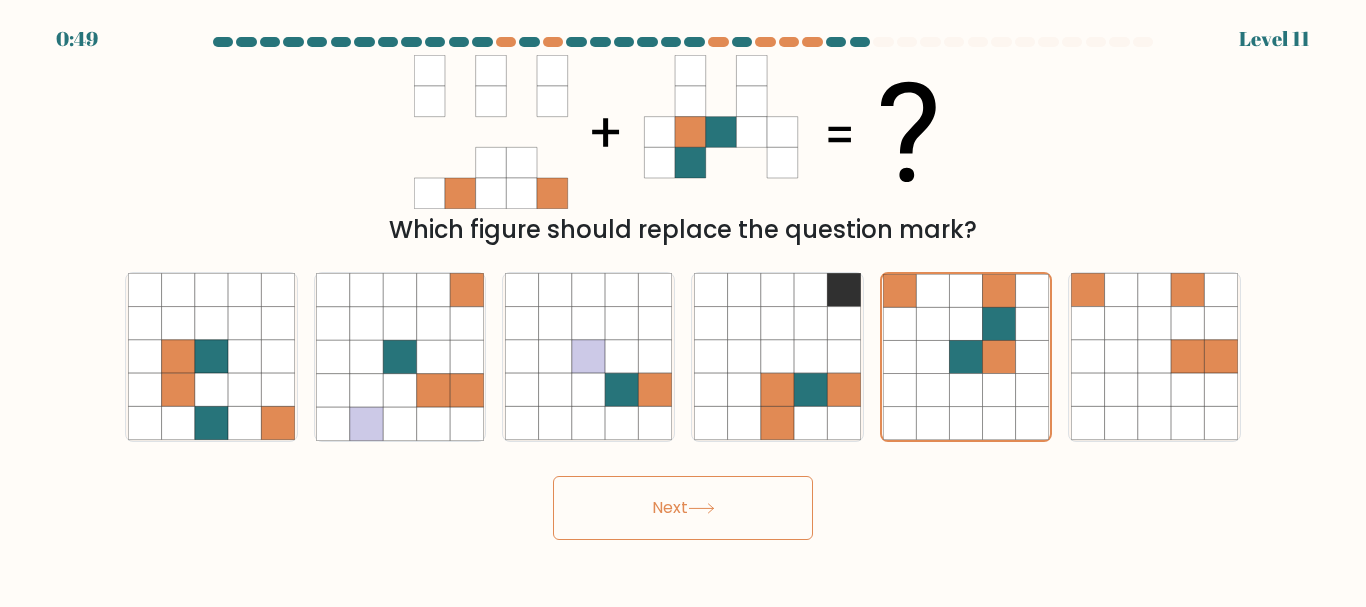 click on "Next" at bounding box center [683, 508] 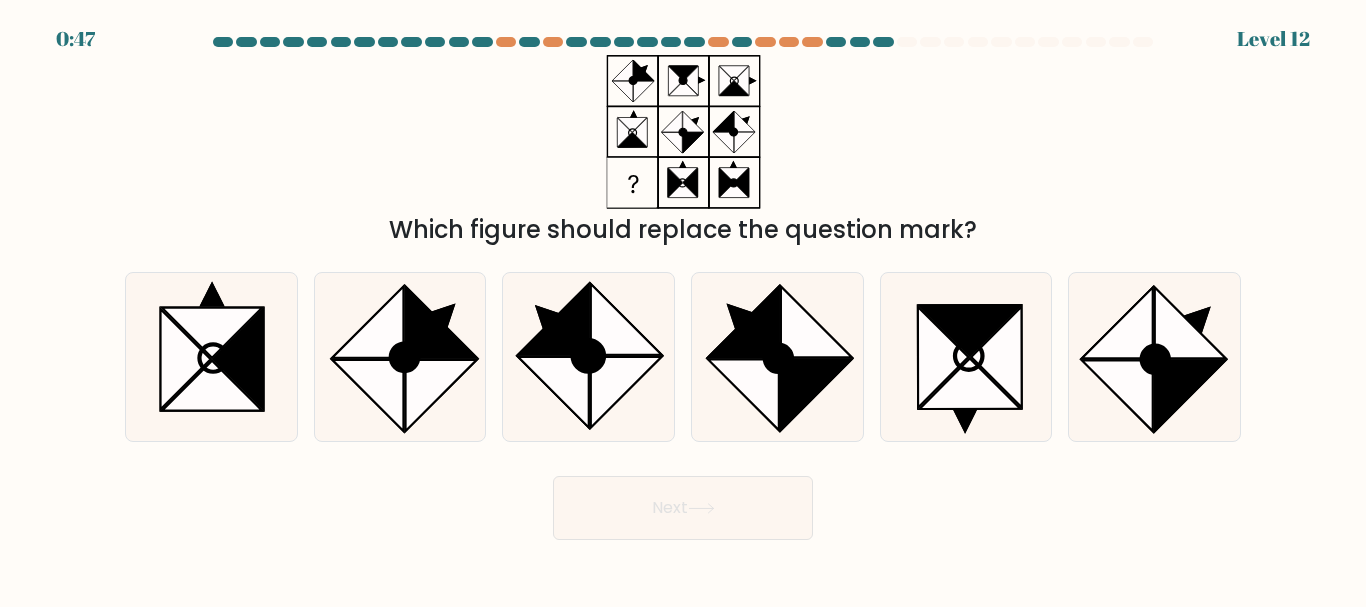 click on "Next" at bounding box center [683, 508] 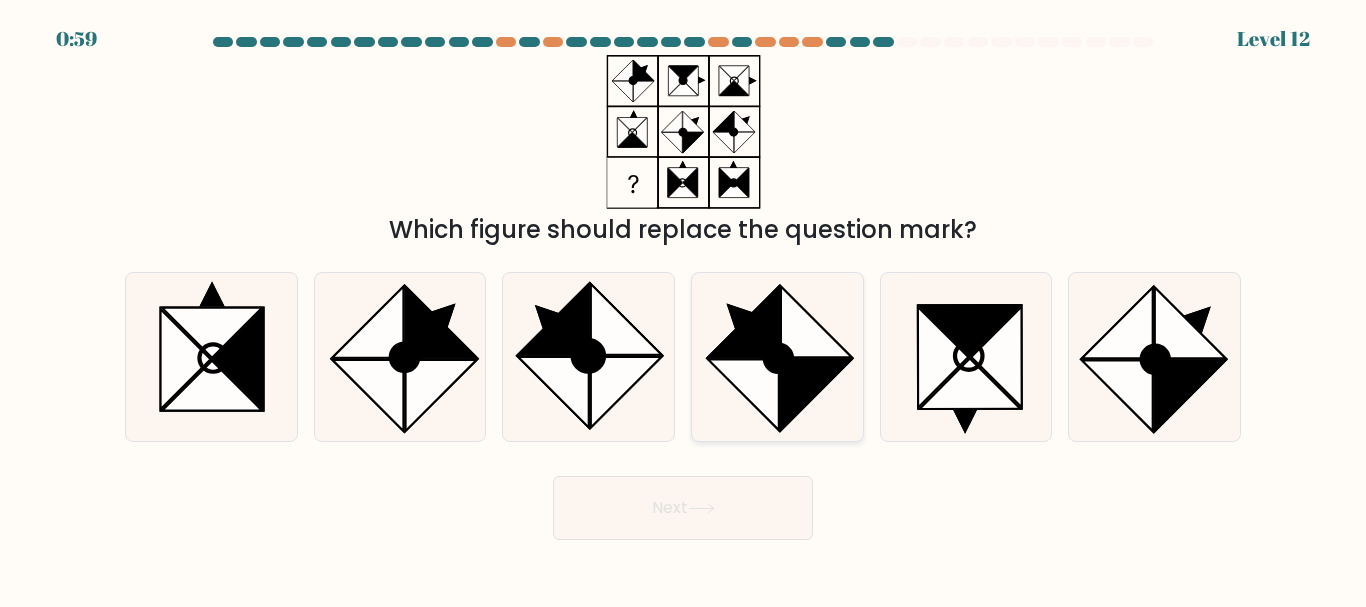 click 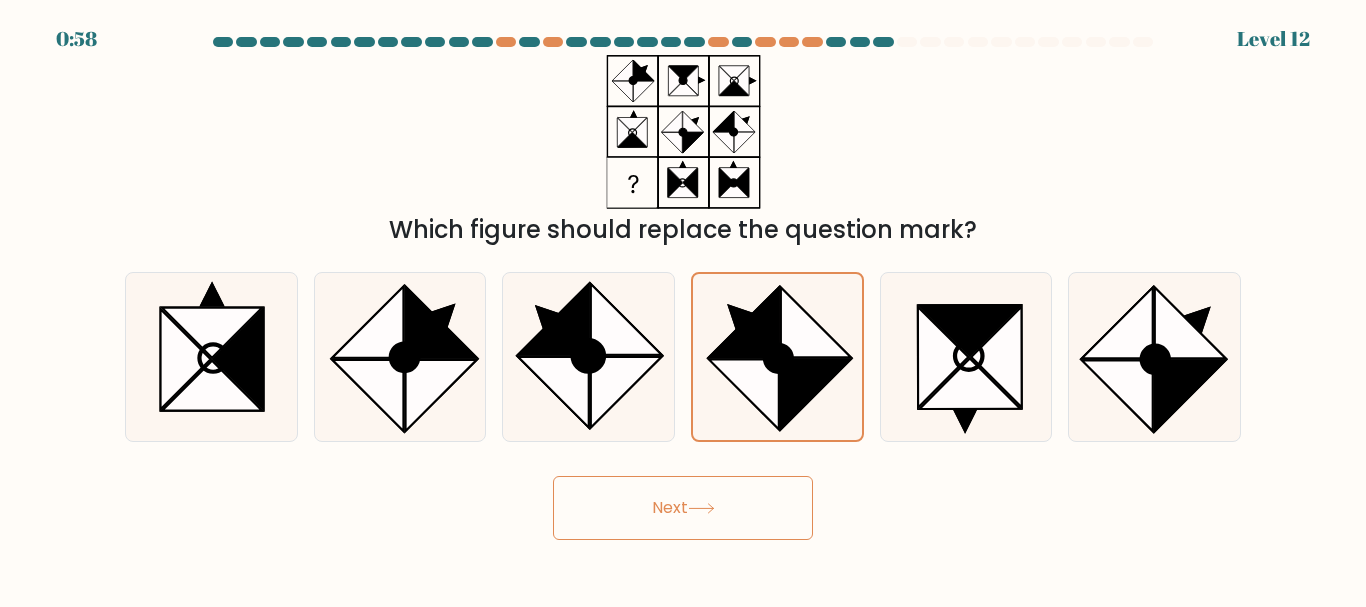 click on "Next" at bounding box center (683, 508) 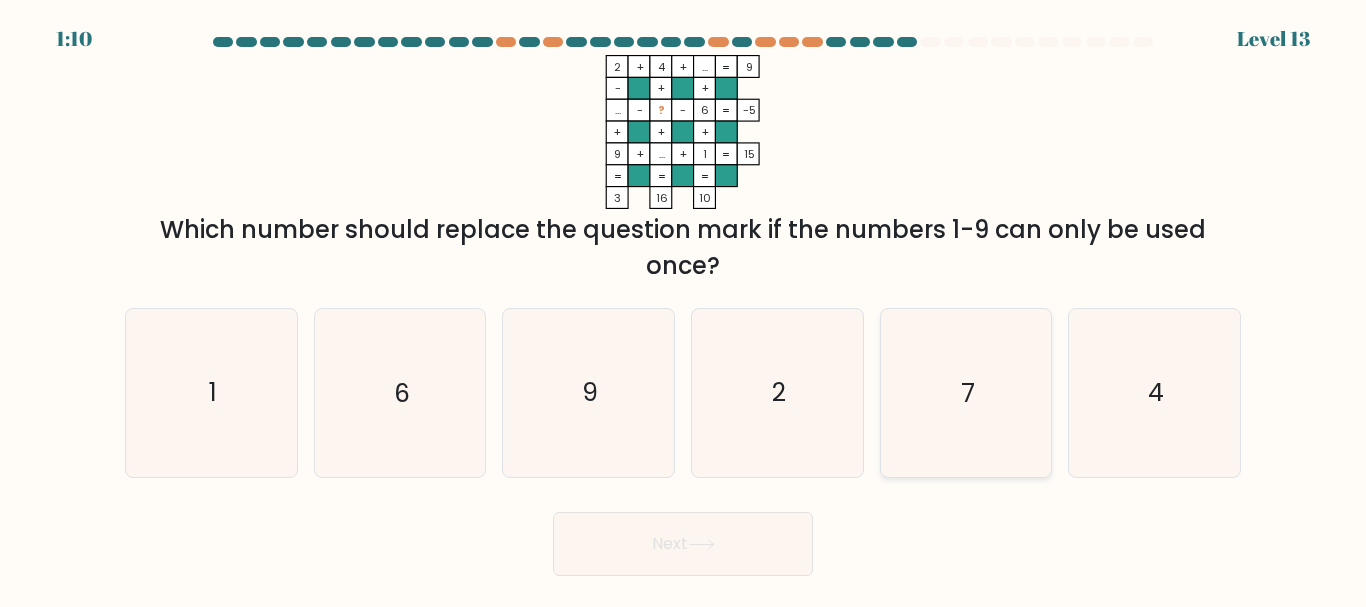 click on "7" 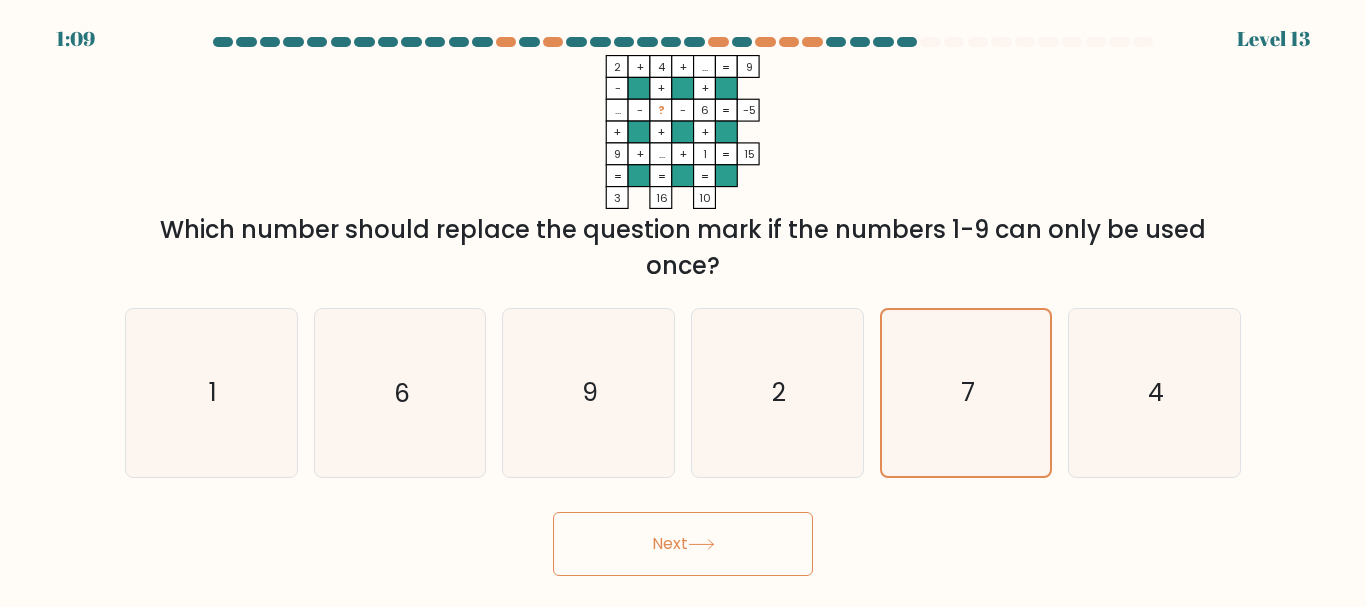 click on "Next" at bounding box center (683, 544) 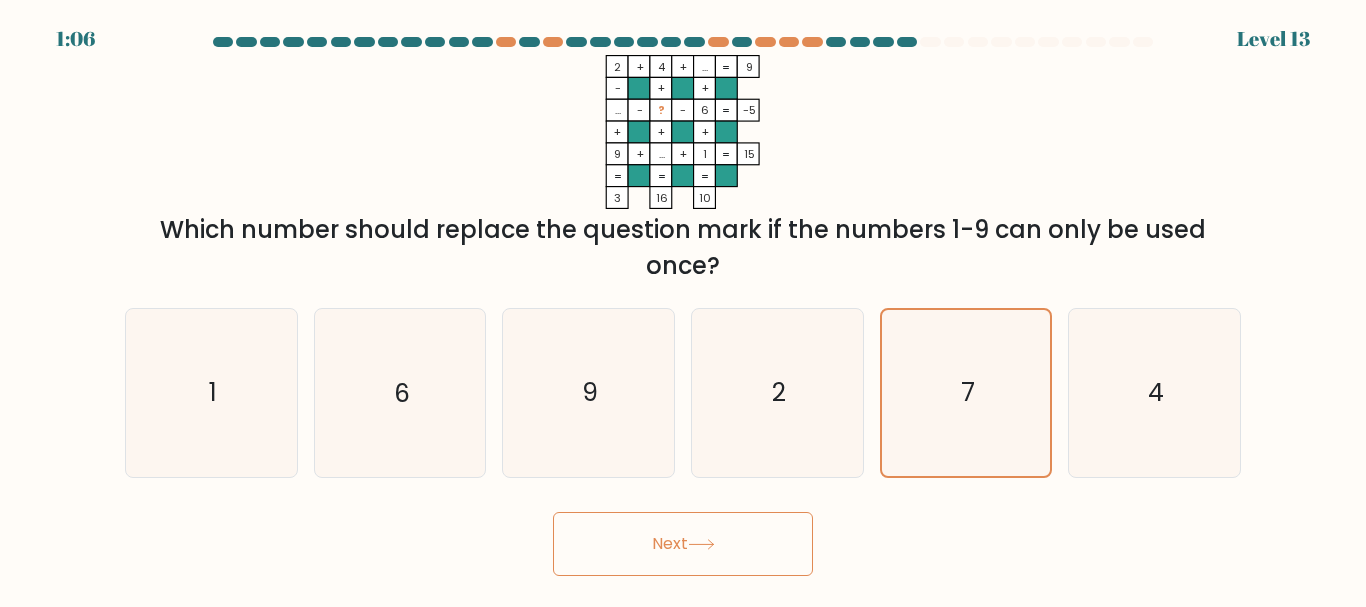 click on "Next" at bounding box center [683, 544] 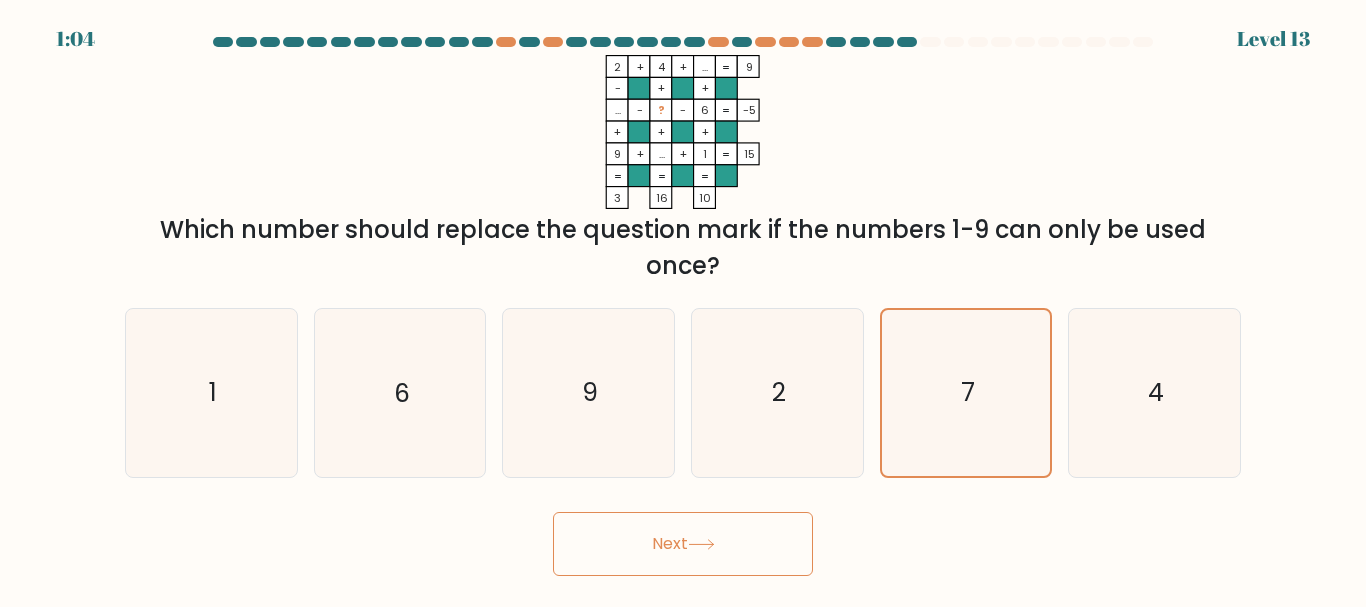 click 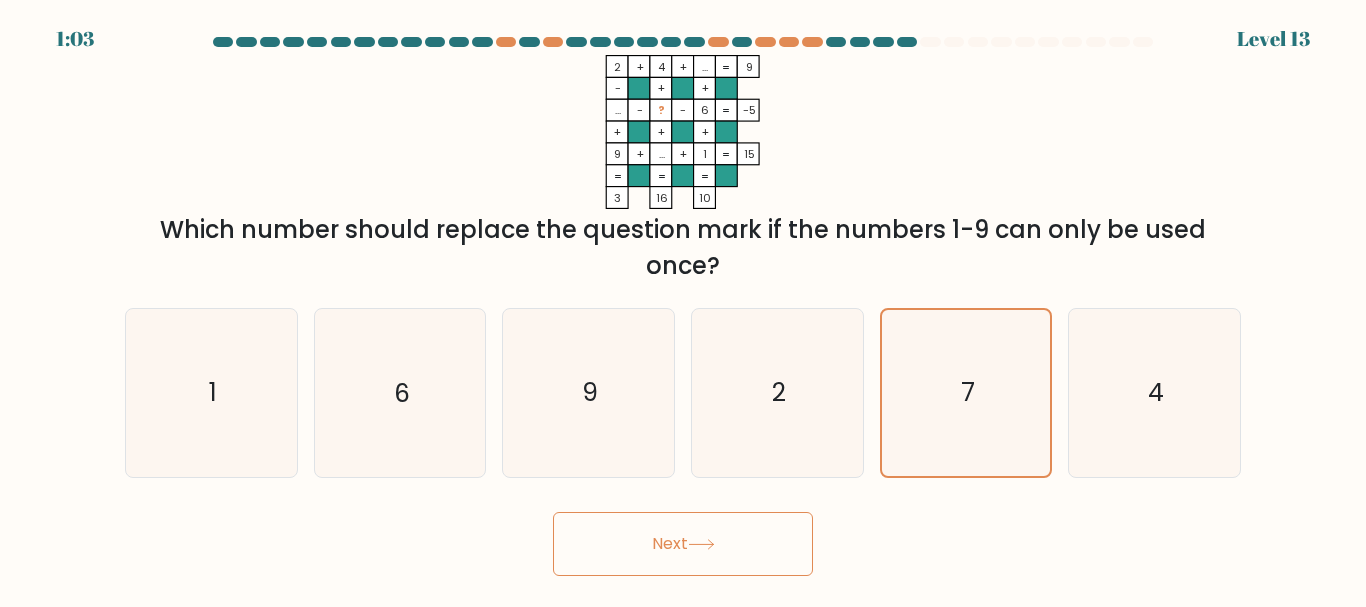 click 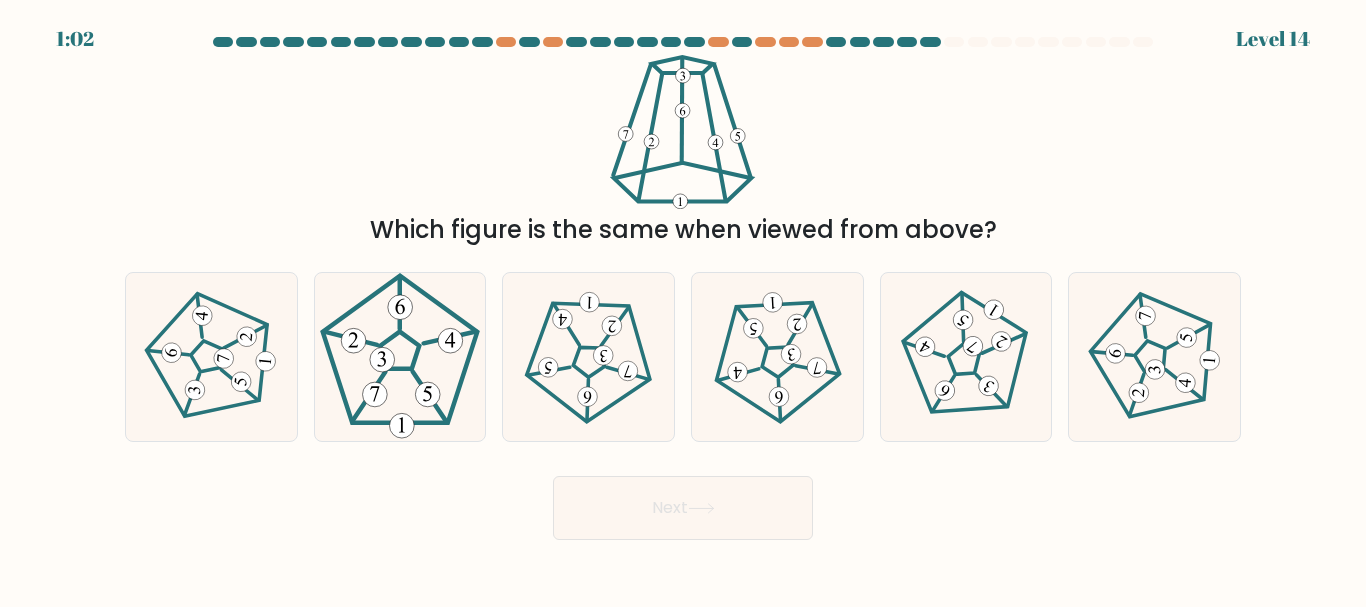 click on "Next" at bounding box center [683, 508] 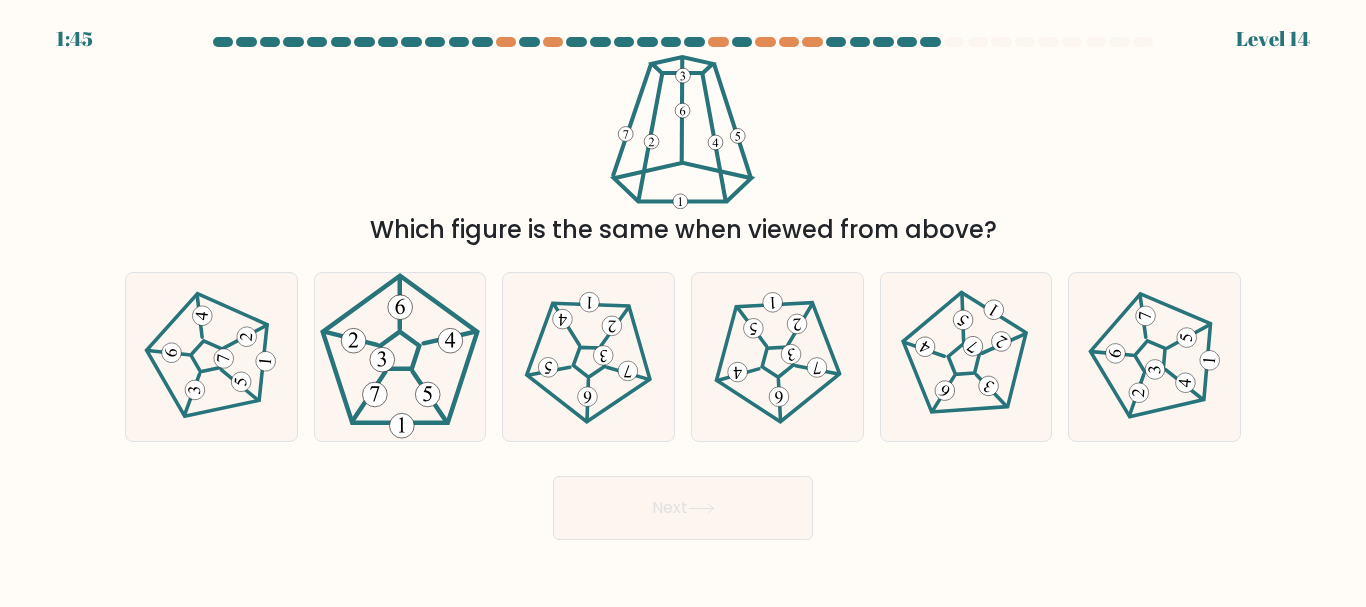 click on "Next" at bounding box center (683, 503) 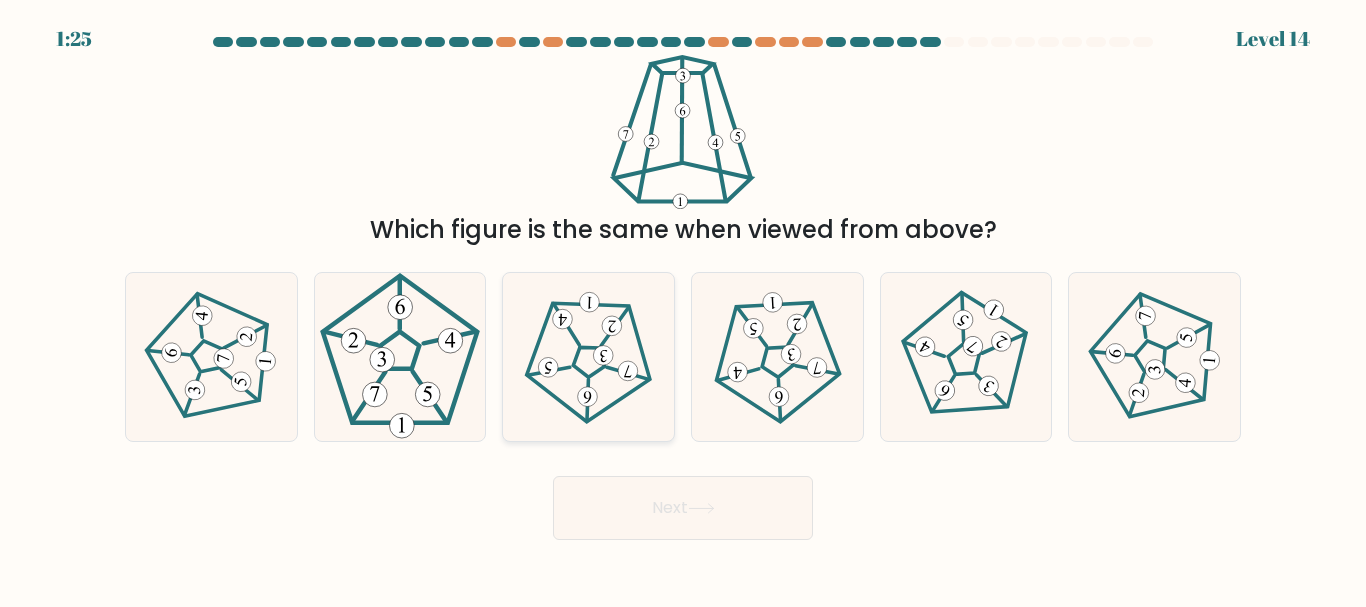 click 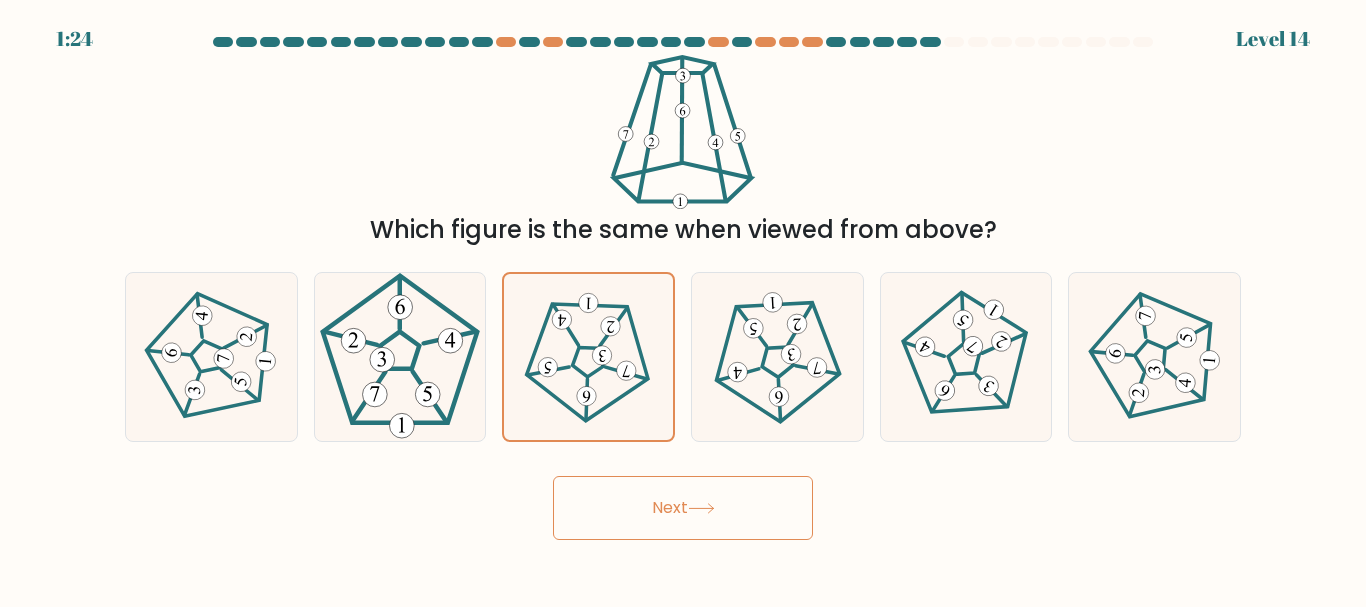 click on "Next" at bounding box center (683, 508) 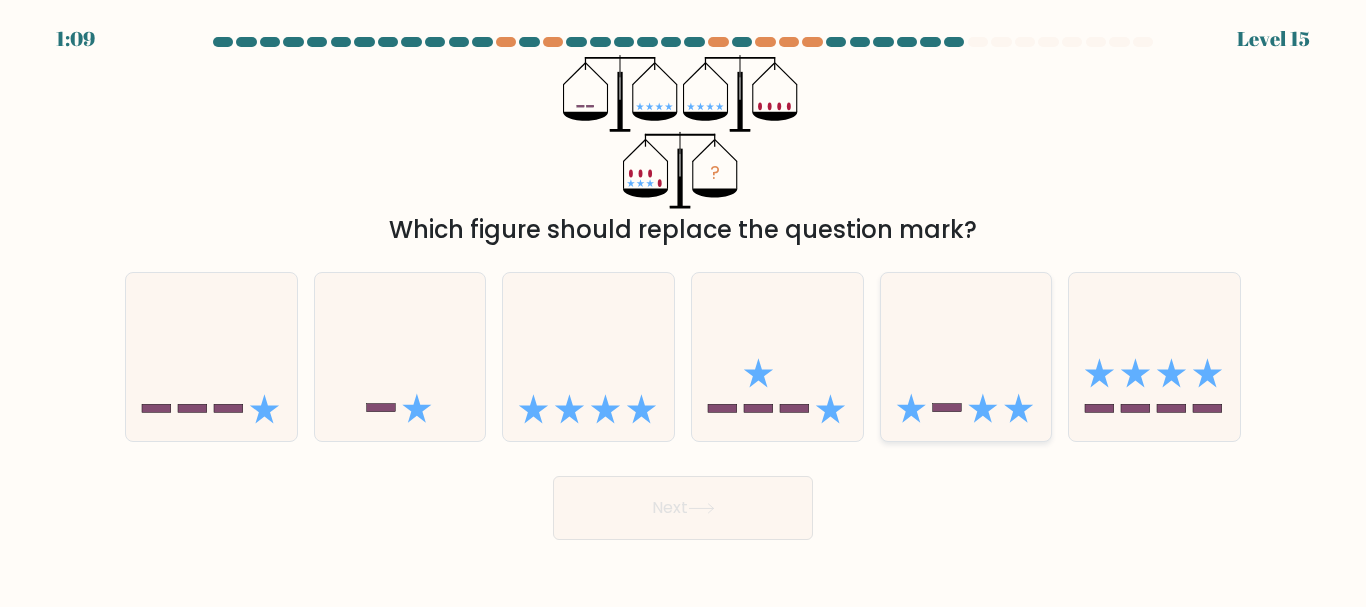 click 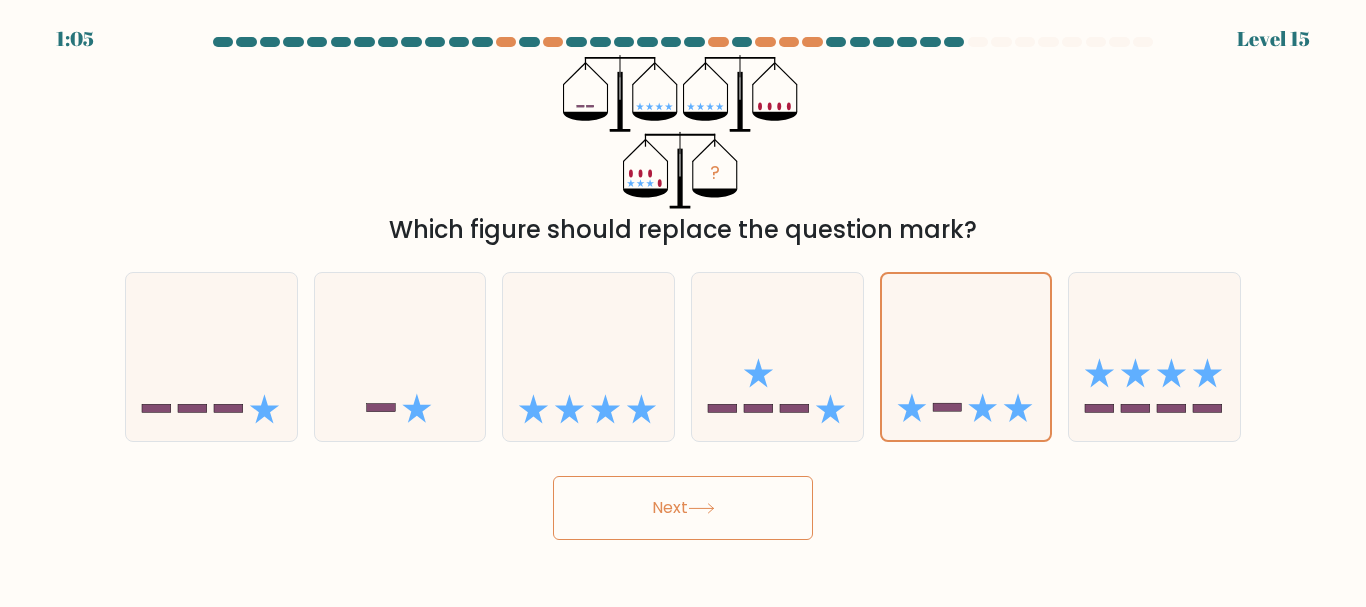 click on "Next" at bounding box center [683, 508] 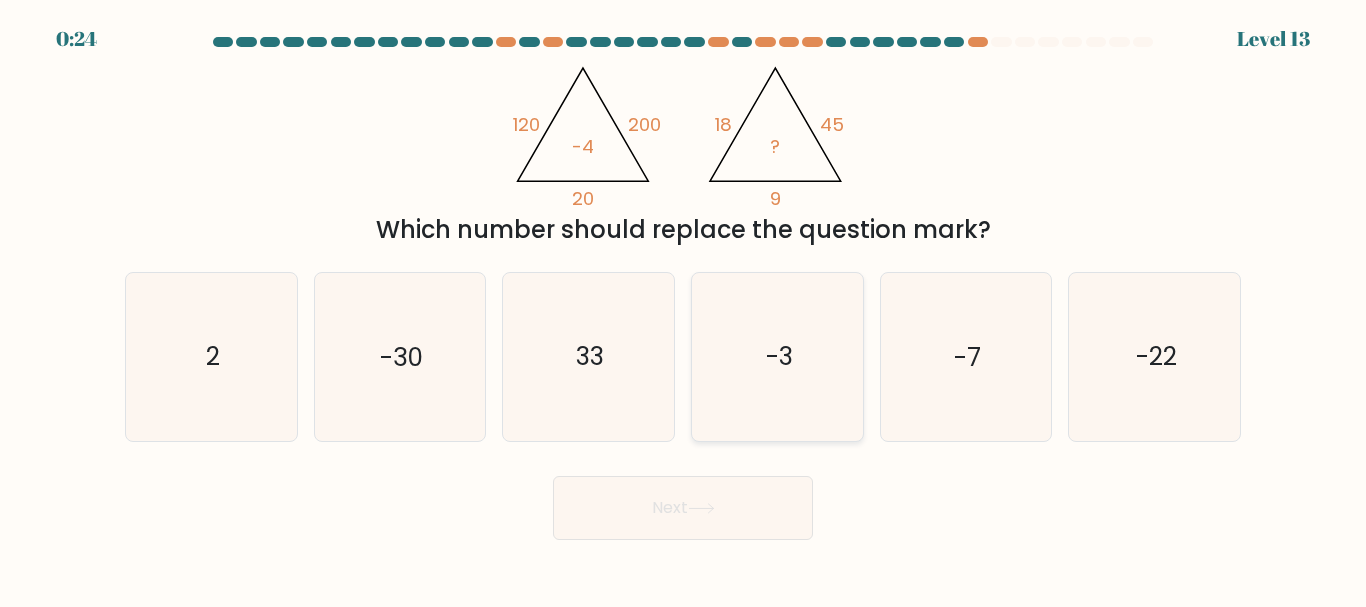 click on "-3" 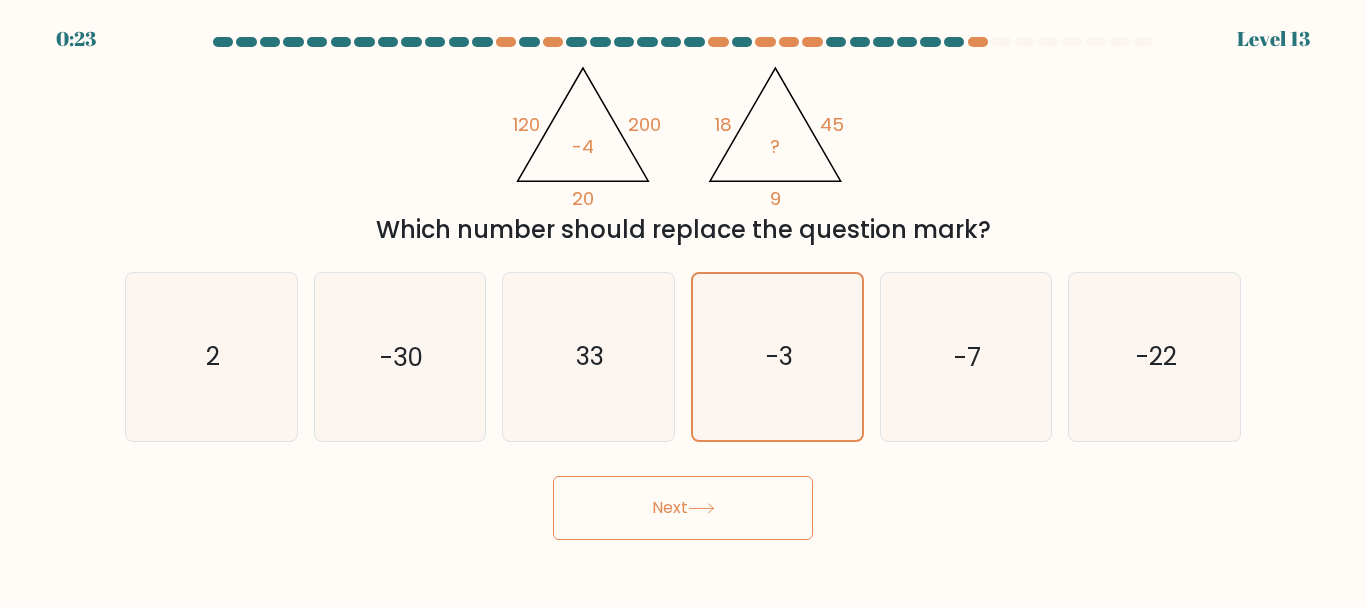 click 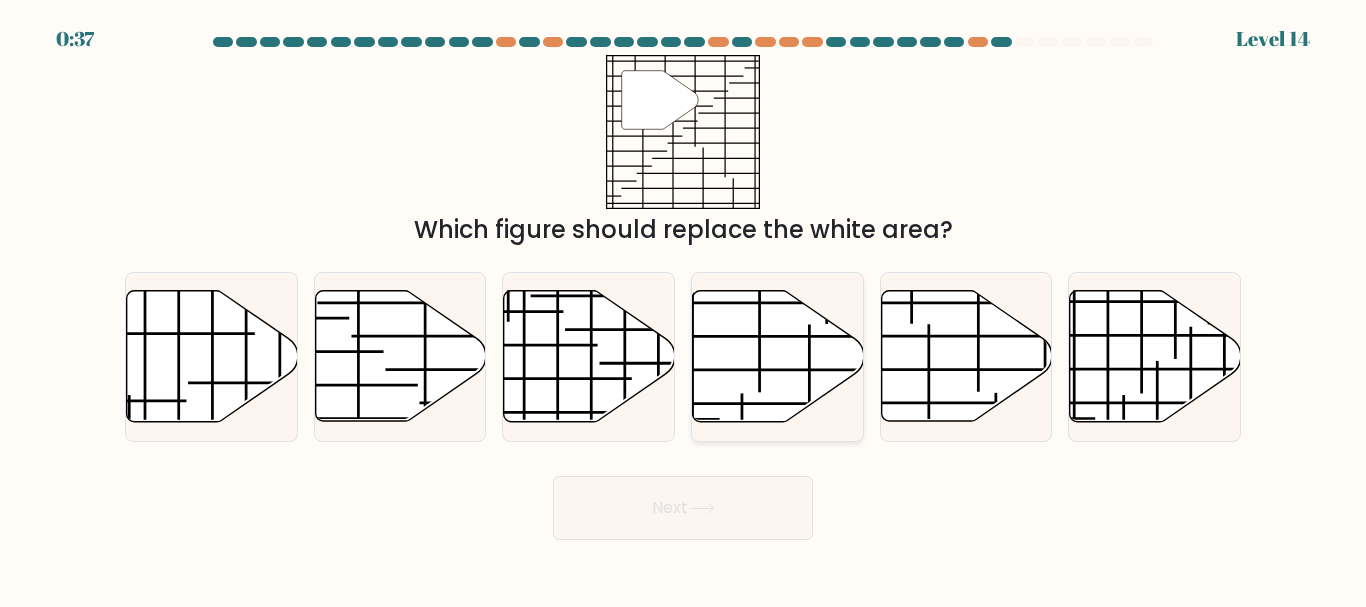 click 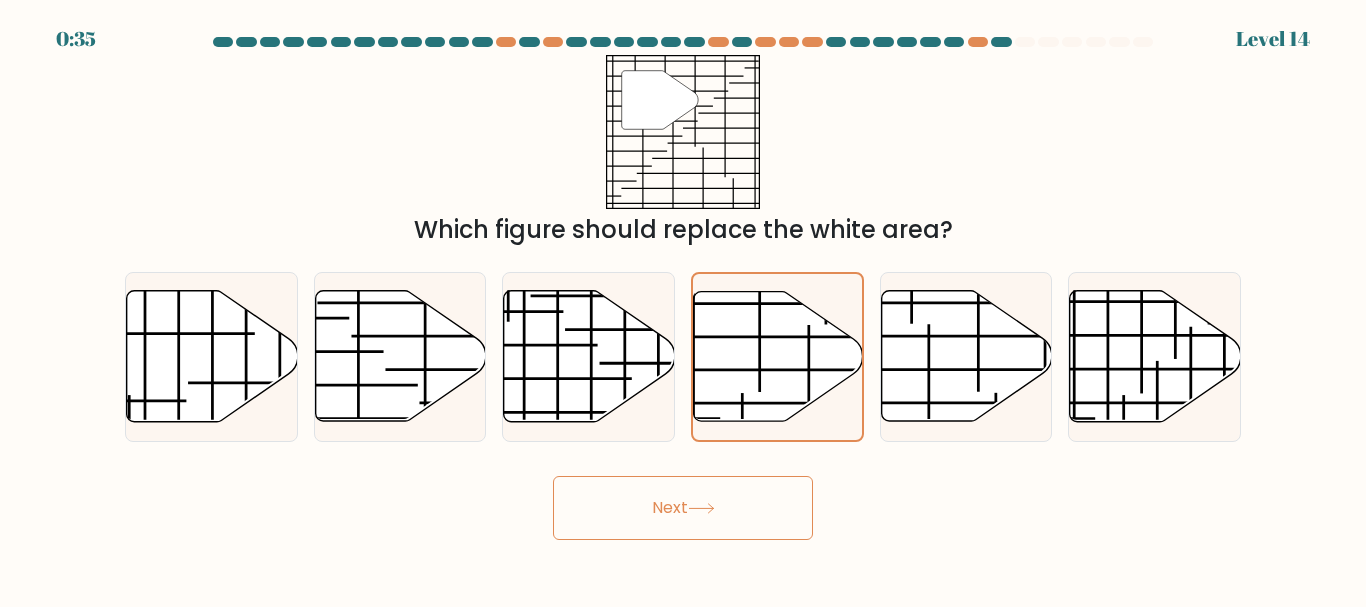 click 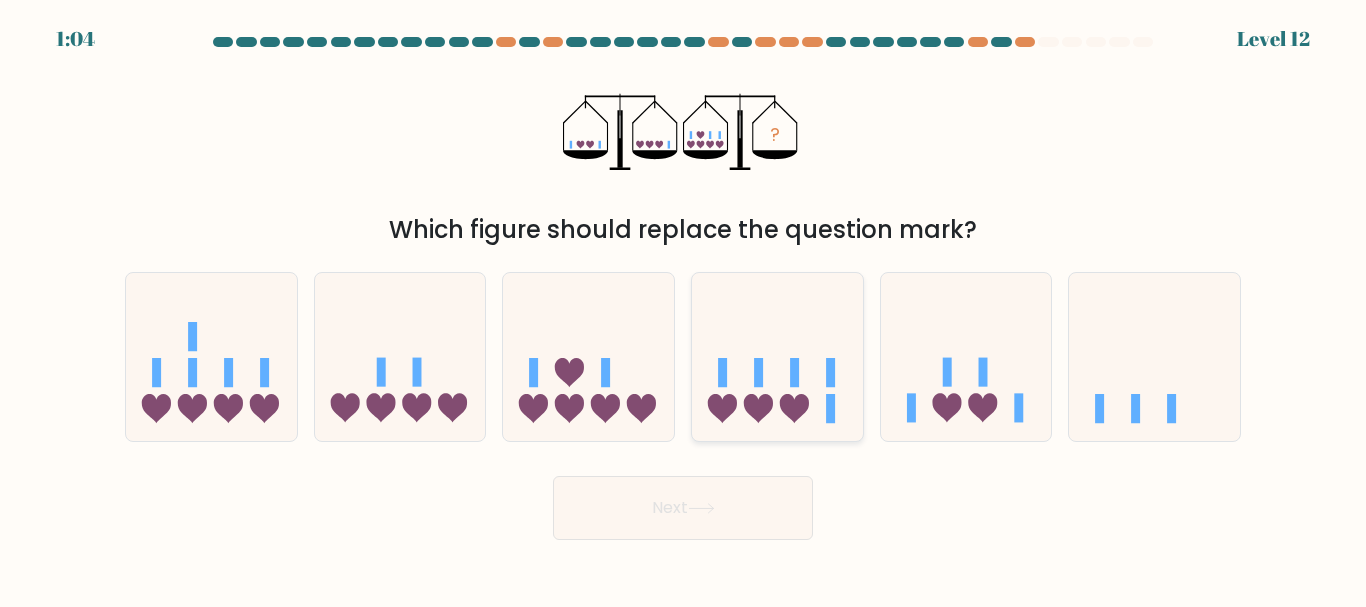 click 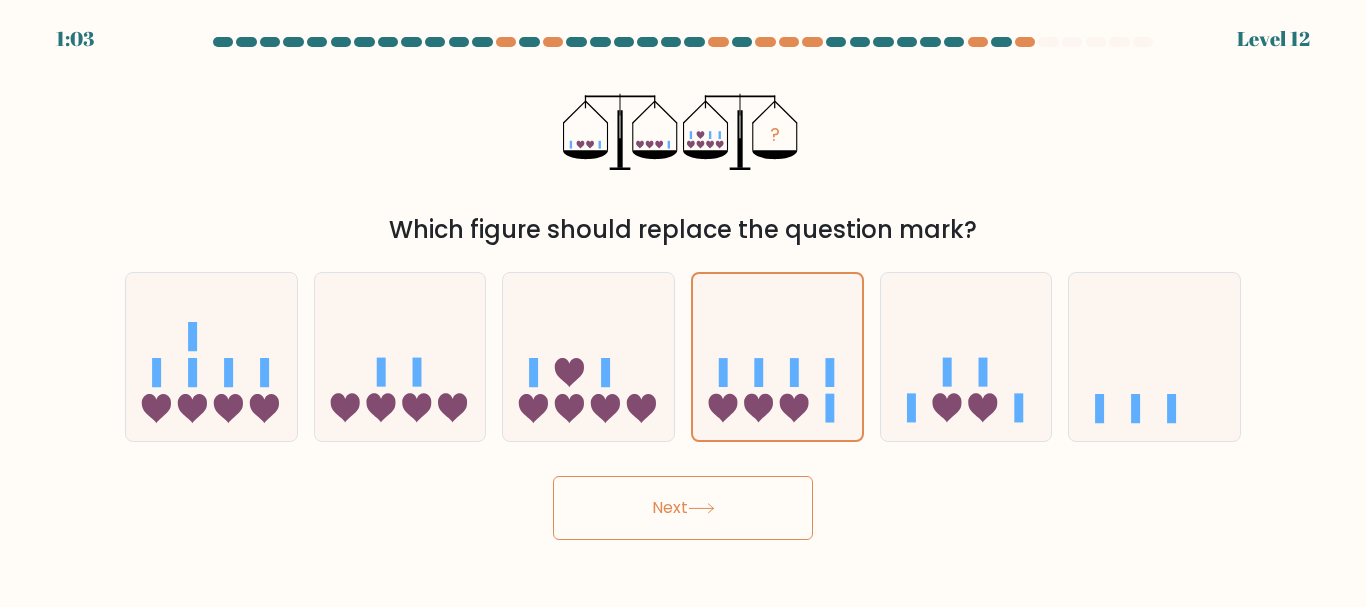 click on "Next" at bounding box center [683, 508] 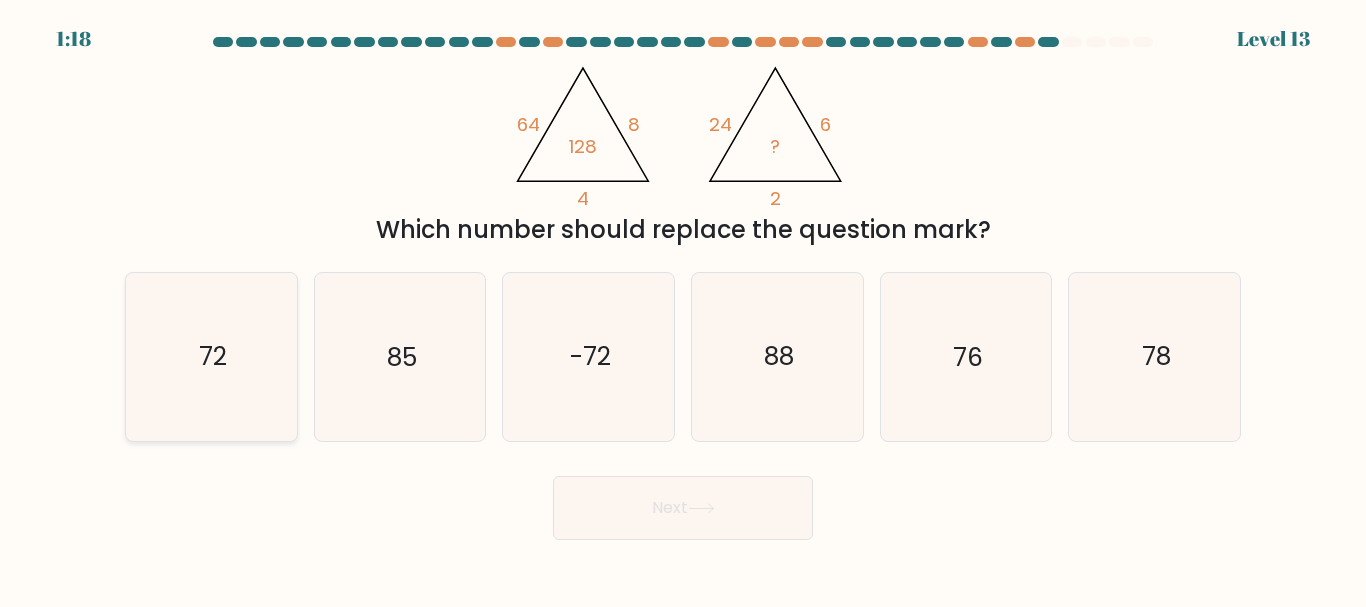 click on "72" 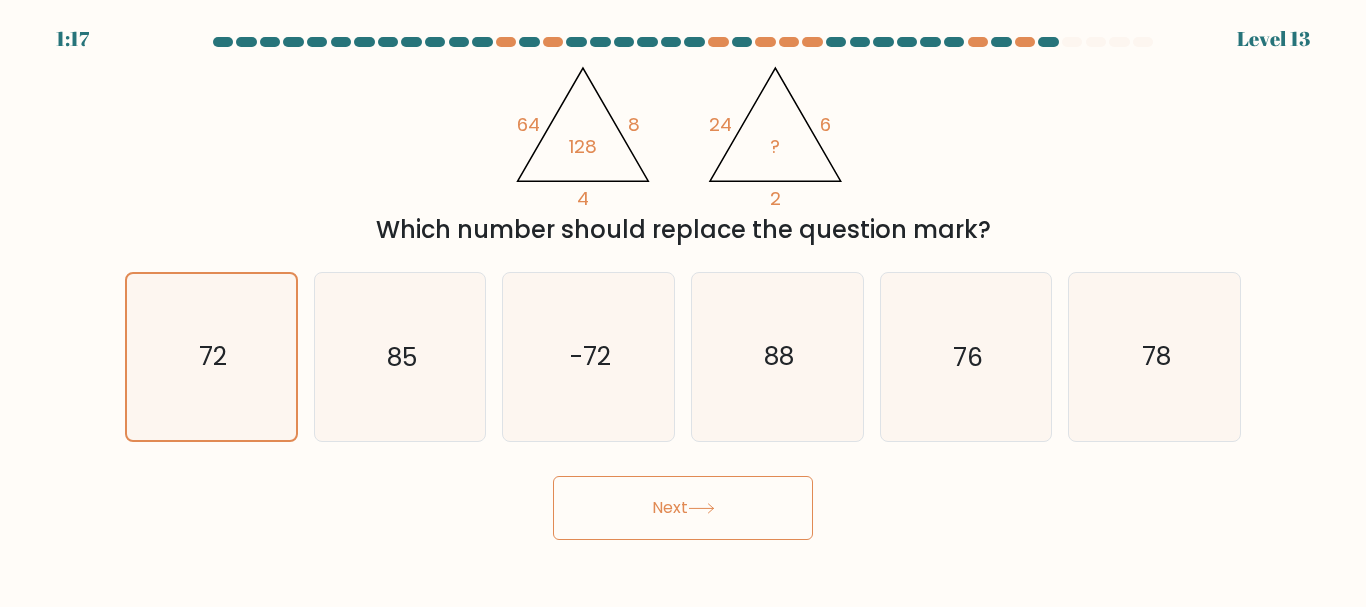 click on "Next" at bounding box center [683, 508] 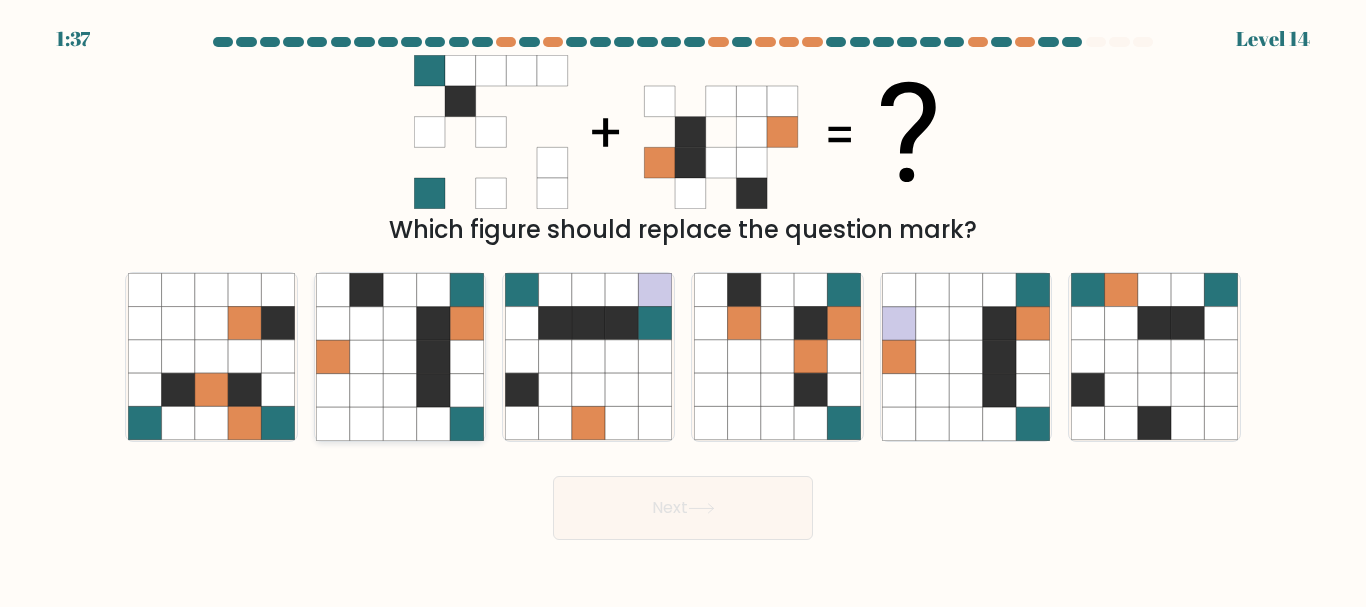 click 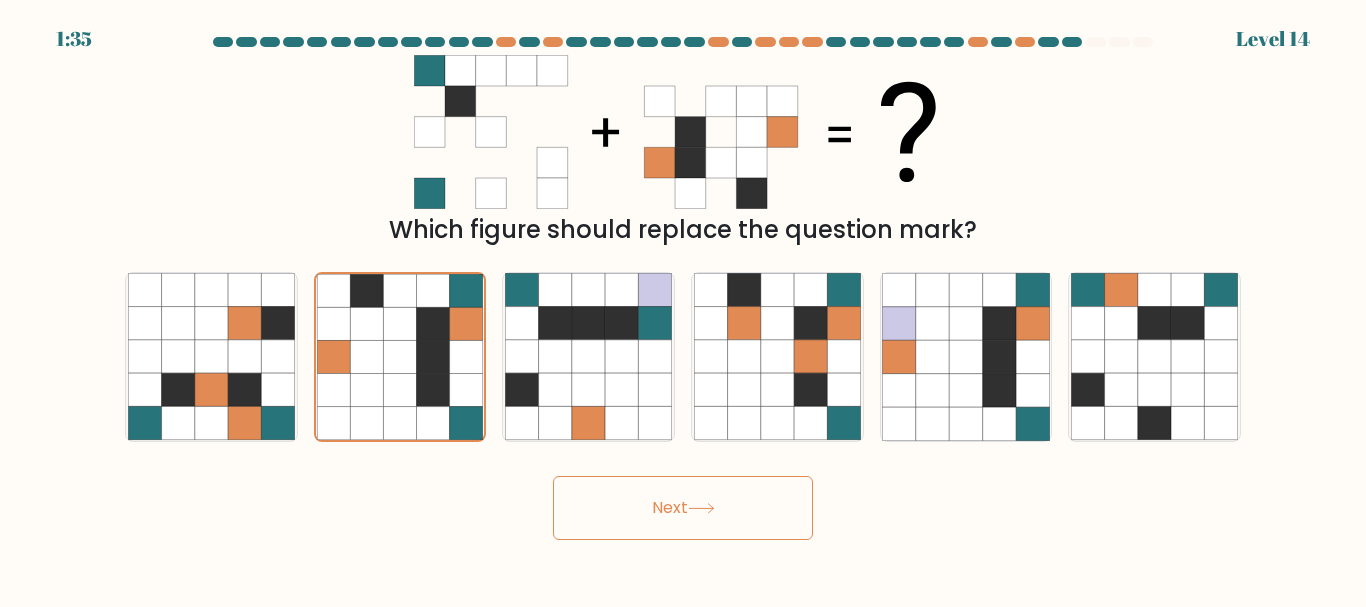 click on "Next" at bounding box center [683, 508] 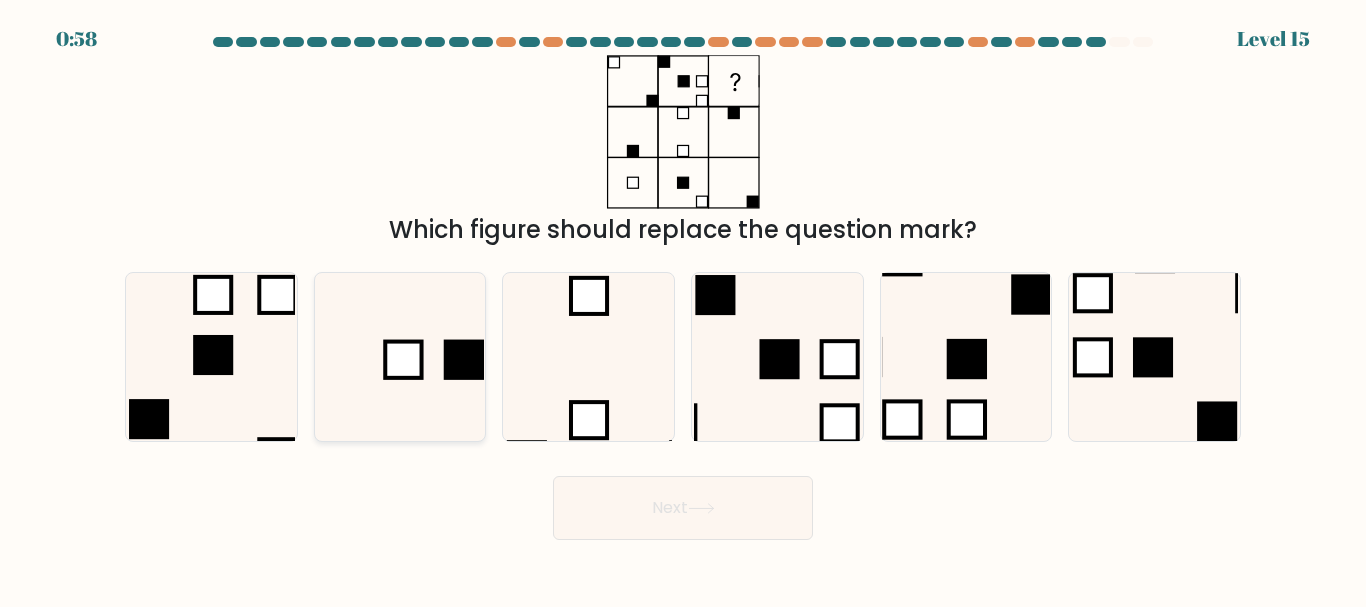 click 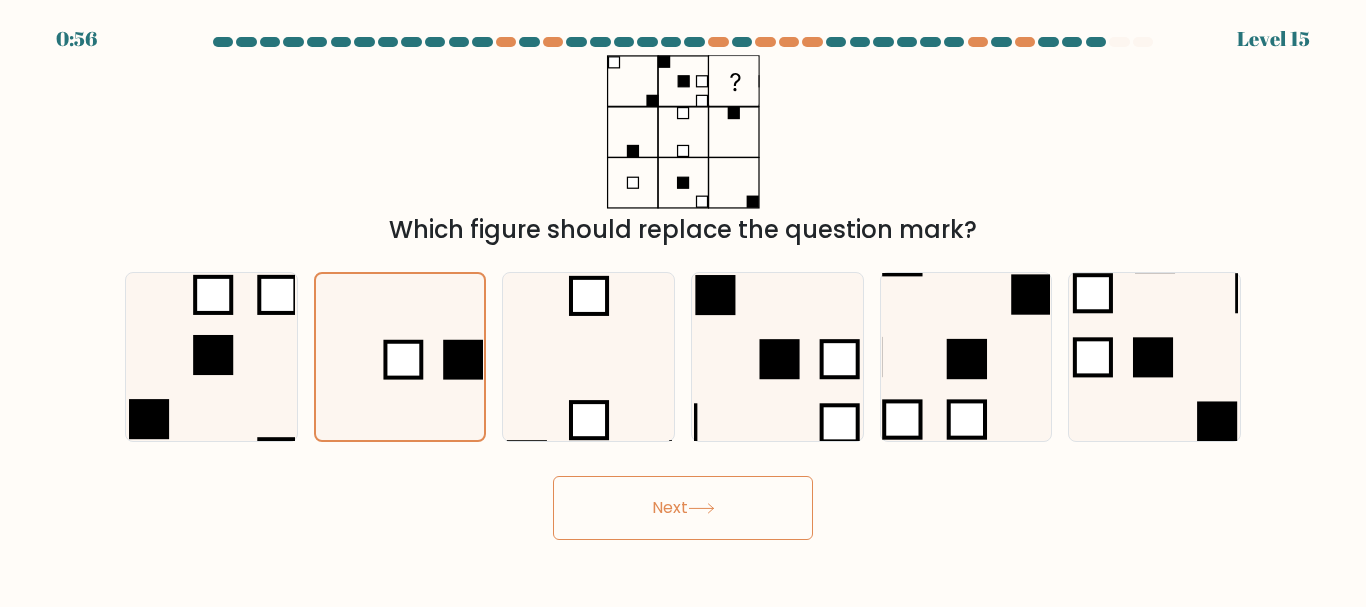click 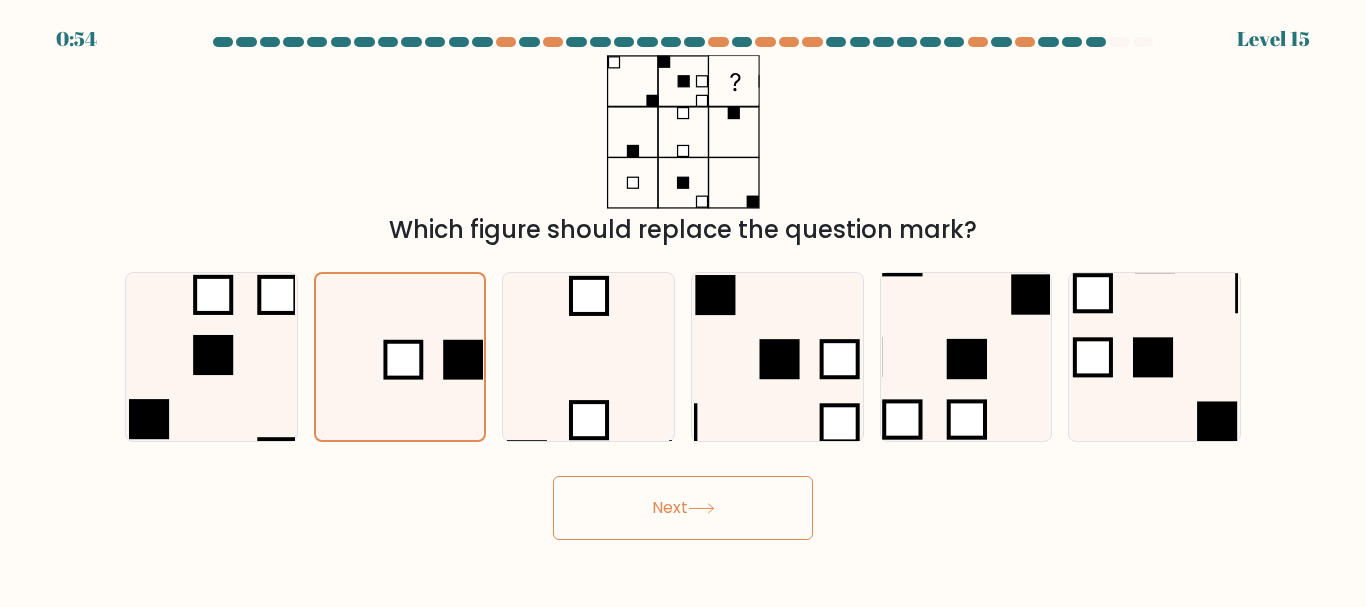 click 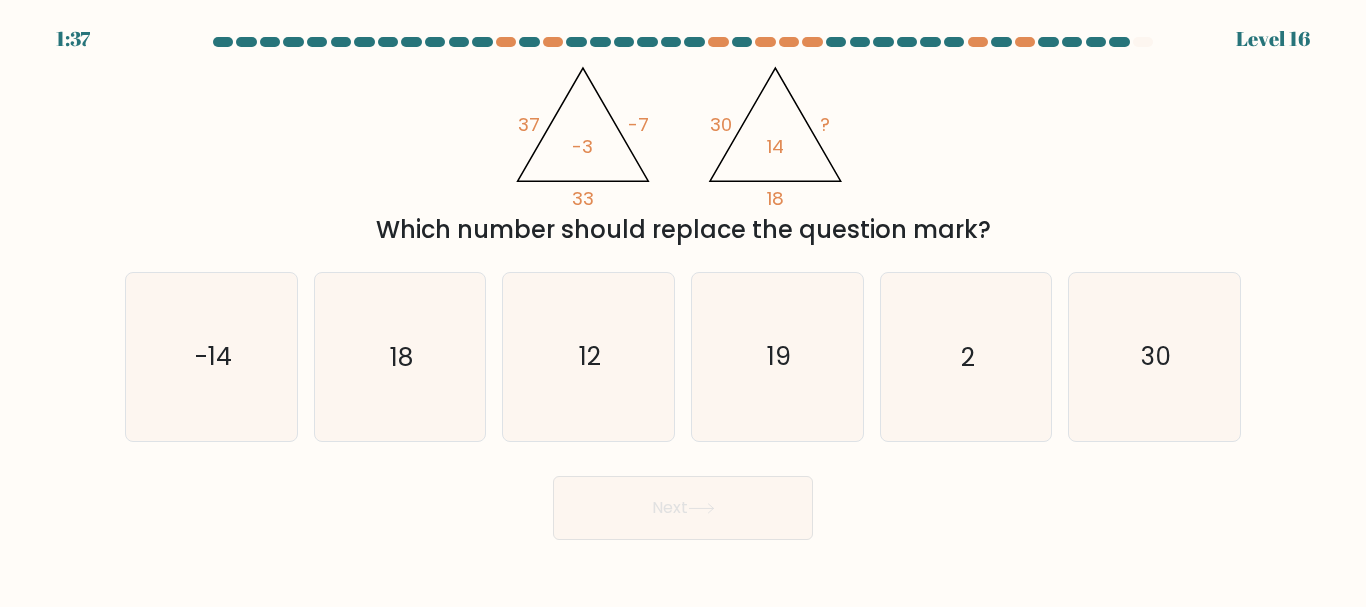 click 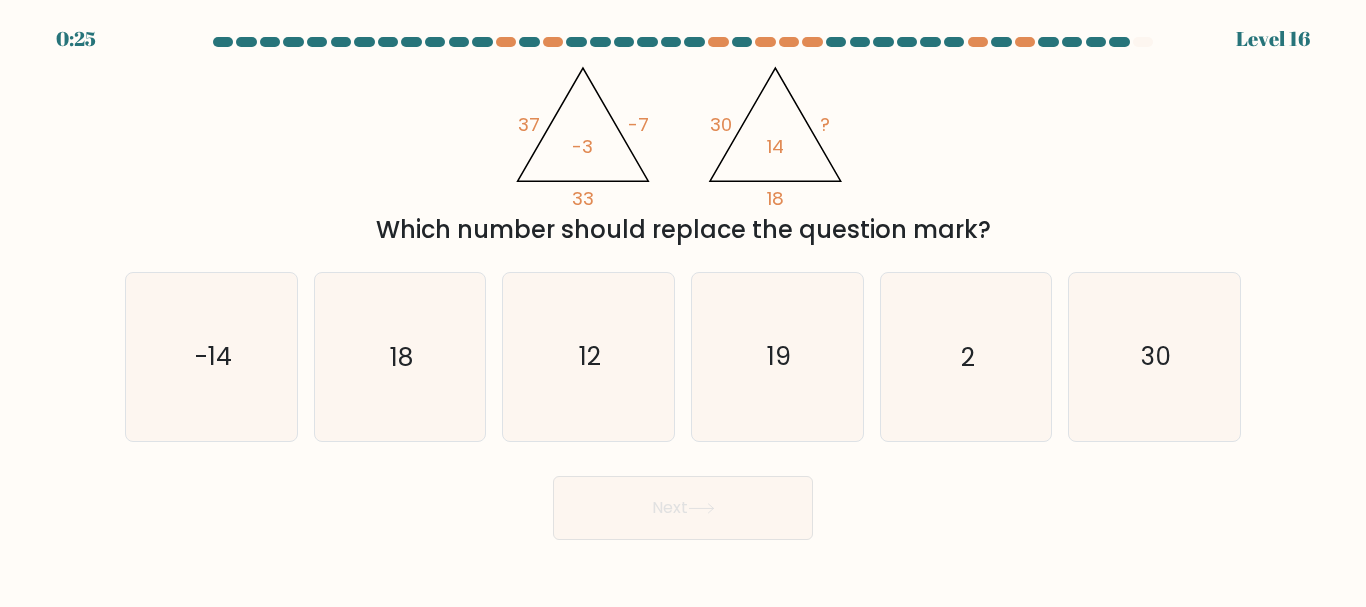 click on "Next" at bounding box center (683, 503) 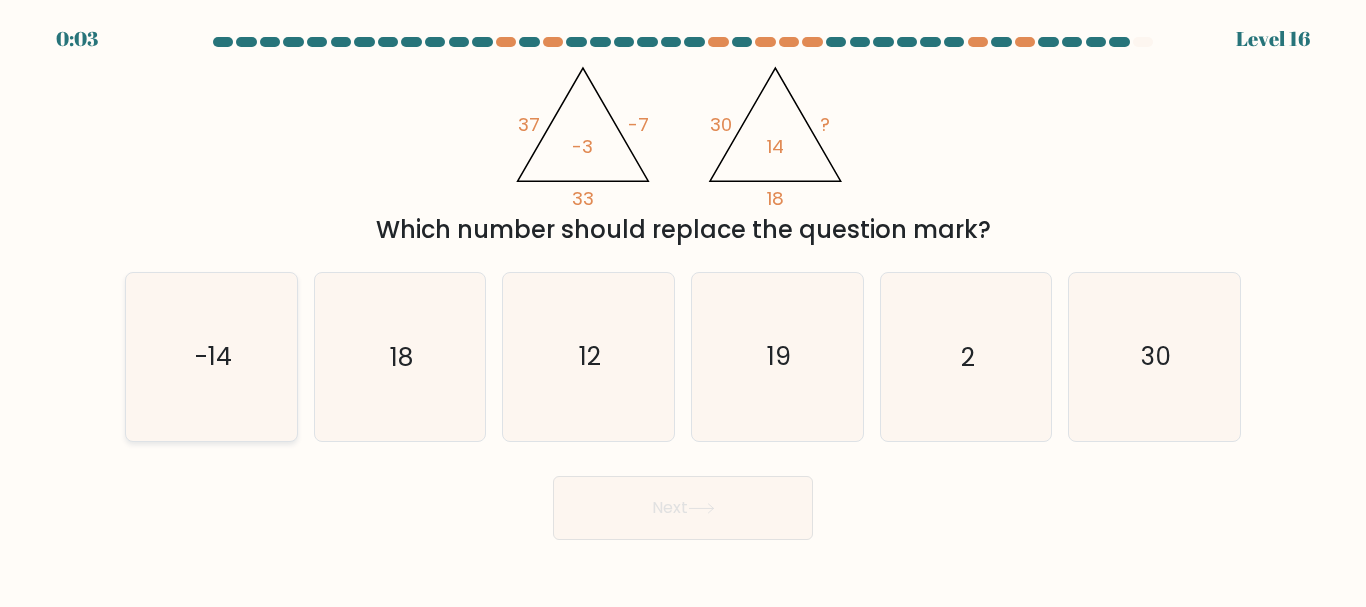 click on "-14" 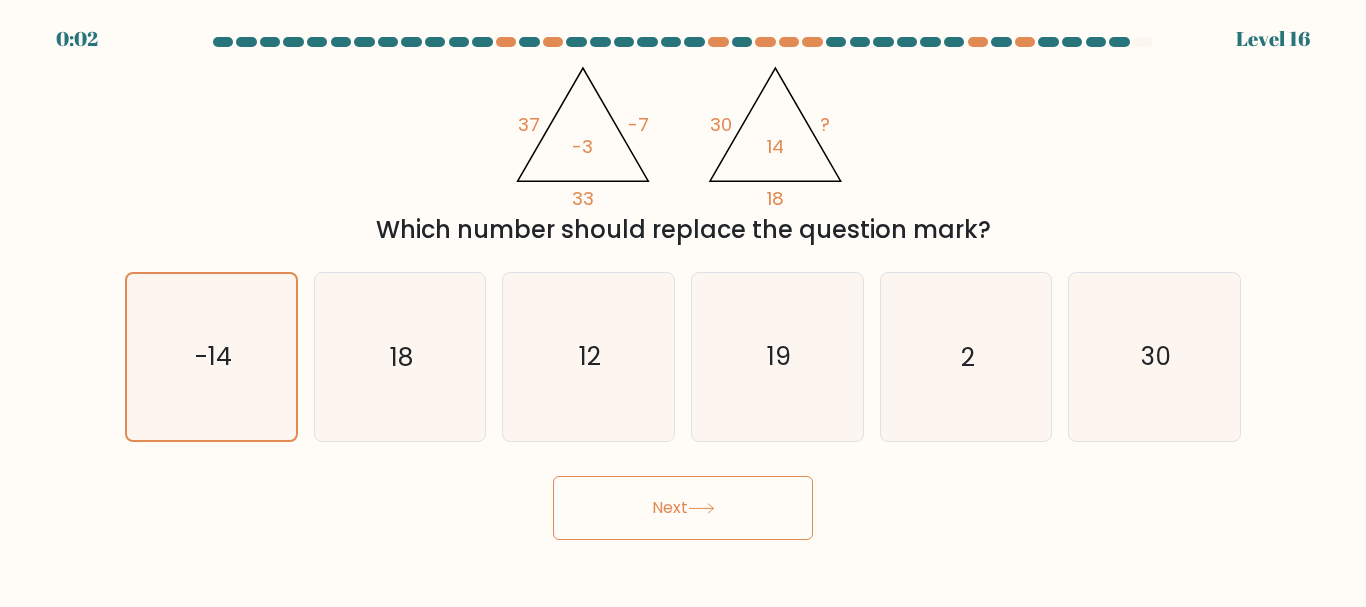 click 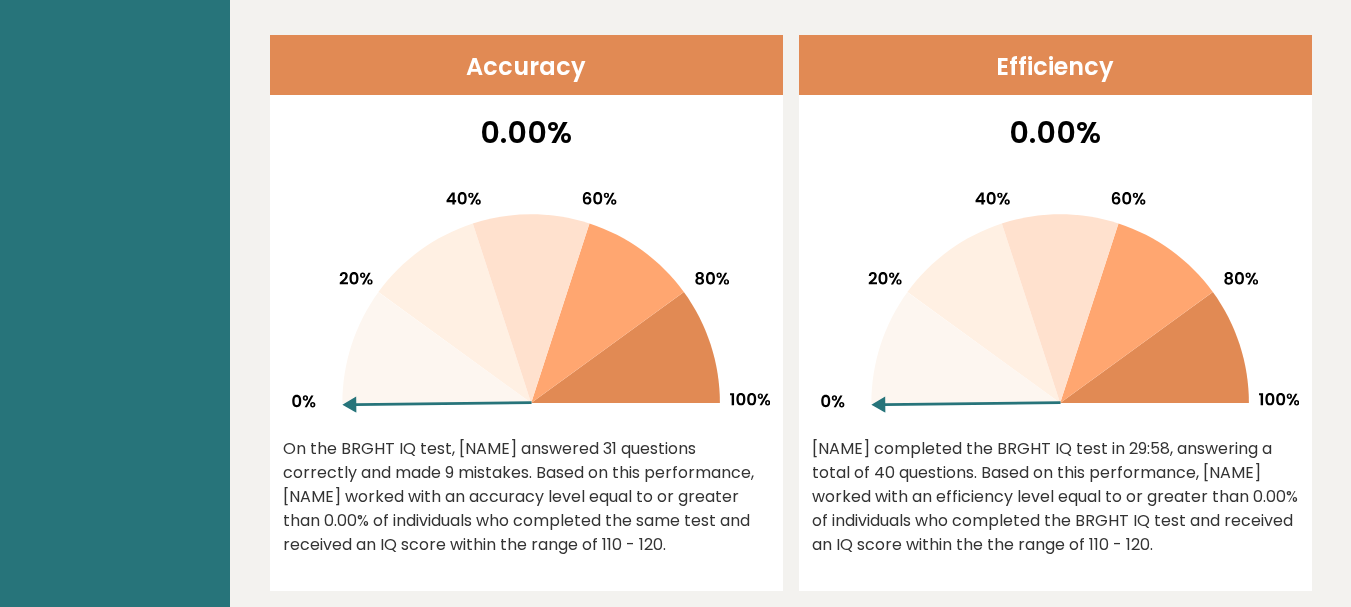scroll, scrollTop: 792, scrollLeft: 0, axis: vertical 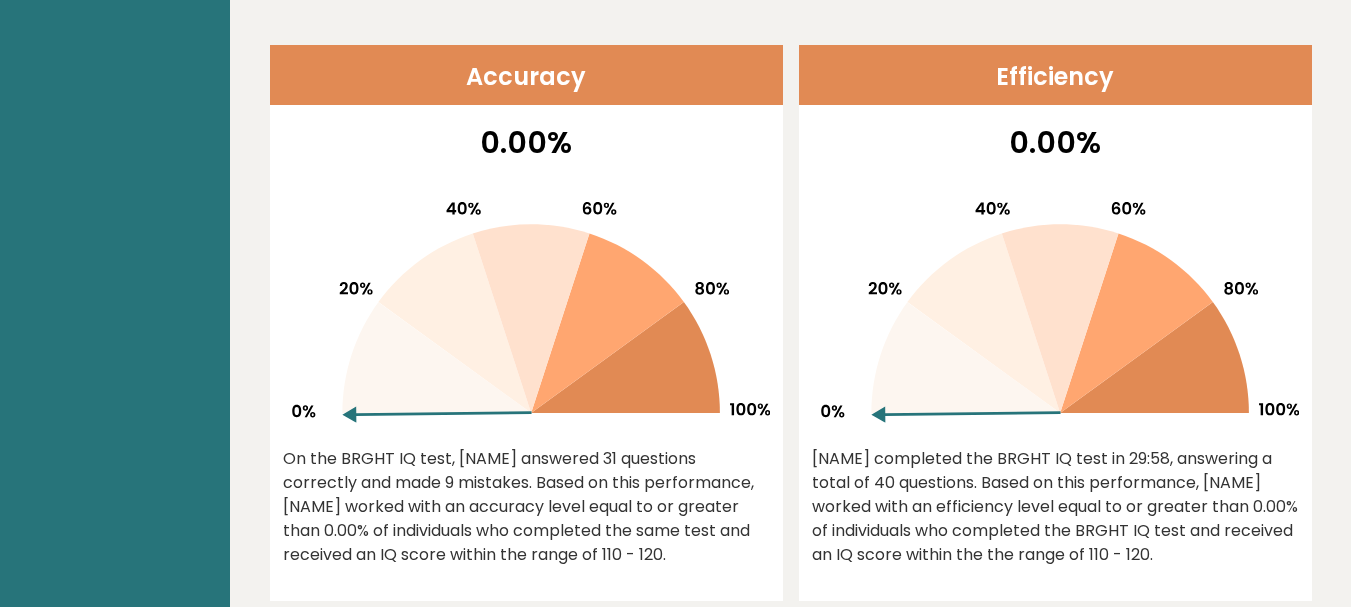 click 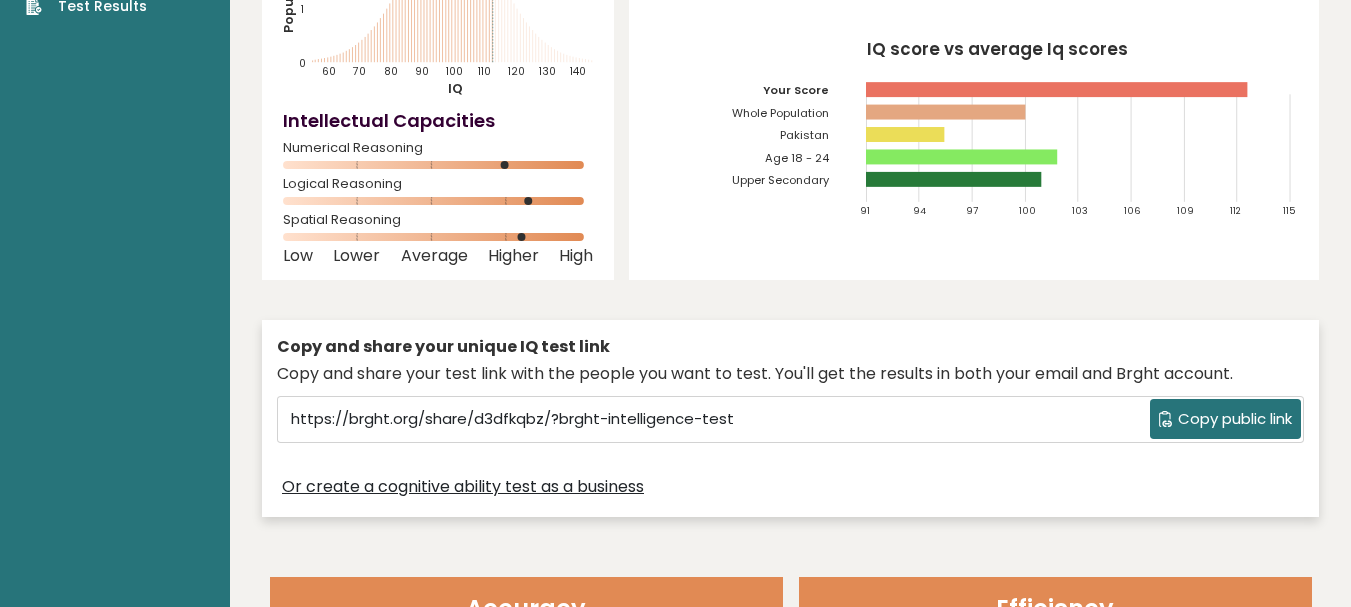 scroll, scrollTop: 259, scrollLeft: 0, axis: vertical 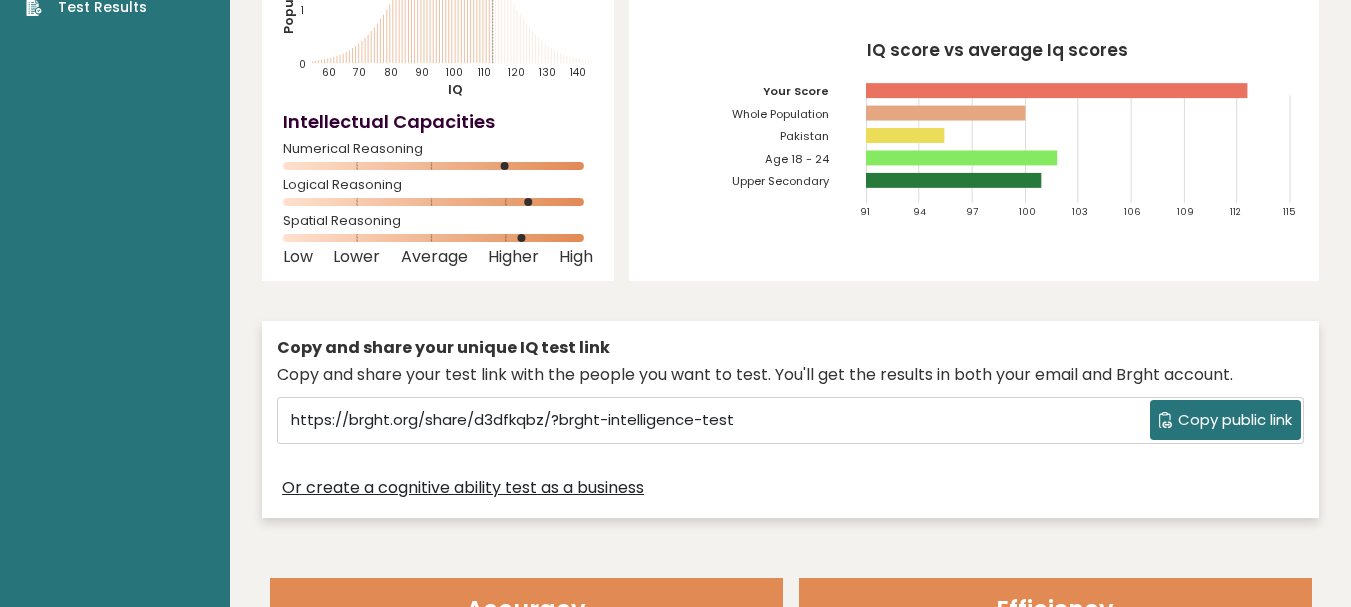 click on "Or create a cognitive ability test as a business" at bounding box center (463, 488) 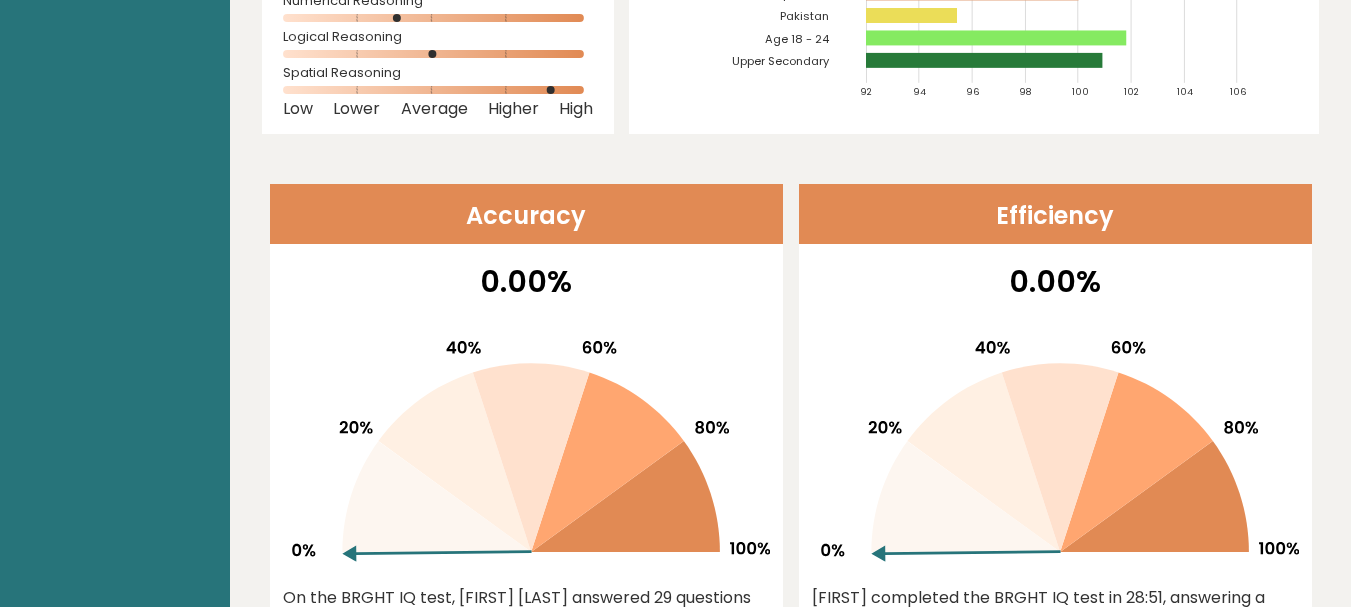 scroll, scrollTop: 0, scrollLeft: 0, axis: both 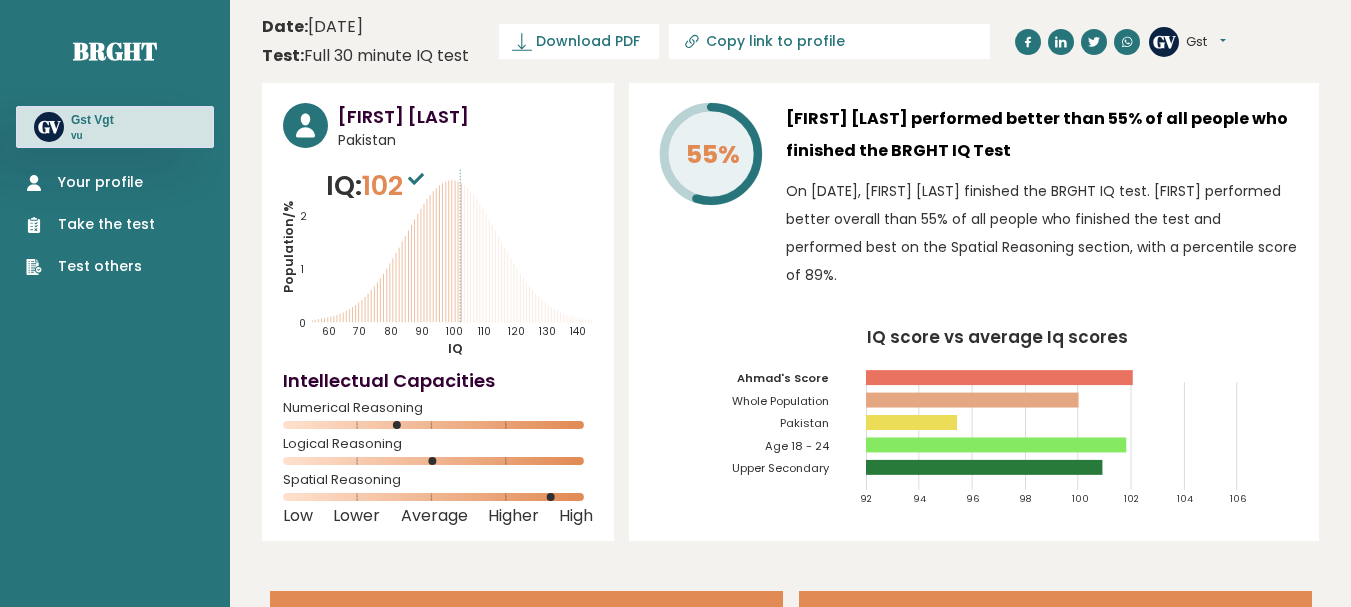 click on "Gst Vgt" at bounding box center (92, 120) 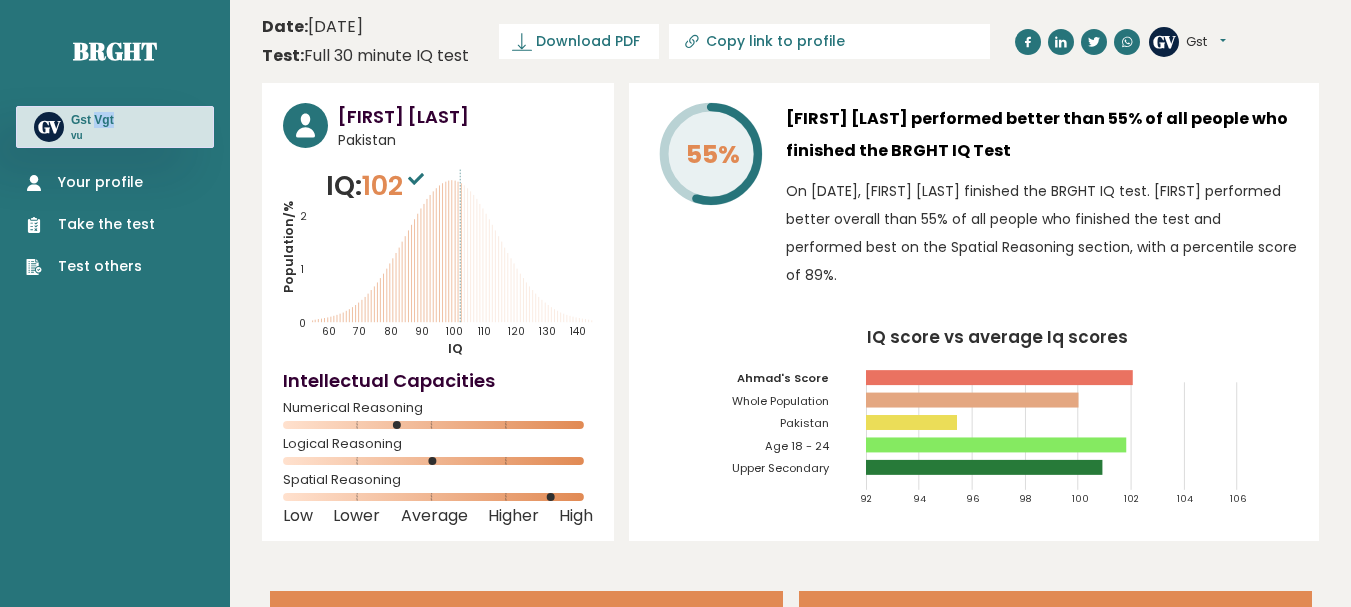 click on "Gst Vgt" at bounding box center [92, 120] 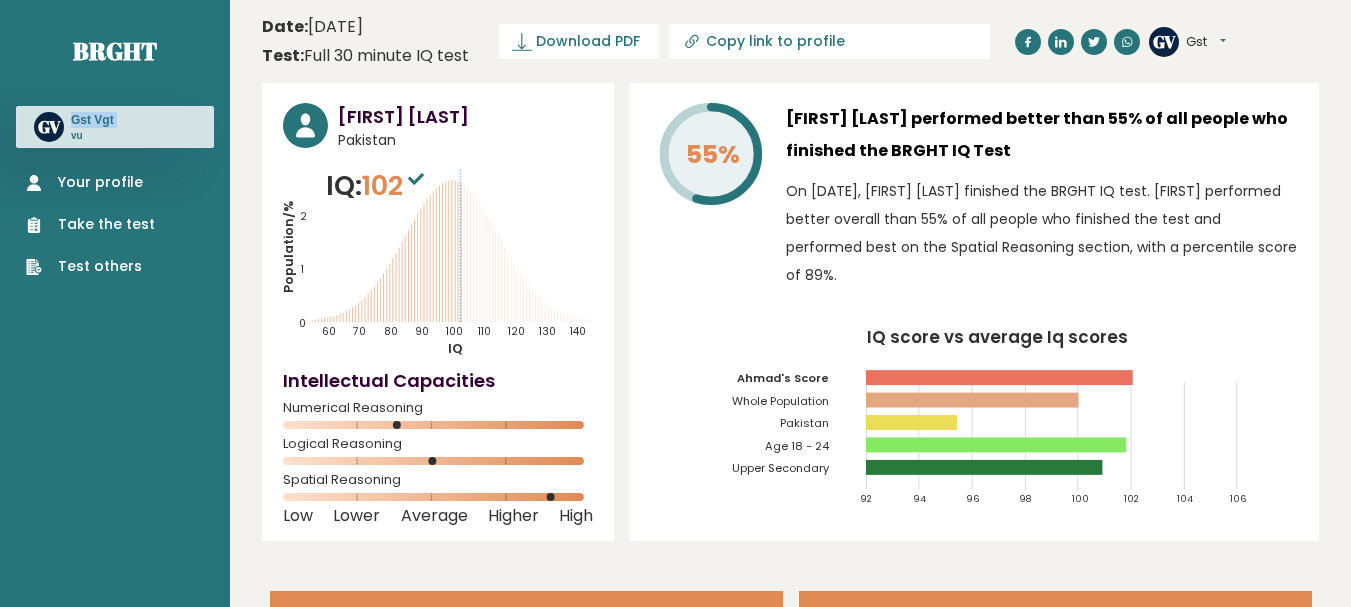 click on "Gst Vgt" at bounding box center (92, 120) 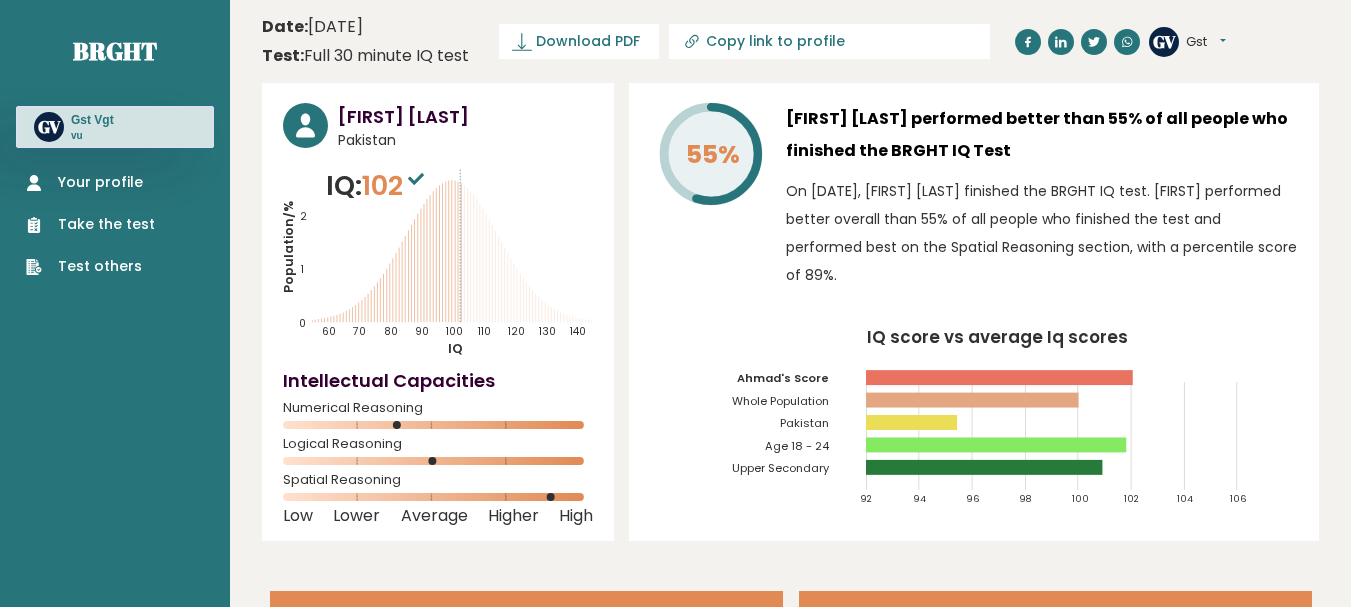 click on "GV" 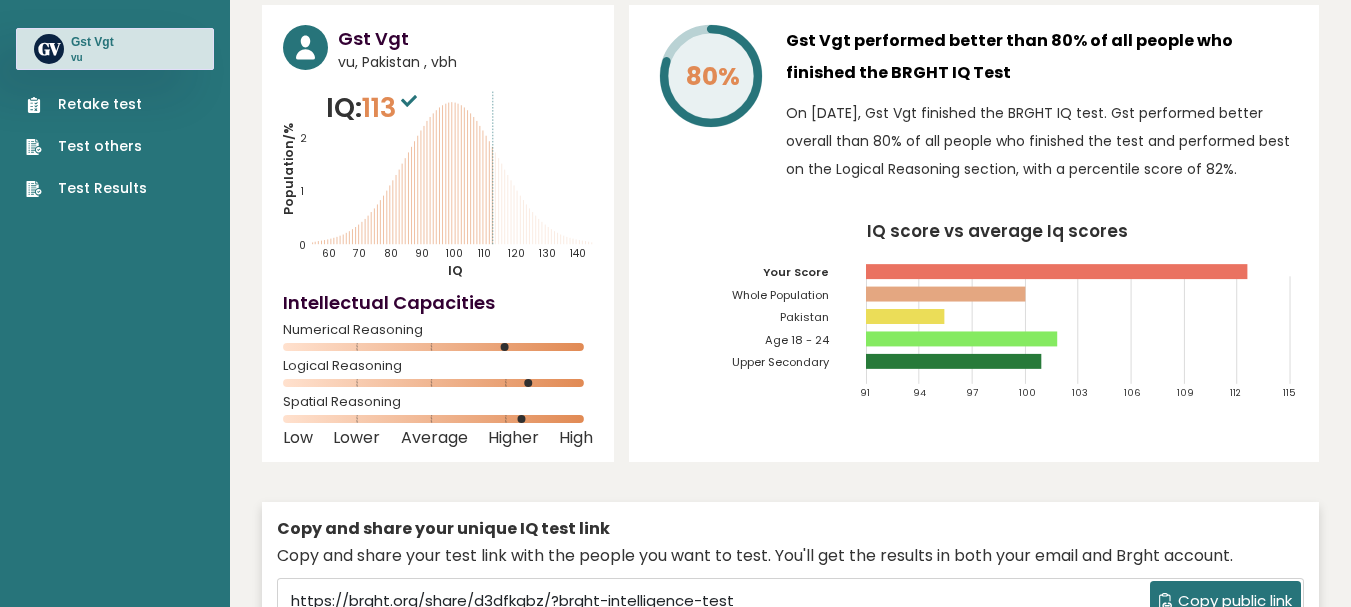 scroll, scrollTop: 0, scrollLeft: 0, axis: both 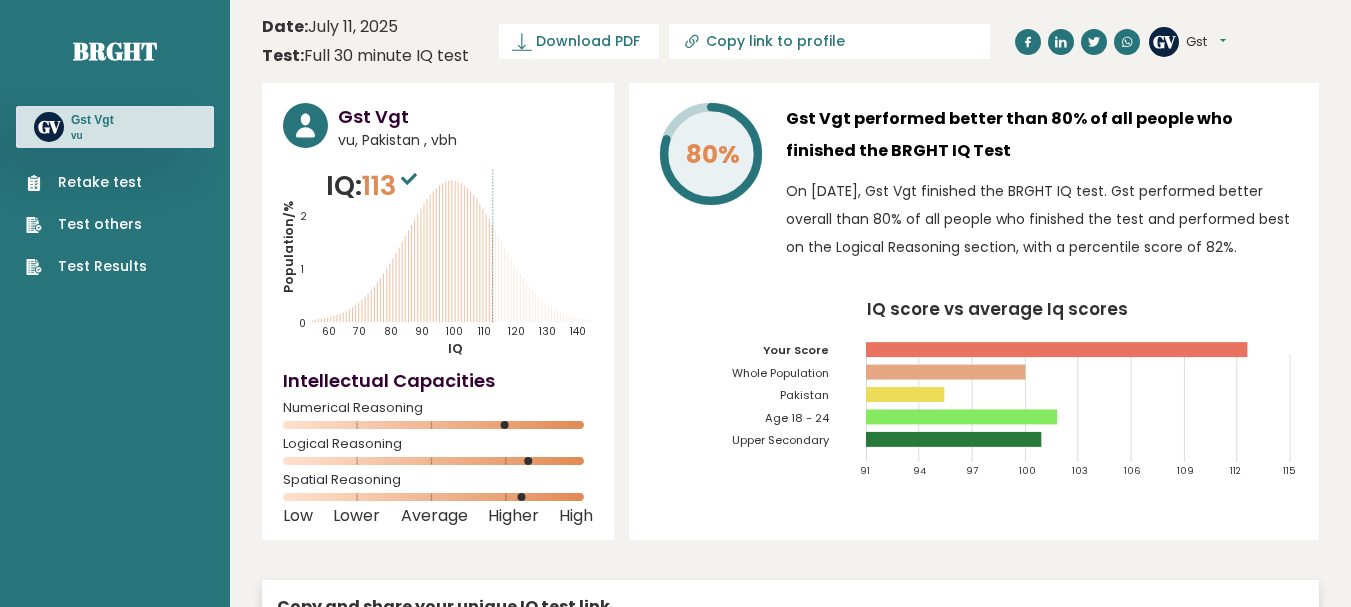 click on "GV
Gst Vgt
vu" at bounding box center [115, 127] 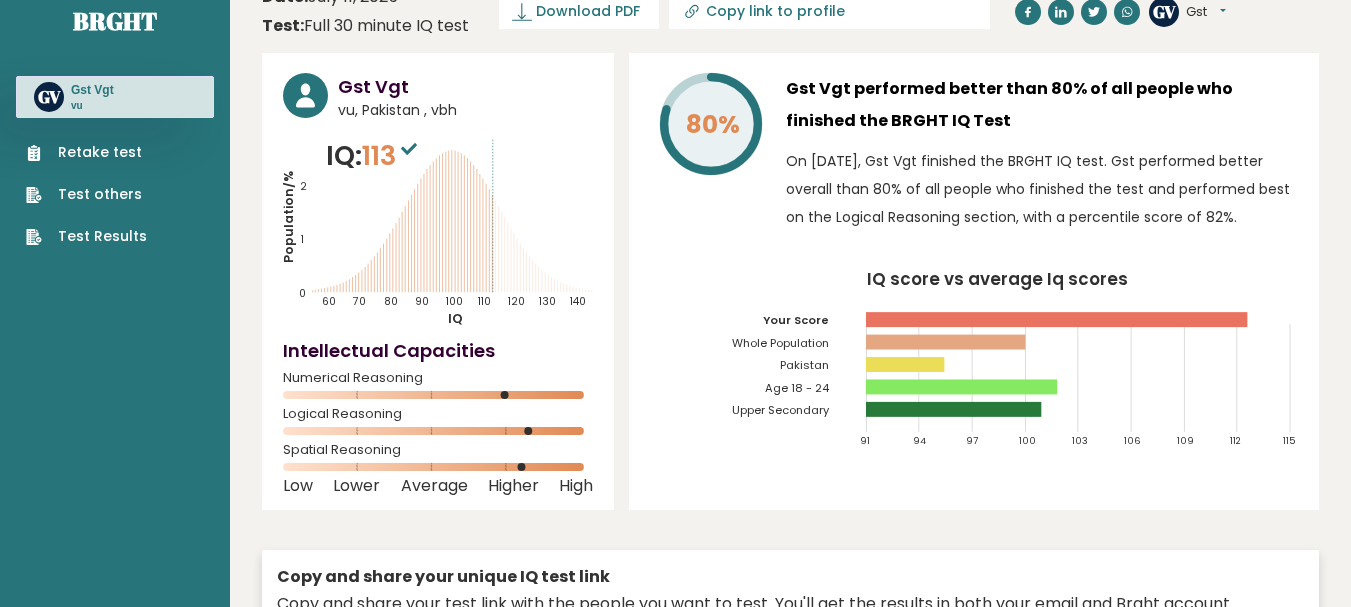 scroll, scrollTop: 31, scrollLeft: 0, axis: vertical 